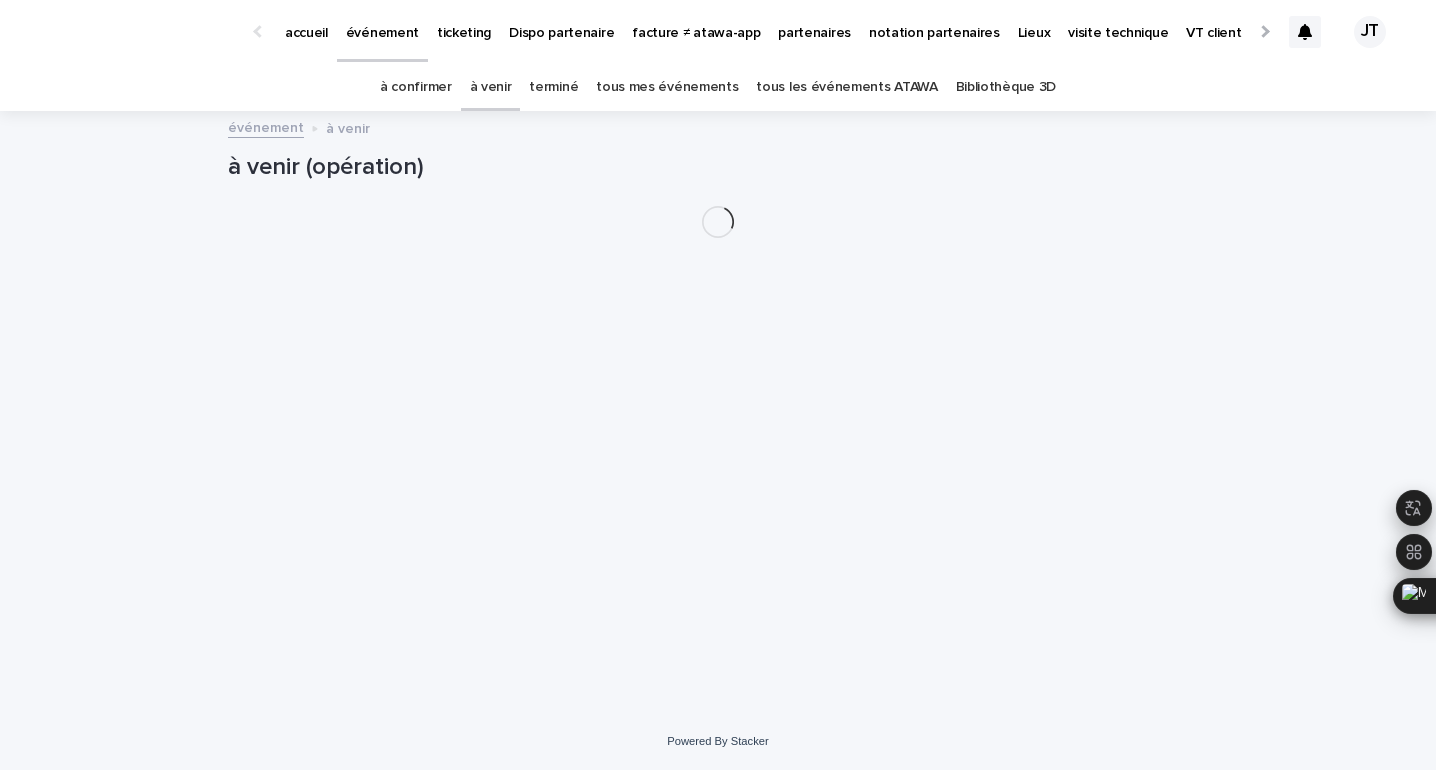 scroll, scrollTop: 0, scrollLeft: 0, axis: both 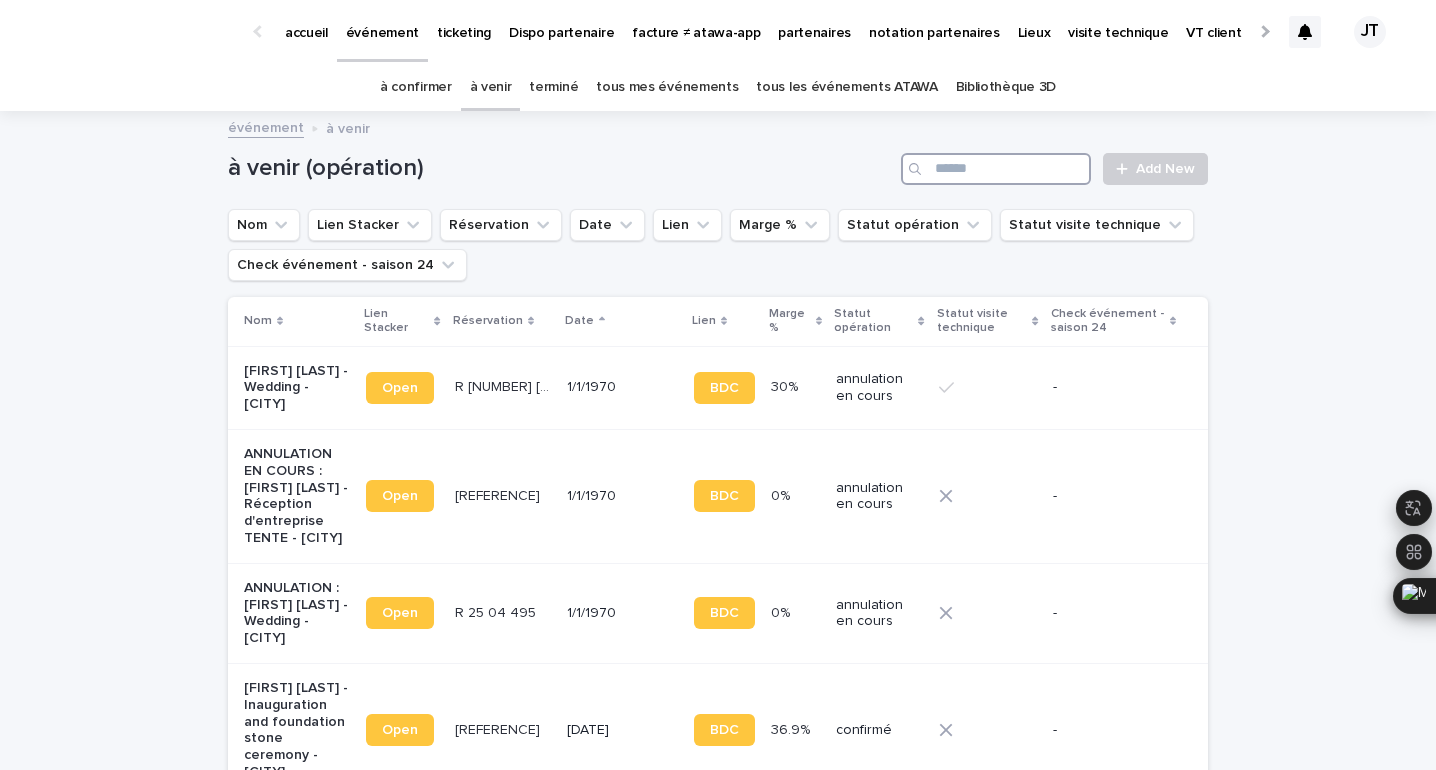 click at bounding box center (996, 169) 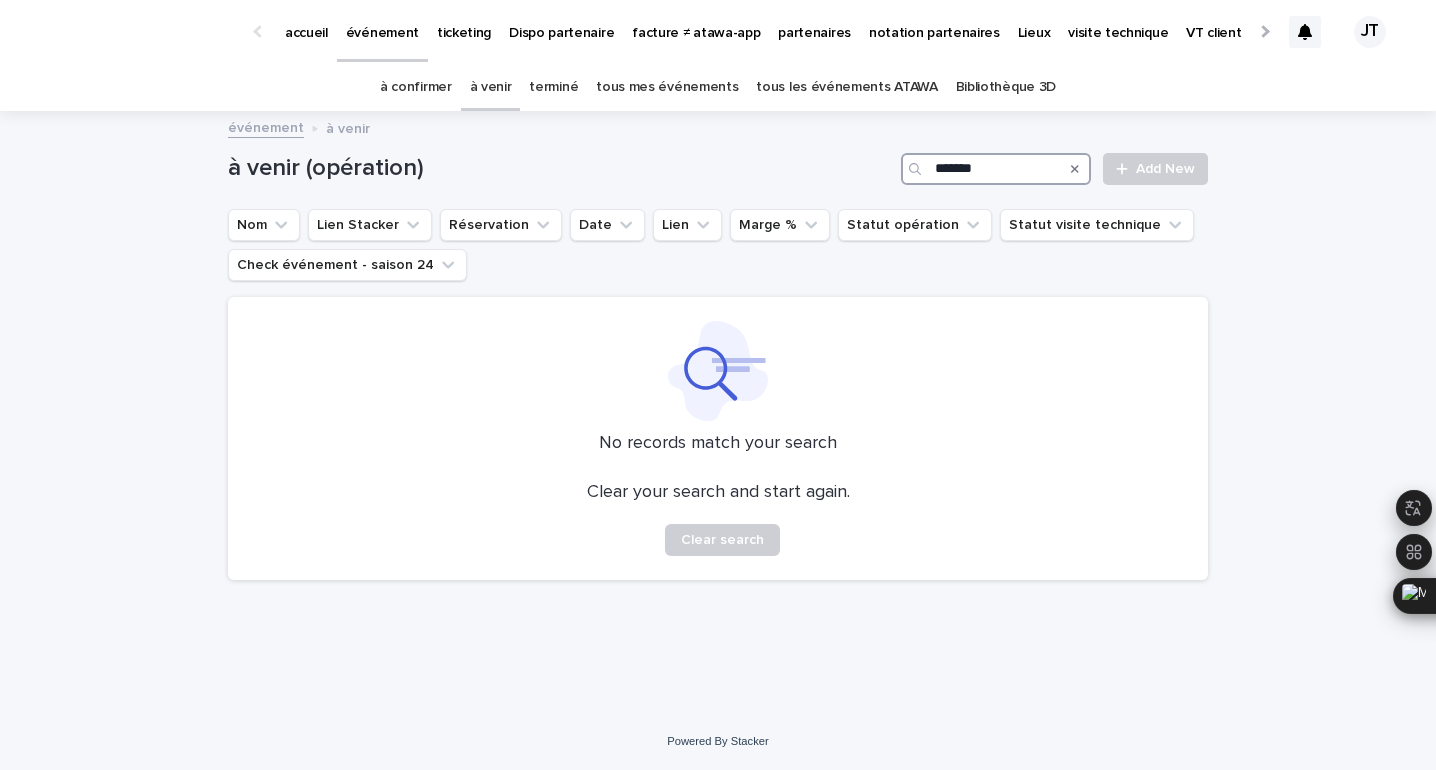 type on "*******" 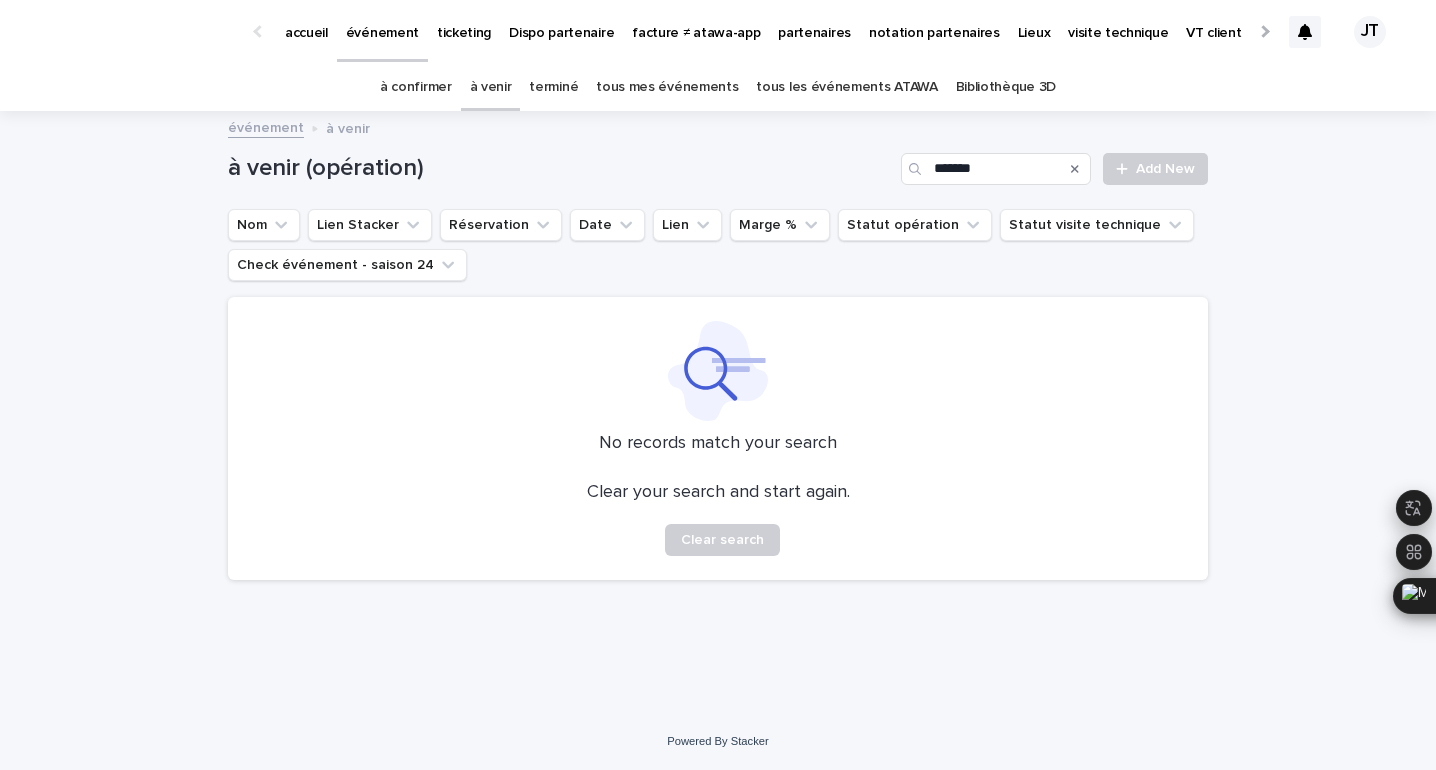 click on "terminé" at bounding box center [553, 87] 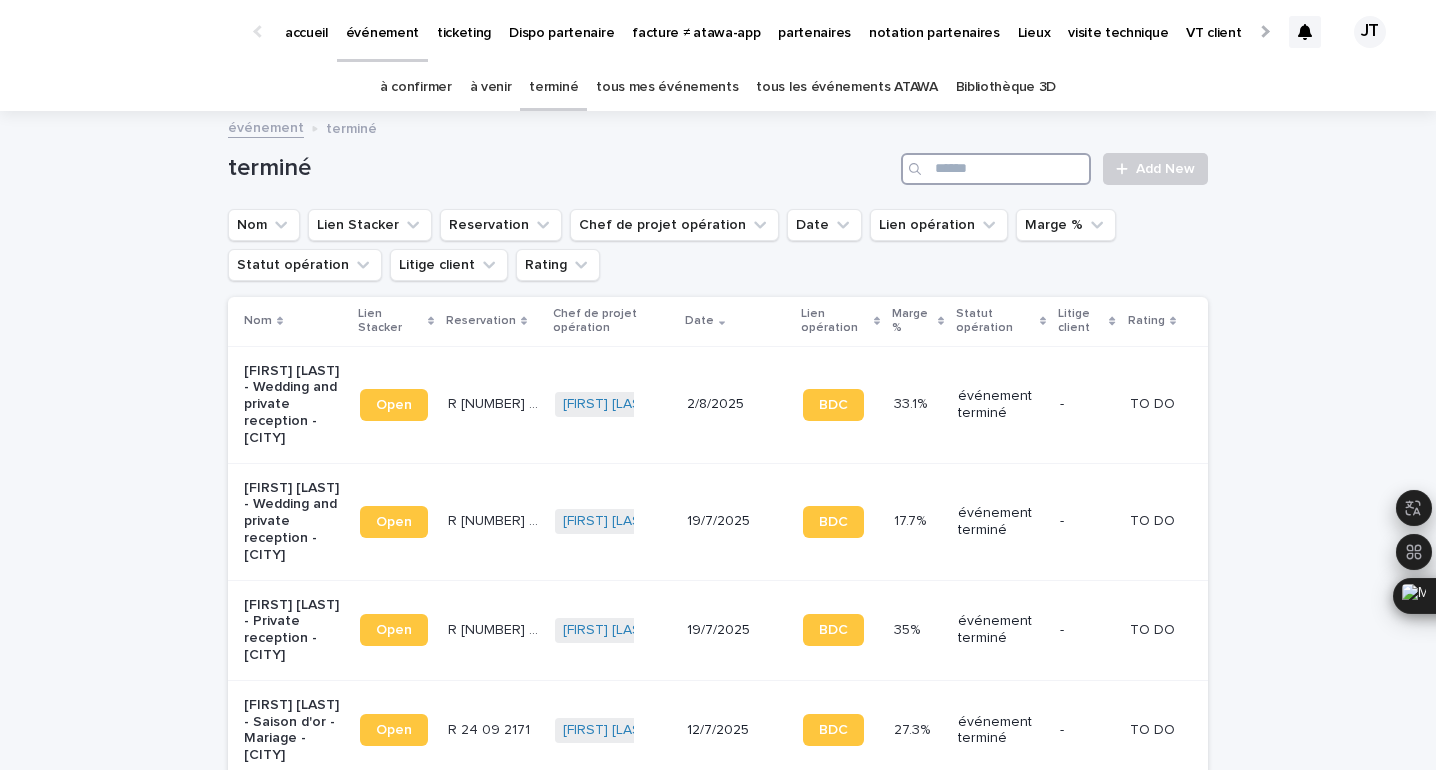 click at bounding box center (996, 169) 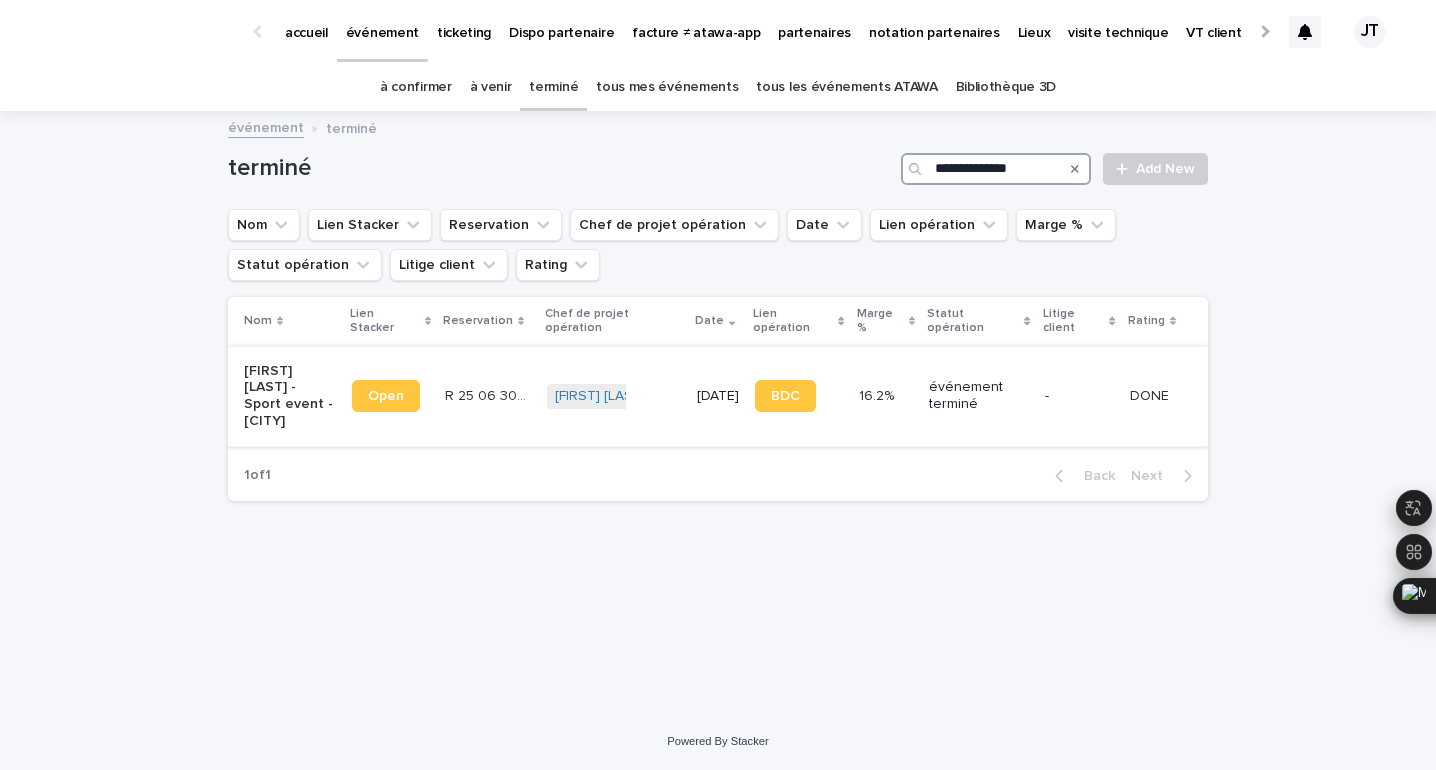 type on "**********" 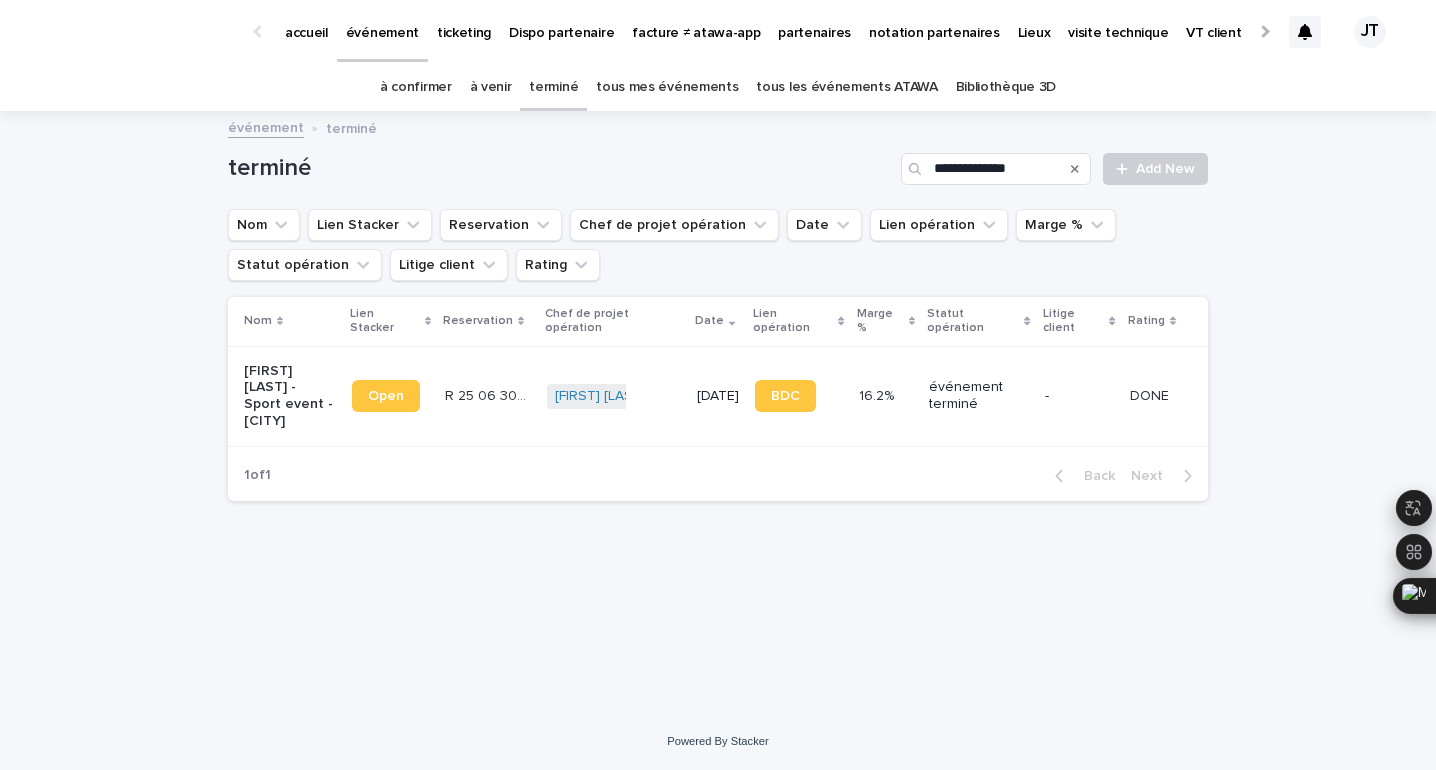 click on "R [NUMBER] [NUMBER] [NUMBER] R [NUMBER] [NUMBER] [NUMBER]" at bounding box center [488, 396] 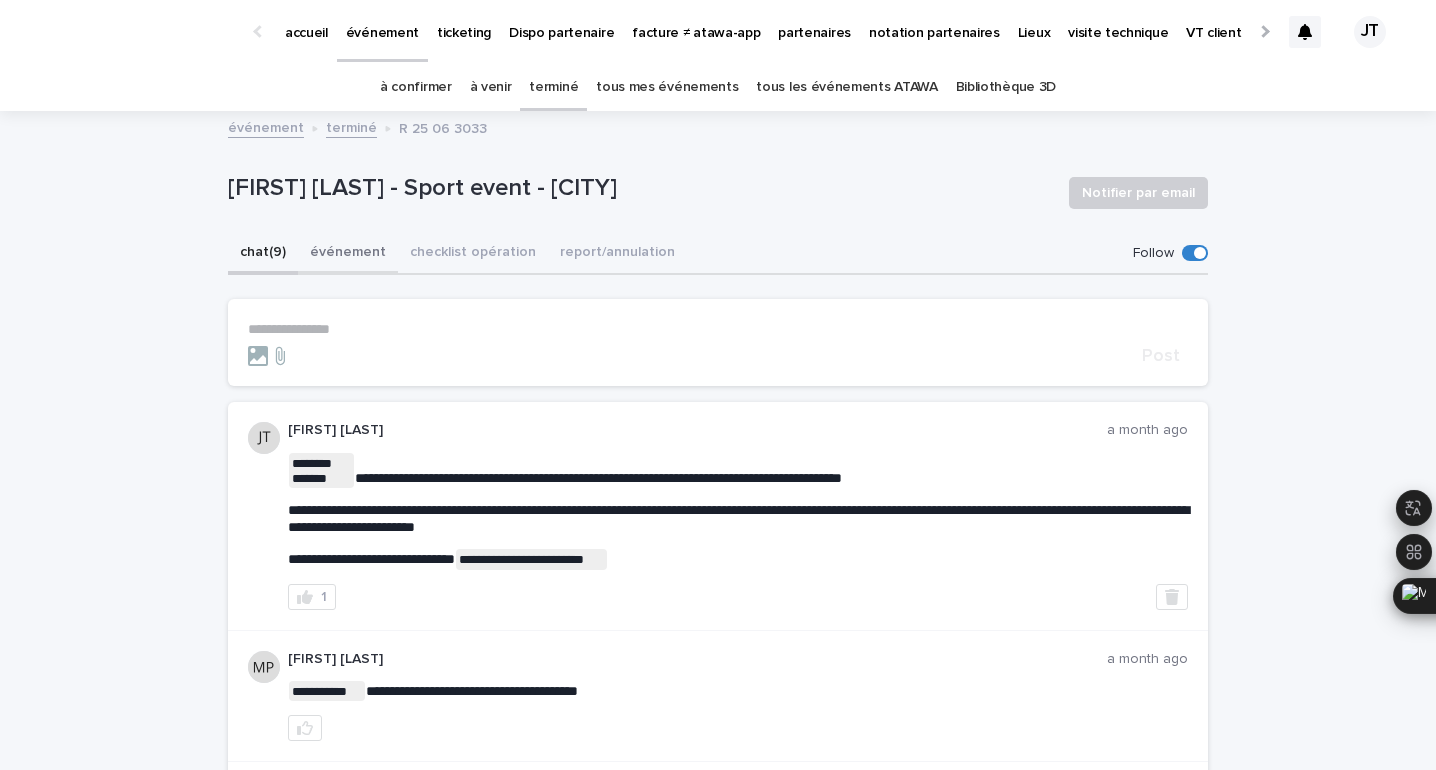 click on "événement" at bounding box center [348, 254] 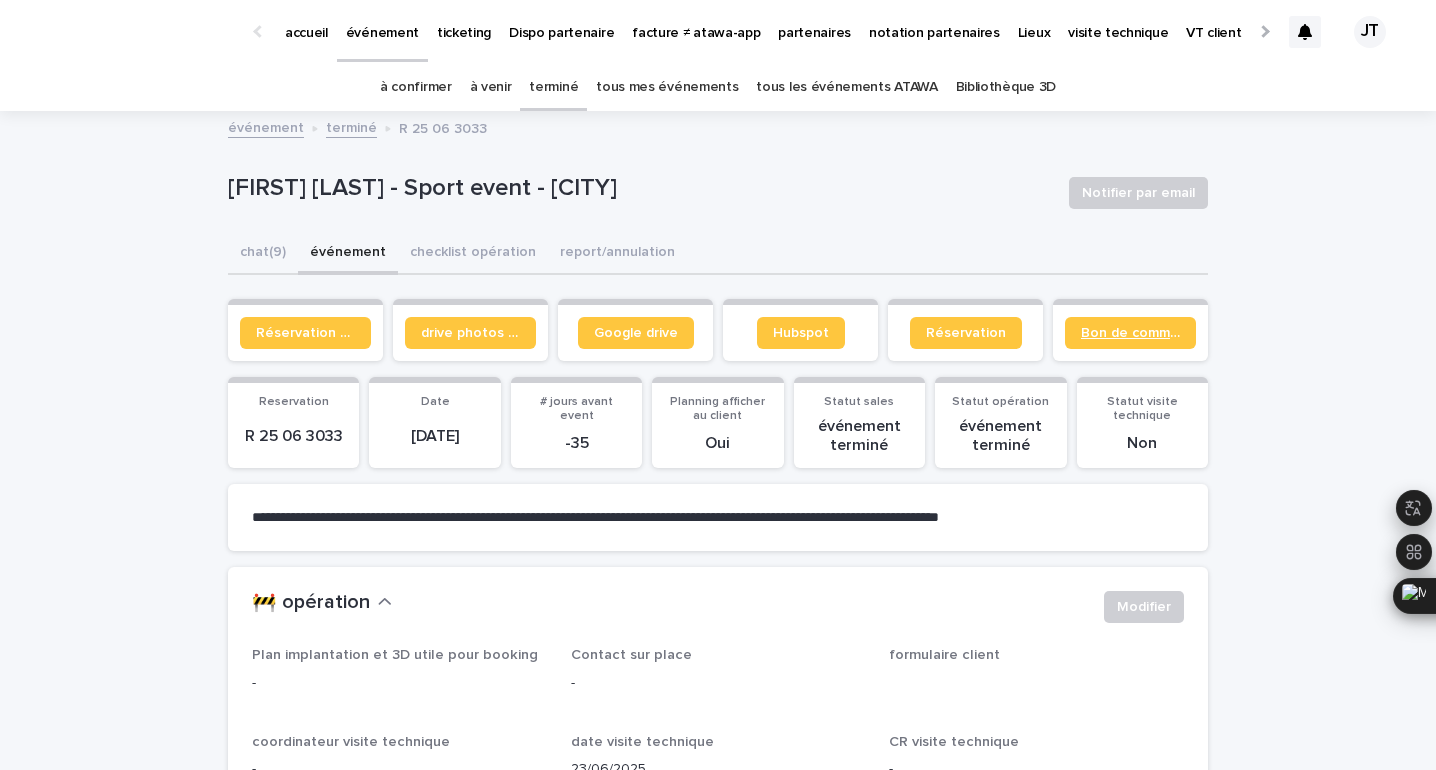 click on "Bon de commande" at bounding box center [1130, 333] 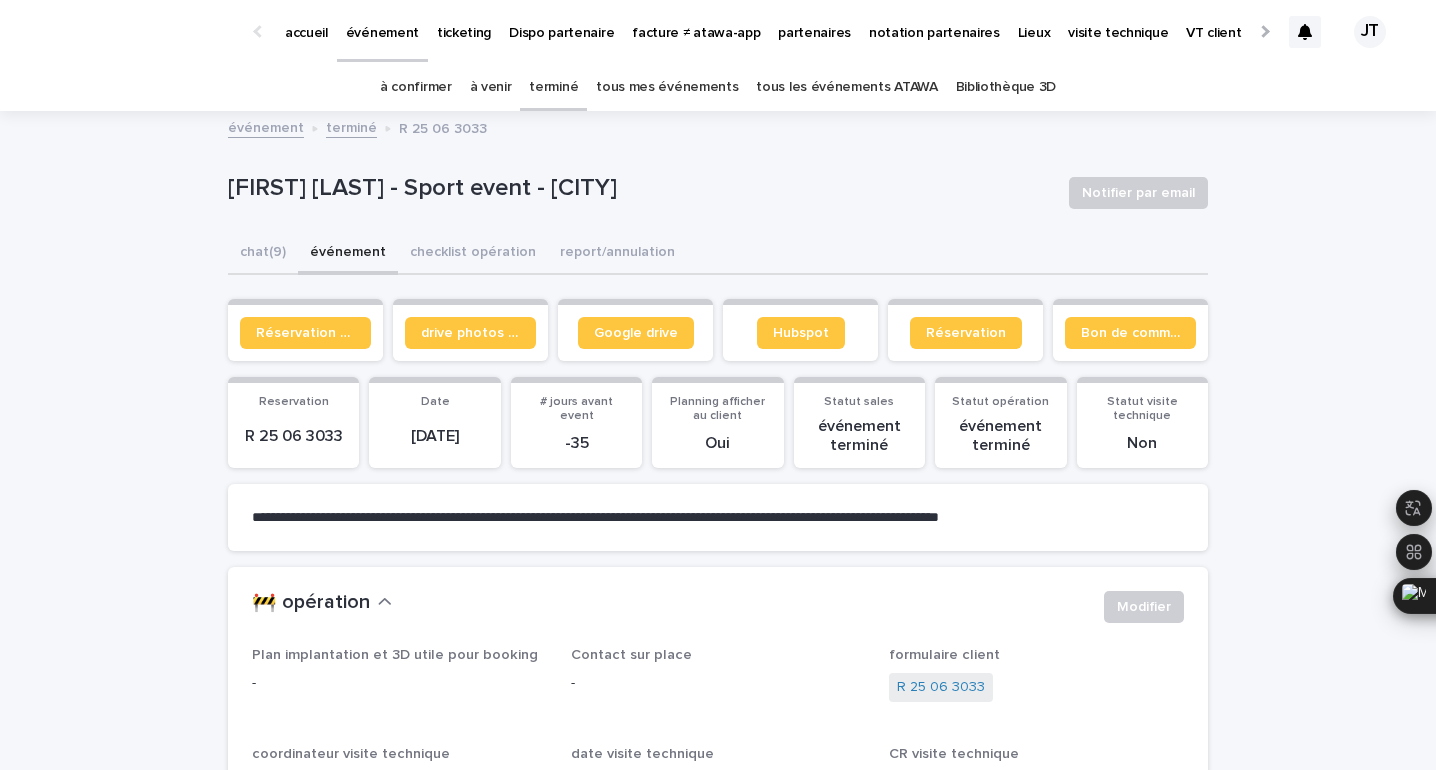 click 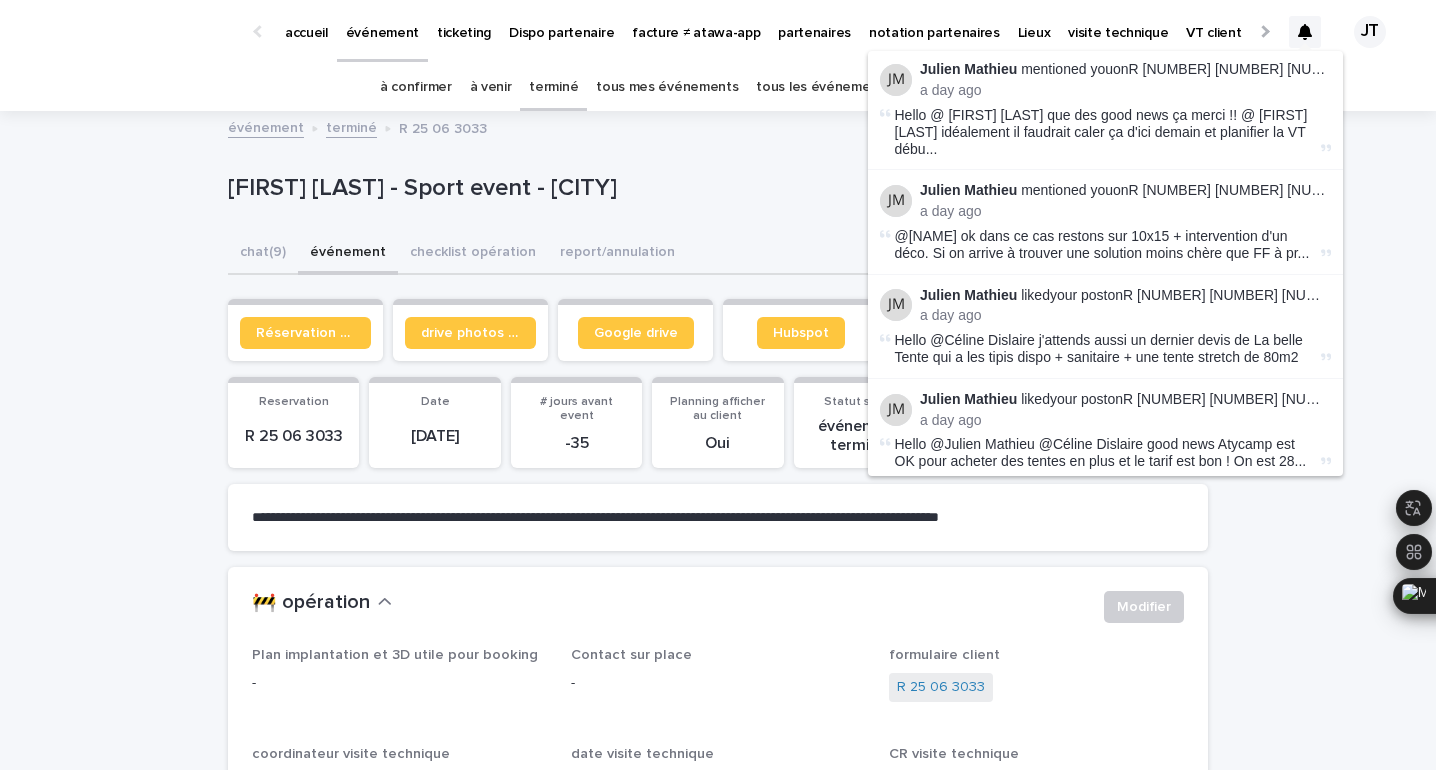 scroll, scrollTop: 972, scrollLeft: 0, axis: vertical 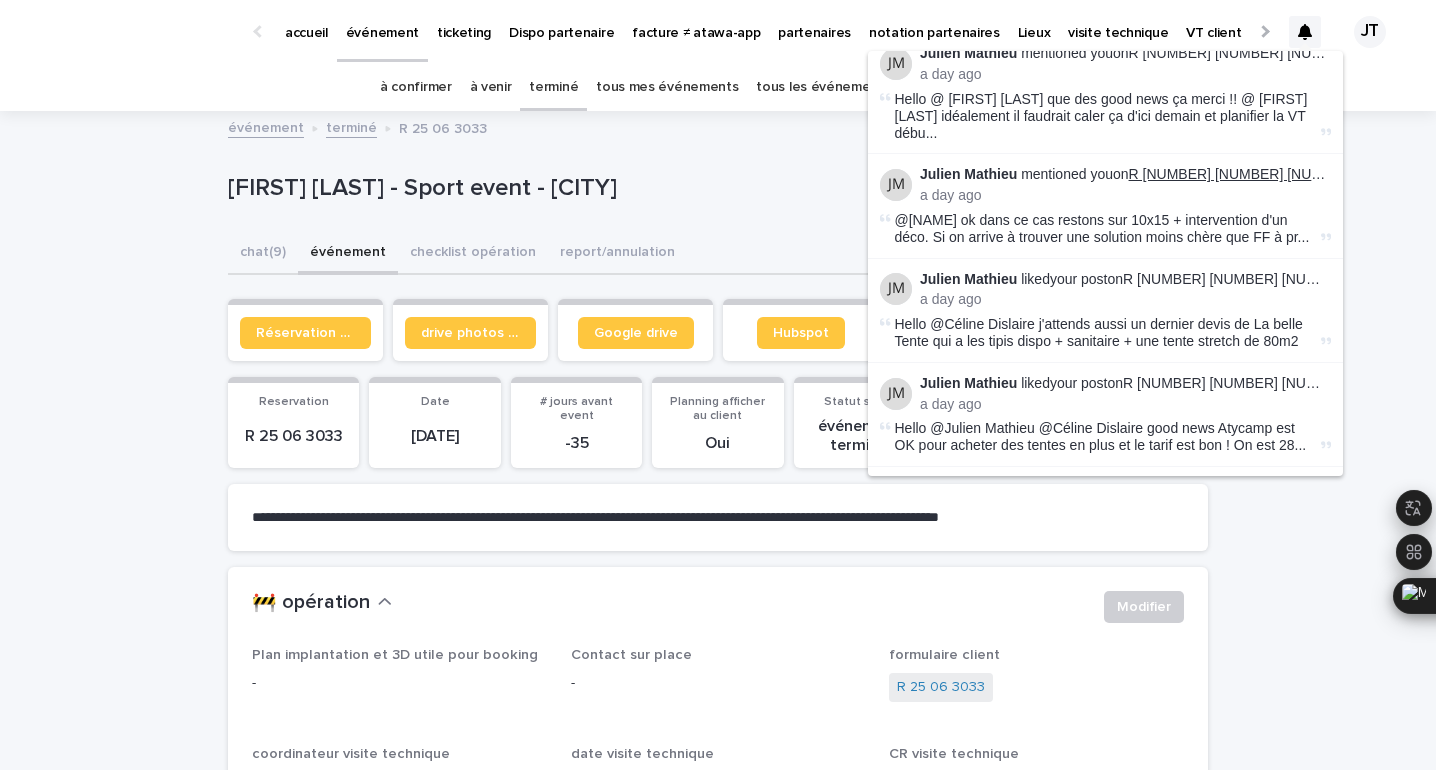 click on "R [NUMBER] [NUMBER] [NUMBER]" at bounding box center [1242, 174] 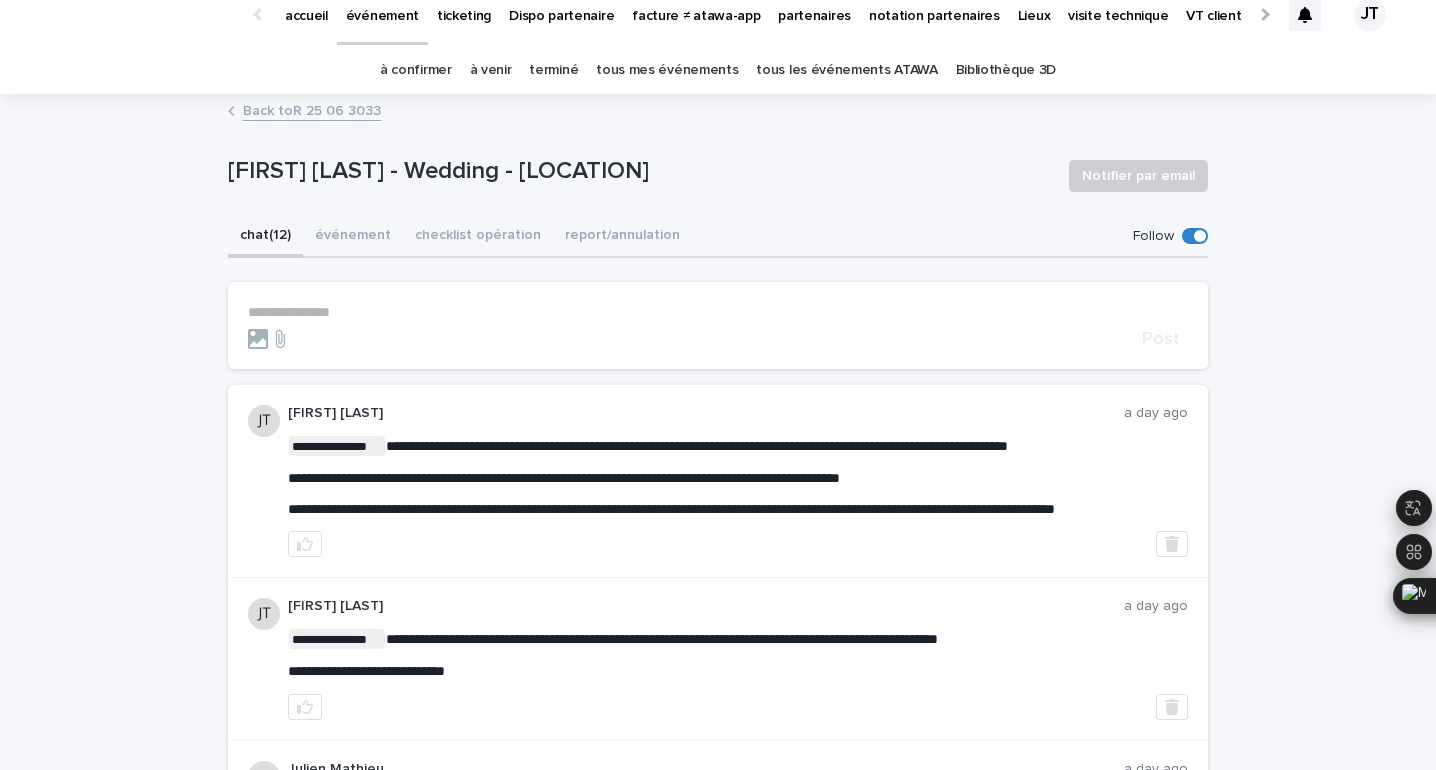 scroll, scrollTop: 0, scrollLeft: 0, axis: both 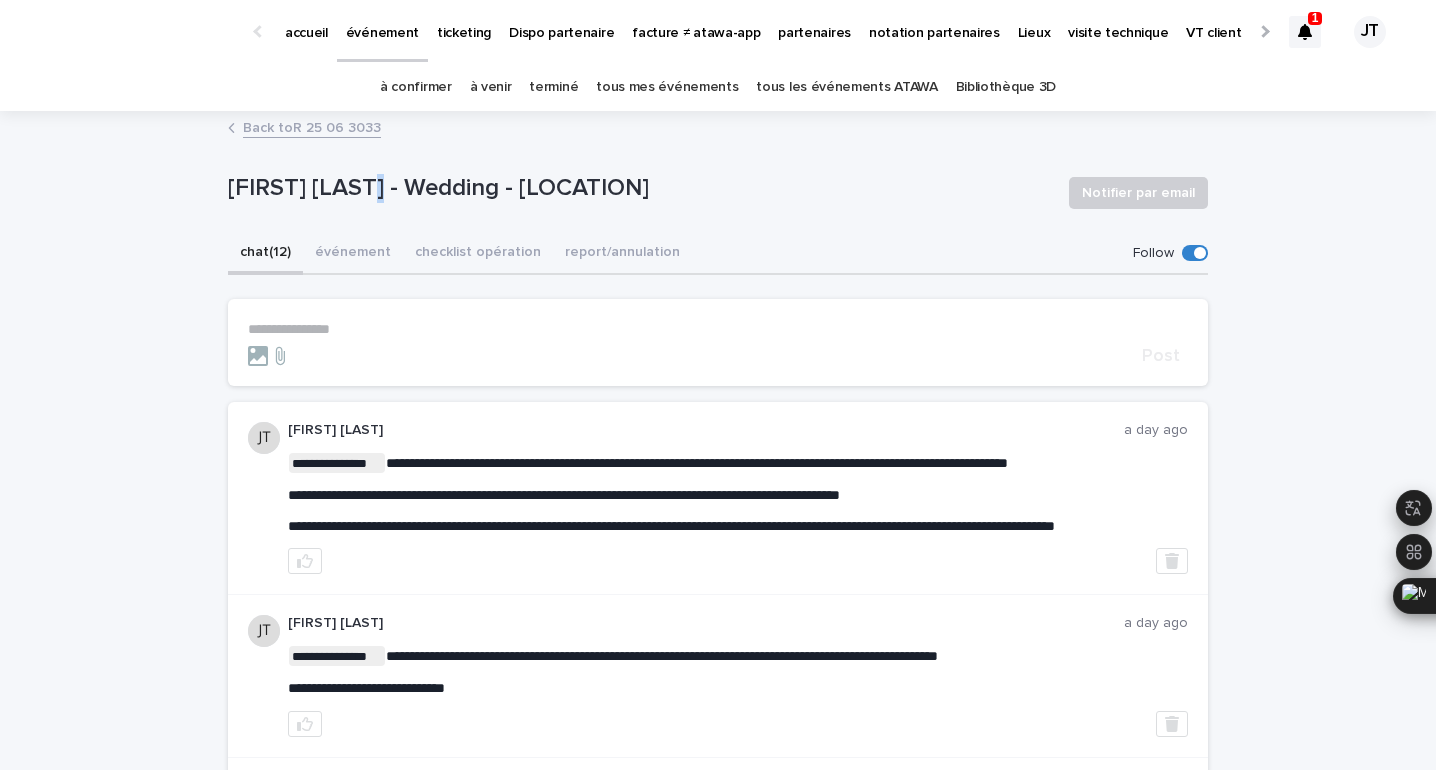 drag, startPoint x: 394, startPoint y: 189, endPoint x: 377, endPoint y: 190, distance: 17.029387 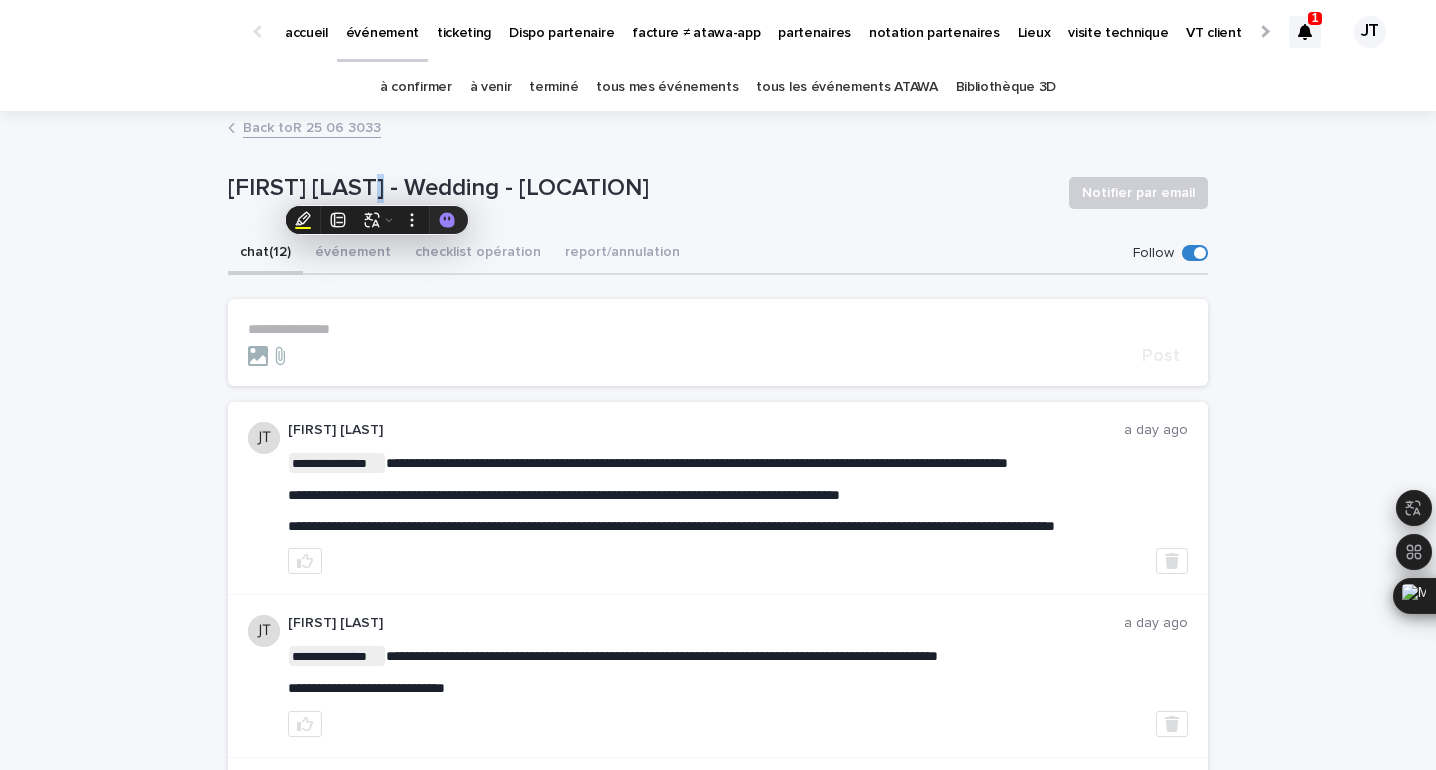 click on "à confirmer" at bounding box center [416, 87] 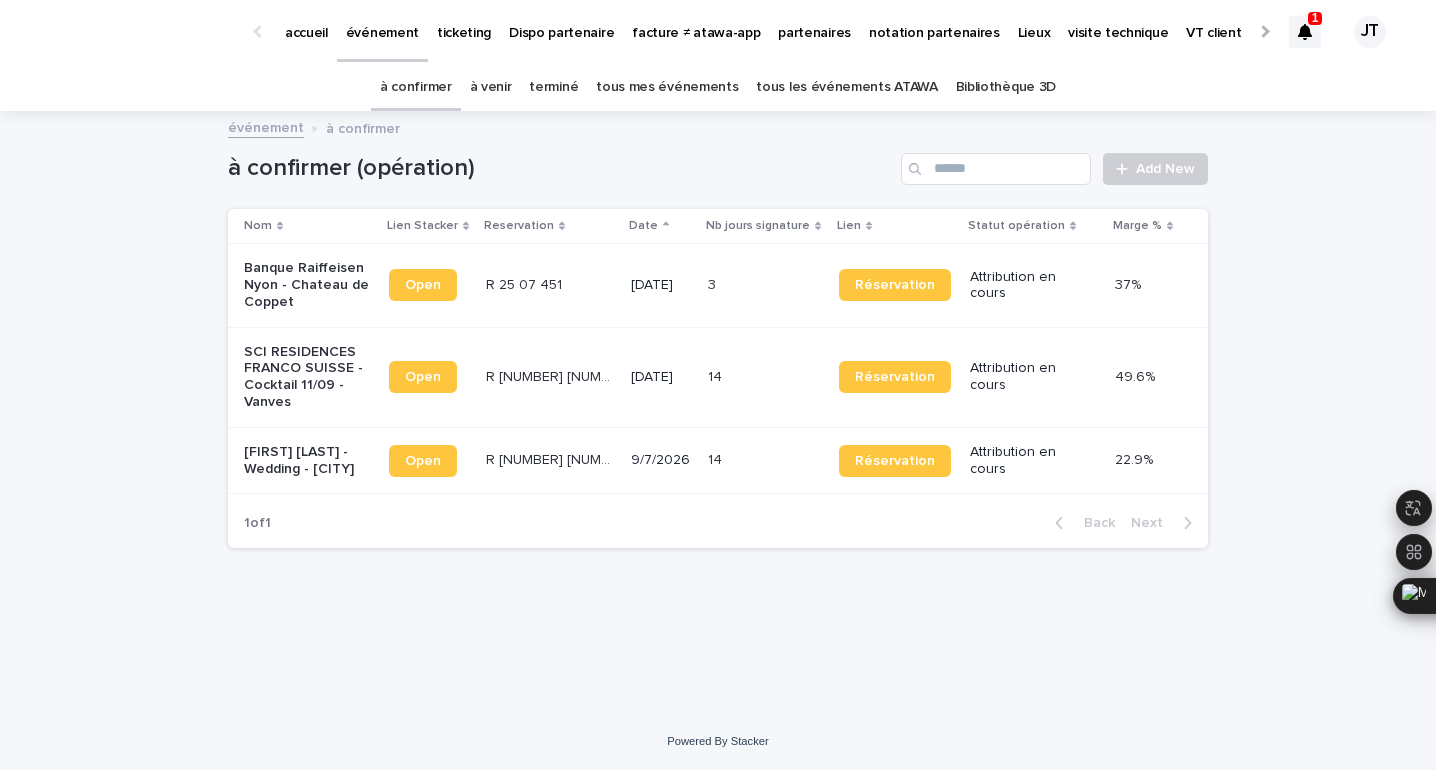 click on "SCI RESIDENCES FRANCO SUISSE - Cocktail 11/09 - Vanves" at bounding box center (306, 377) 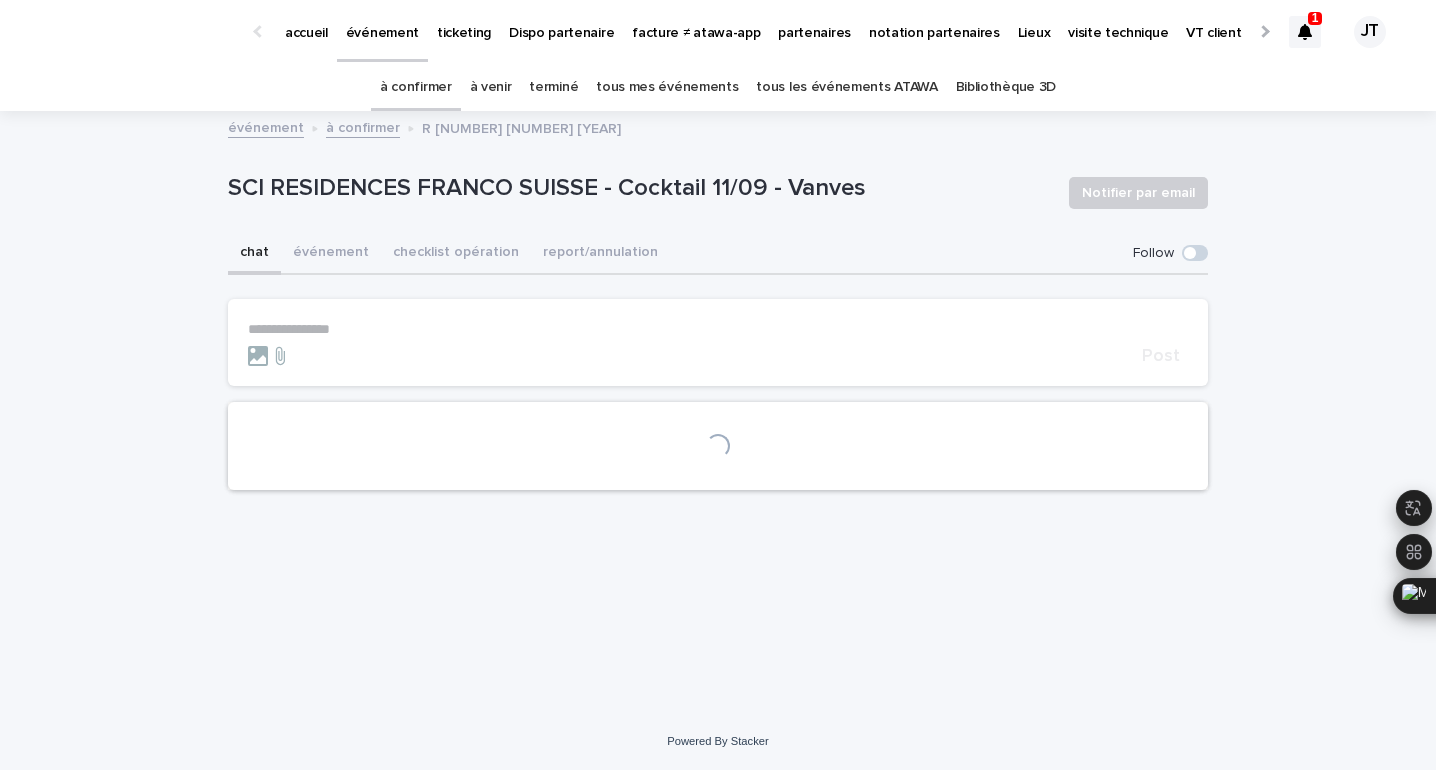 click on "SCI RESIDENCES FRANCO SUISSE - Cocktail 11/09 - Vanves" at bounding box center (640, 188) 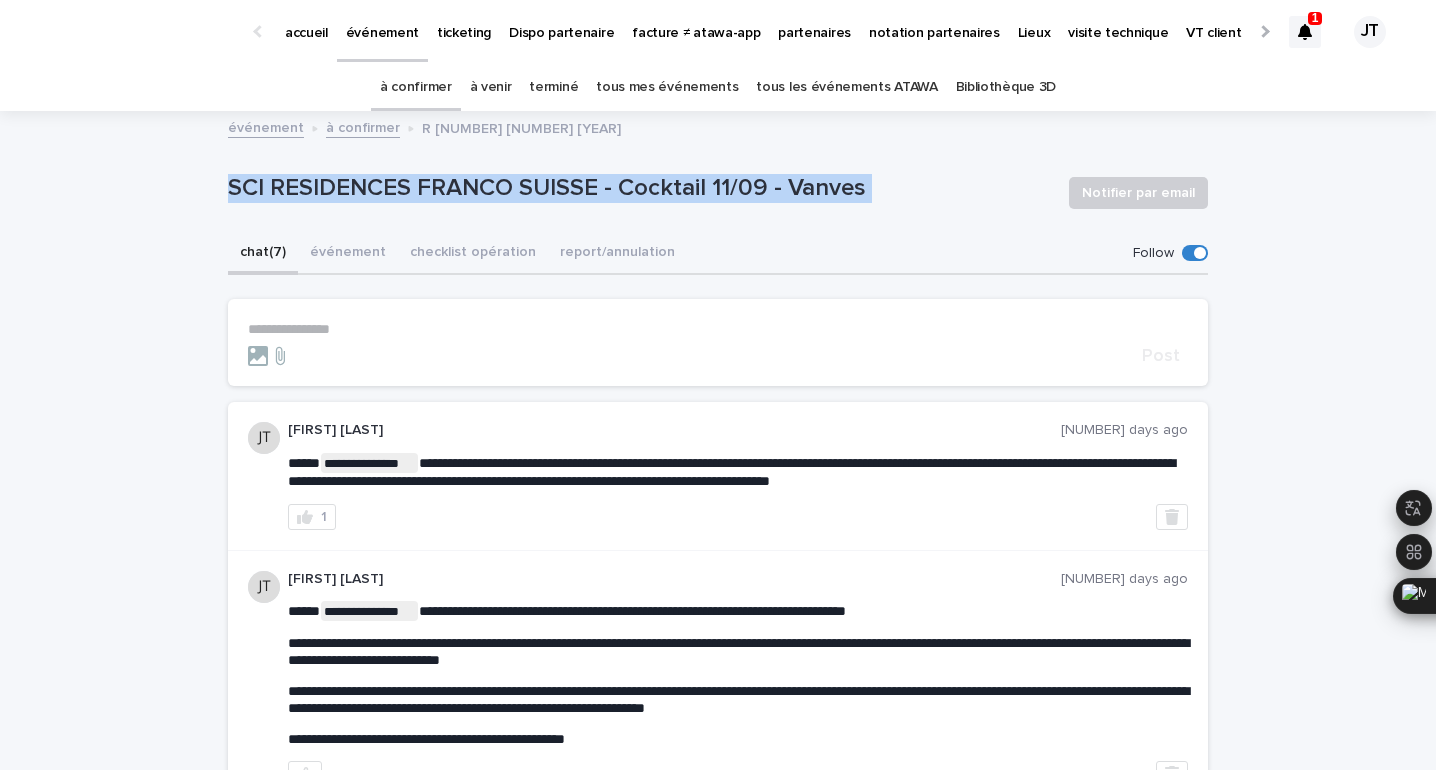 click on "SCI RESIDENCES FRANCO SUISSE - Cocktail 11/09 - Vanves" at bounding box center [640, 188] 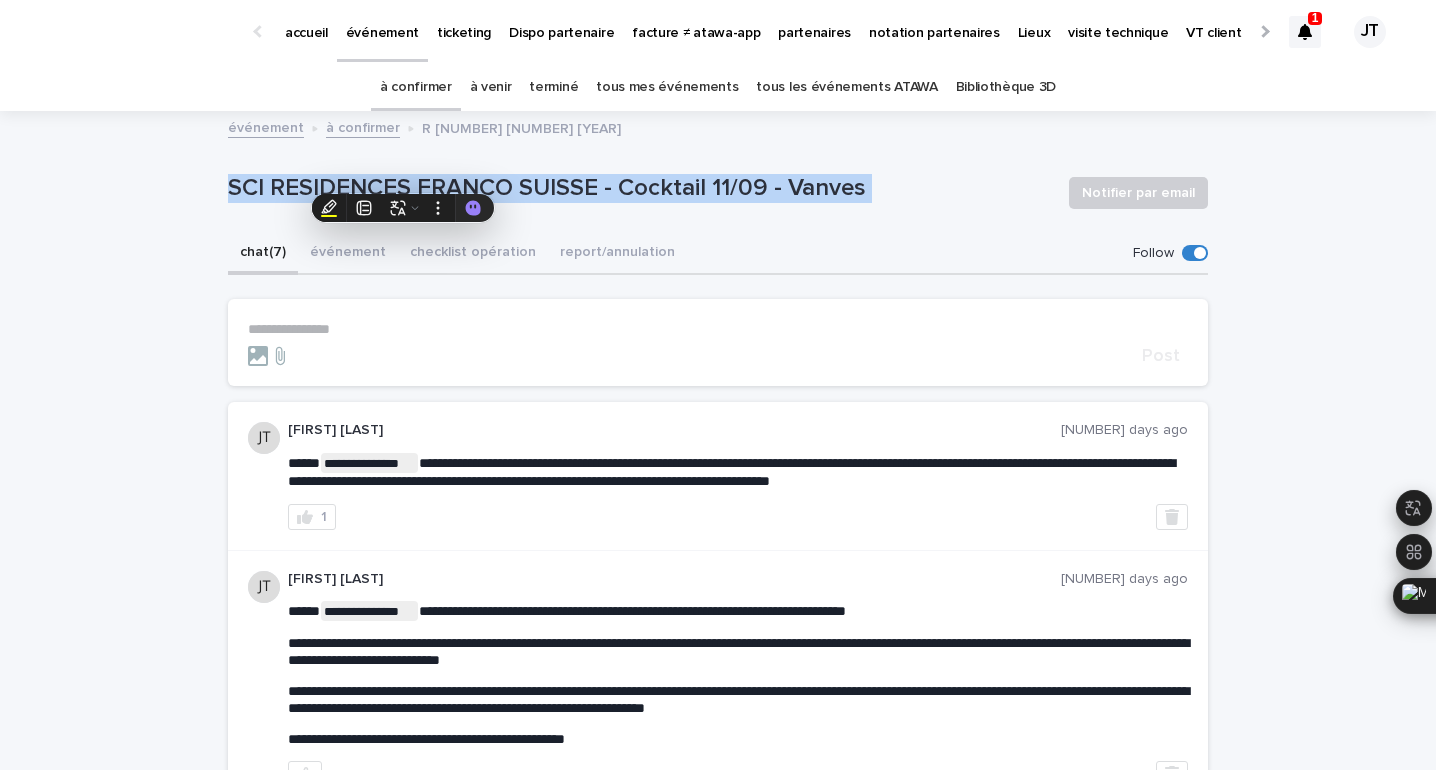 click on "SCI RESIDENCES FRANCO SUISSE - Cocktail 11/09 - Vanves" at bounding box center [640, 186] 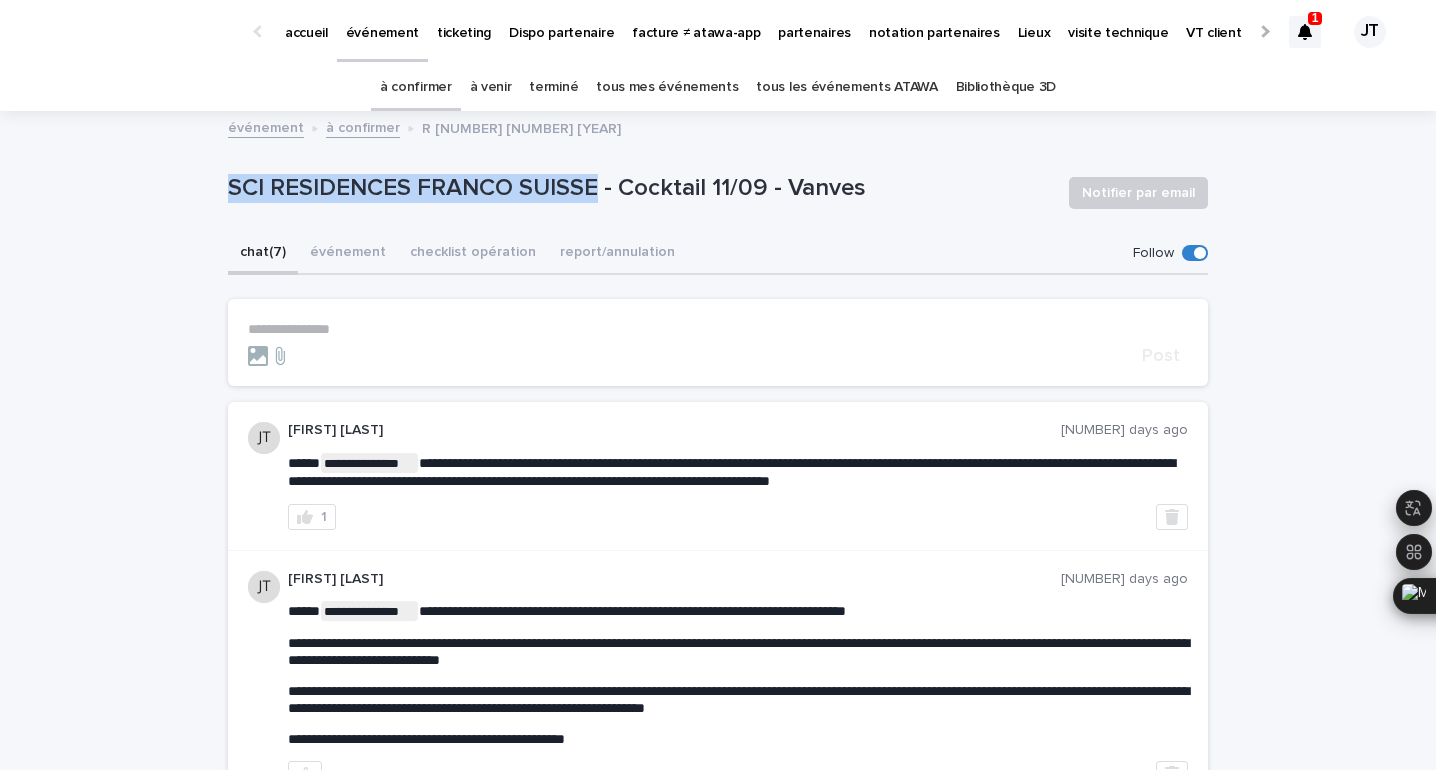 drag, startPoint x: 603, startPoint y: 188, endPoint x: 220, endPoint y: 198, distance: 383.13052 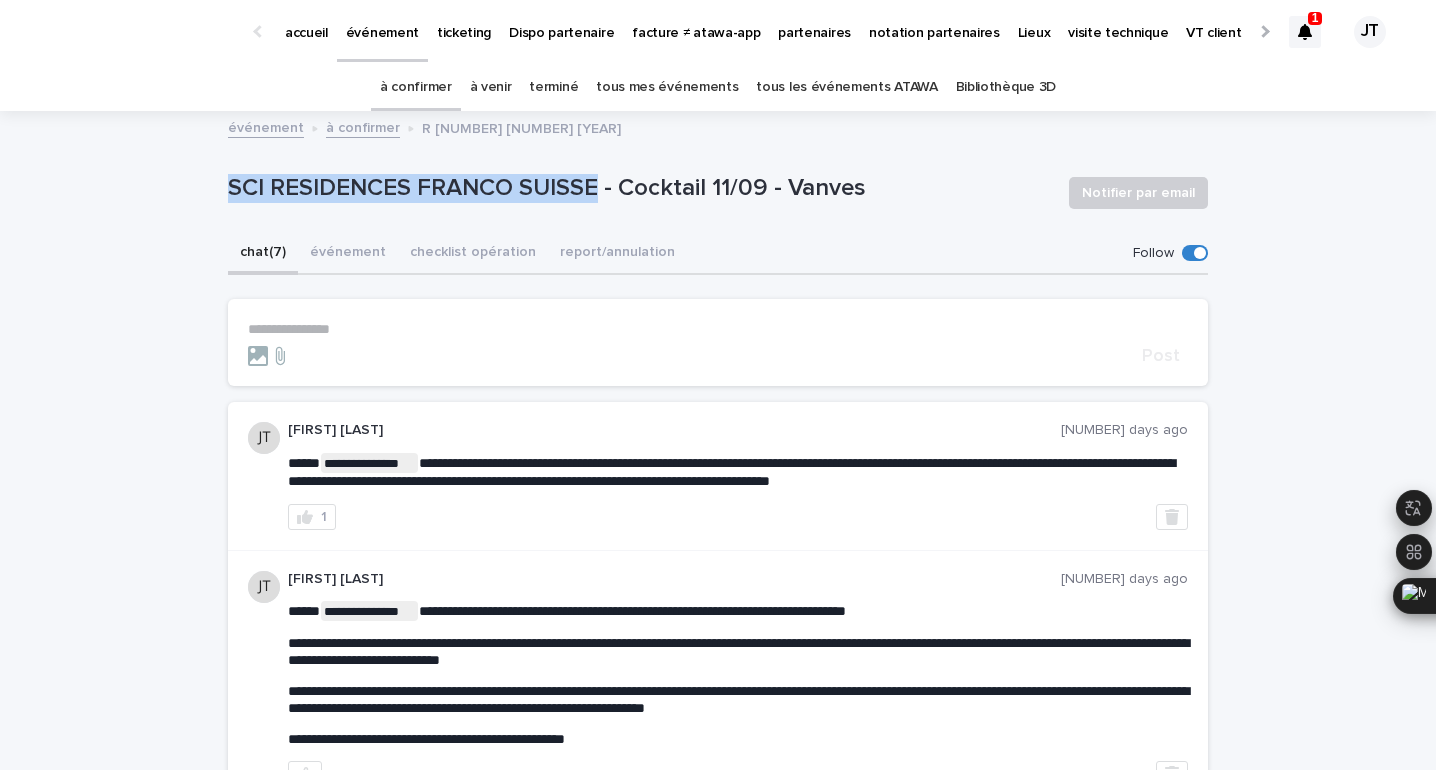 click on "**********" at bounding box center (718, 940) 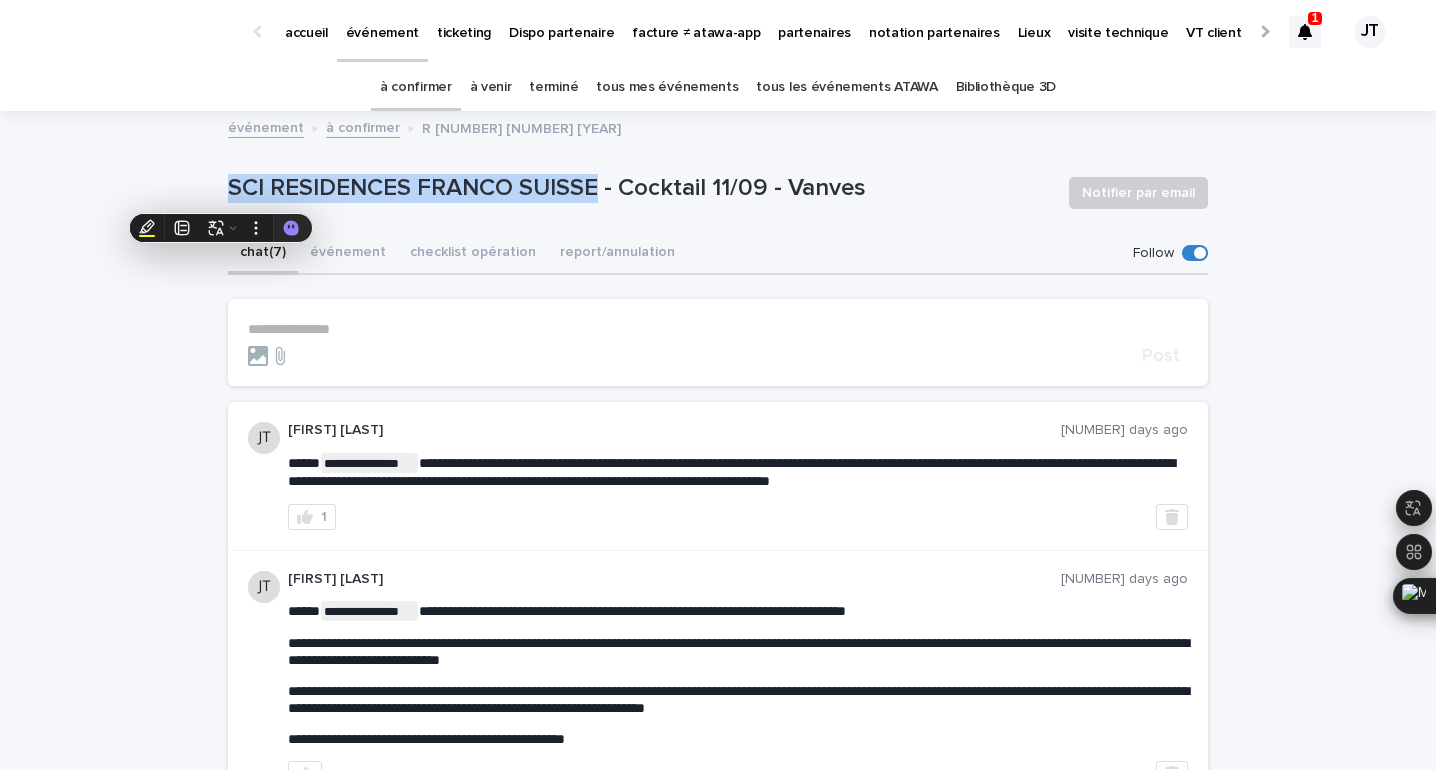 copy on "SCI RESIDENCES FRANCO SUISSE" 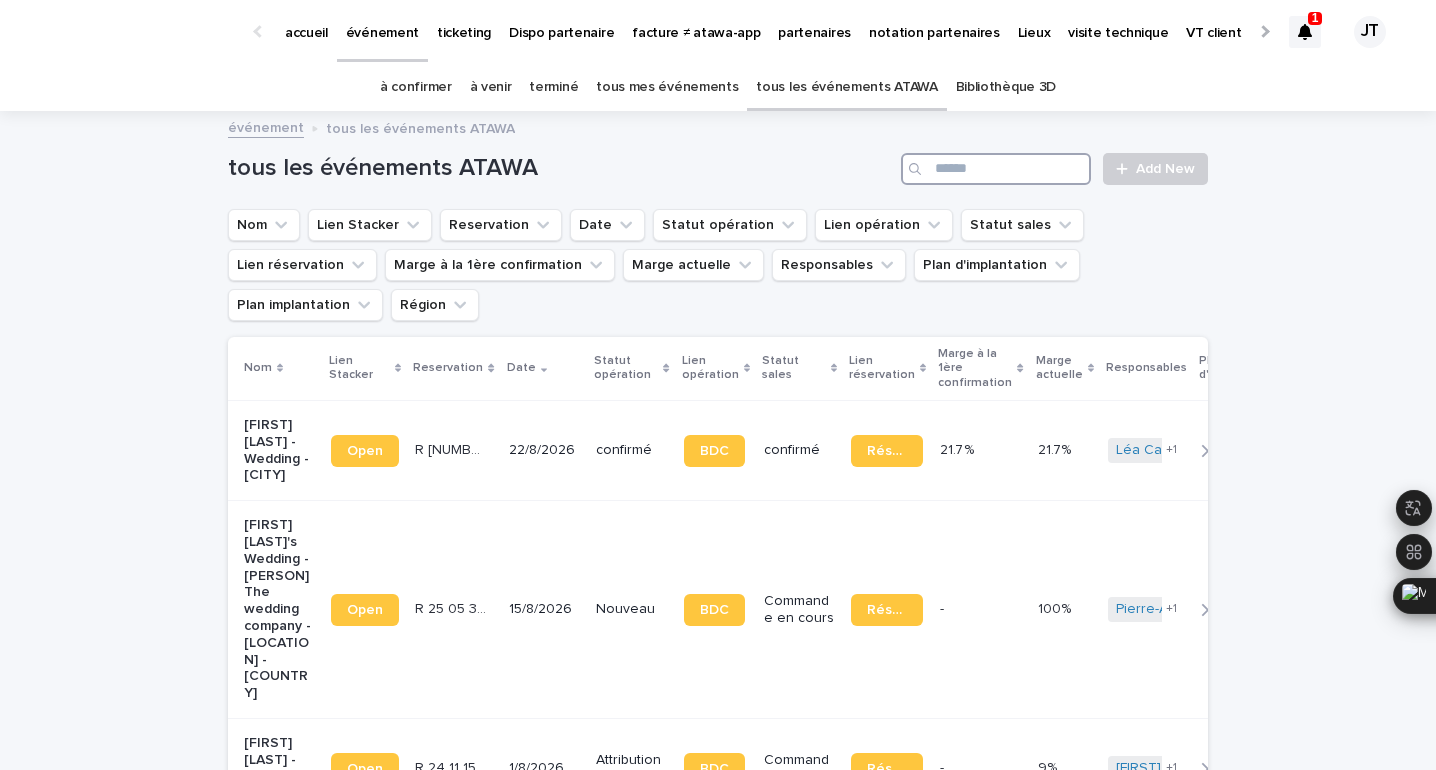 click at bounding box center (996, 169) 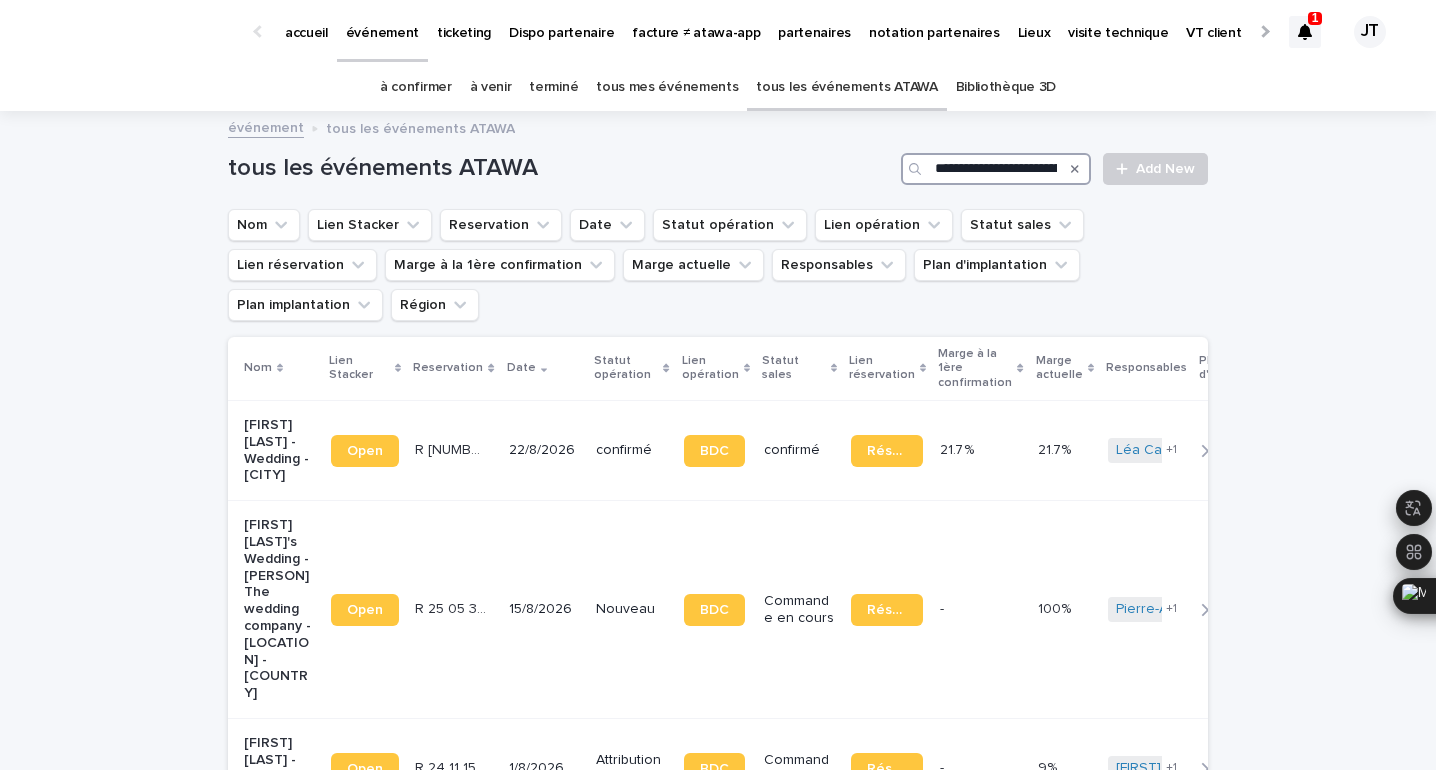 scroll, scrollTop: 0, scrollLeft: 92, axis: horizontal 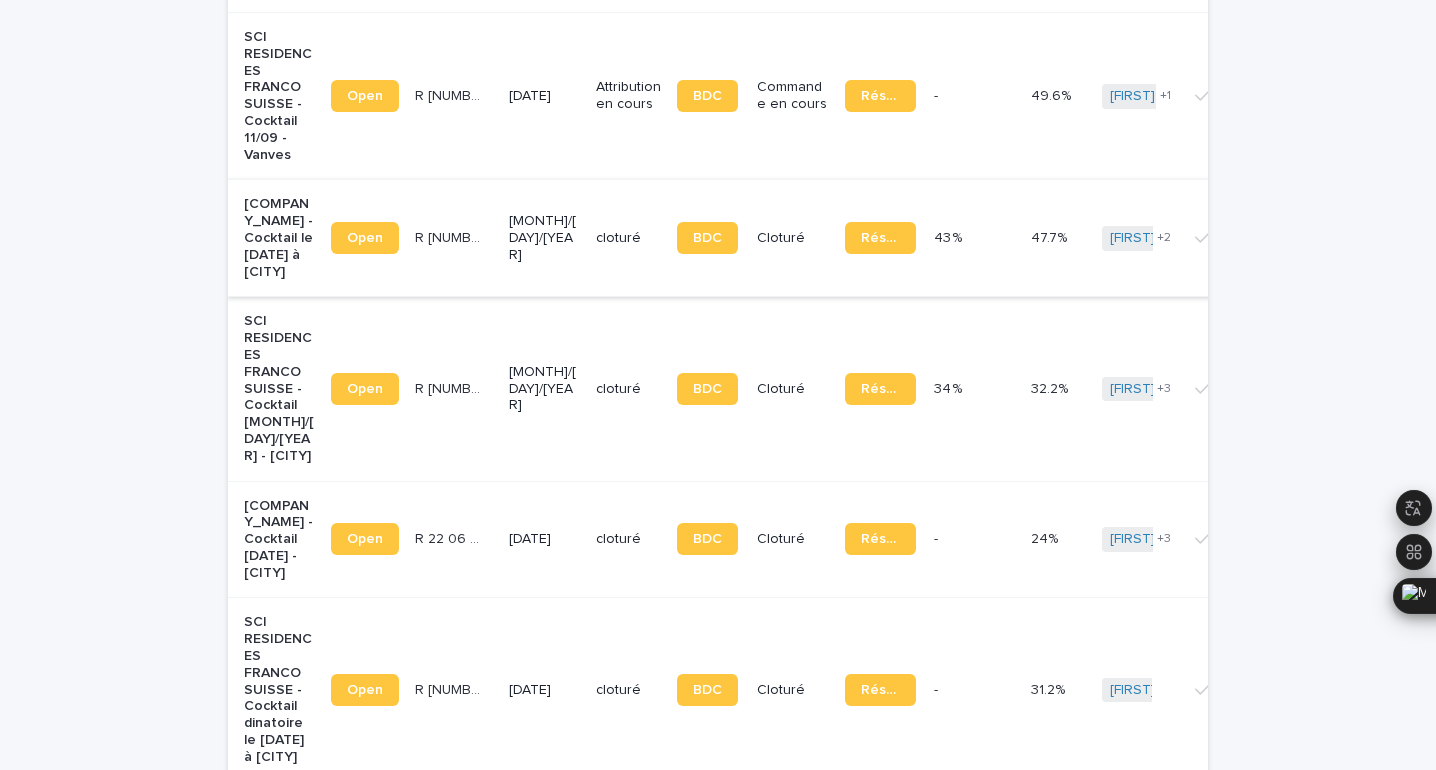 type on "**********" 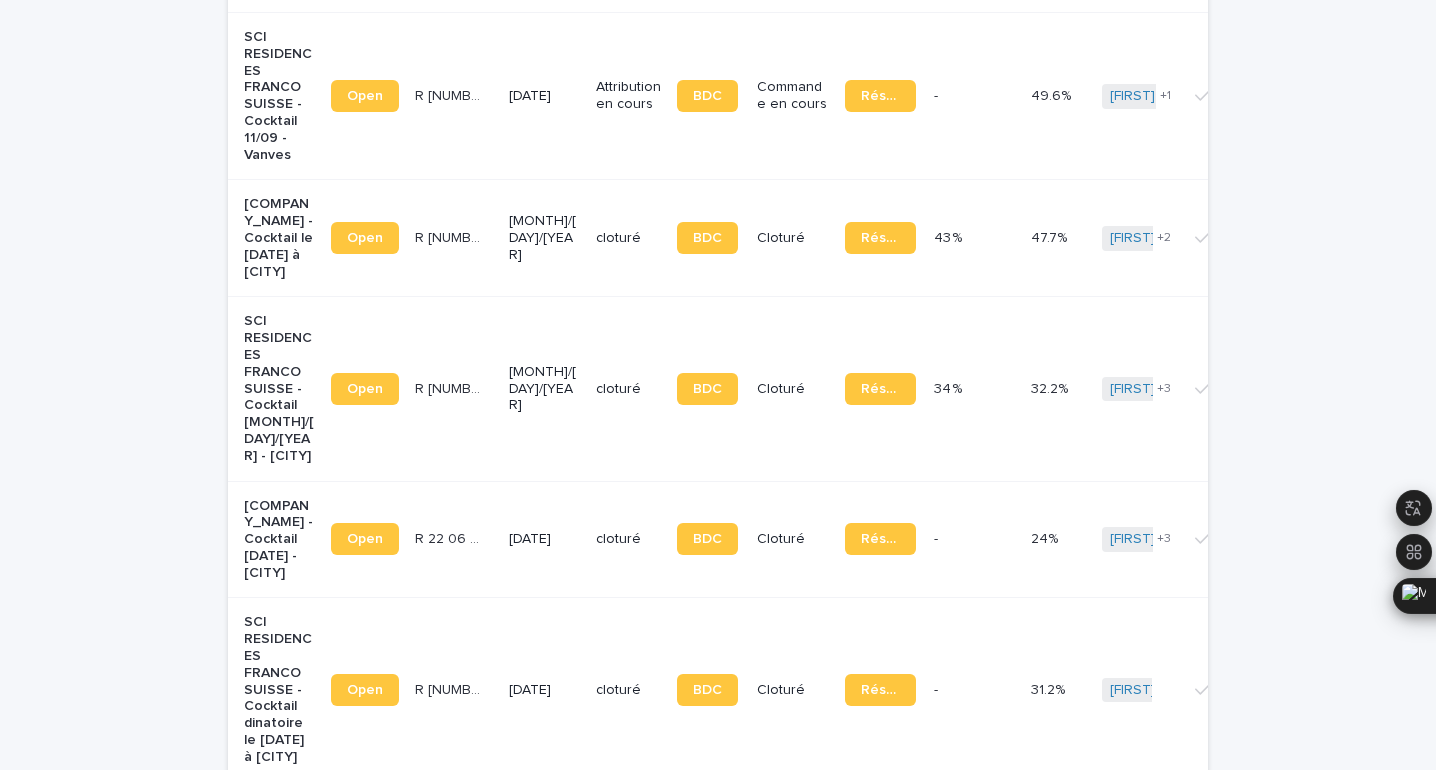 click on "[MONTH]/[DAY]/[YEAR]" at bounding box center [544, 238] 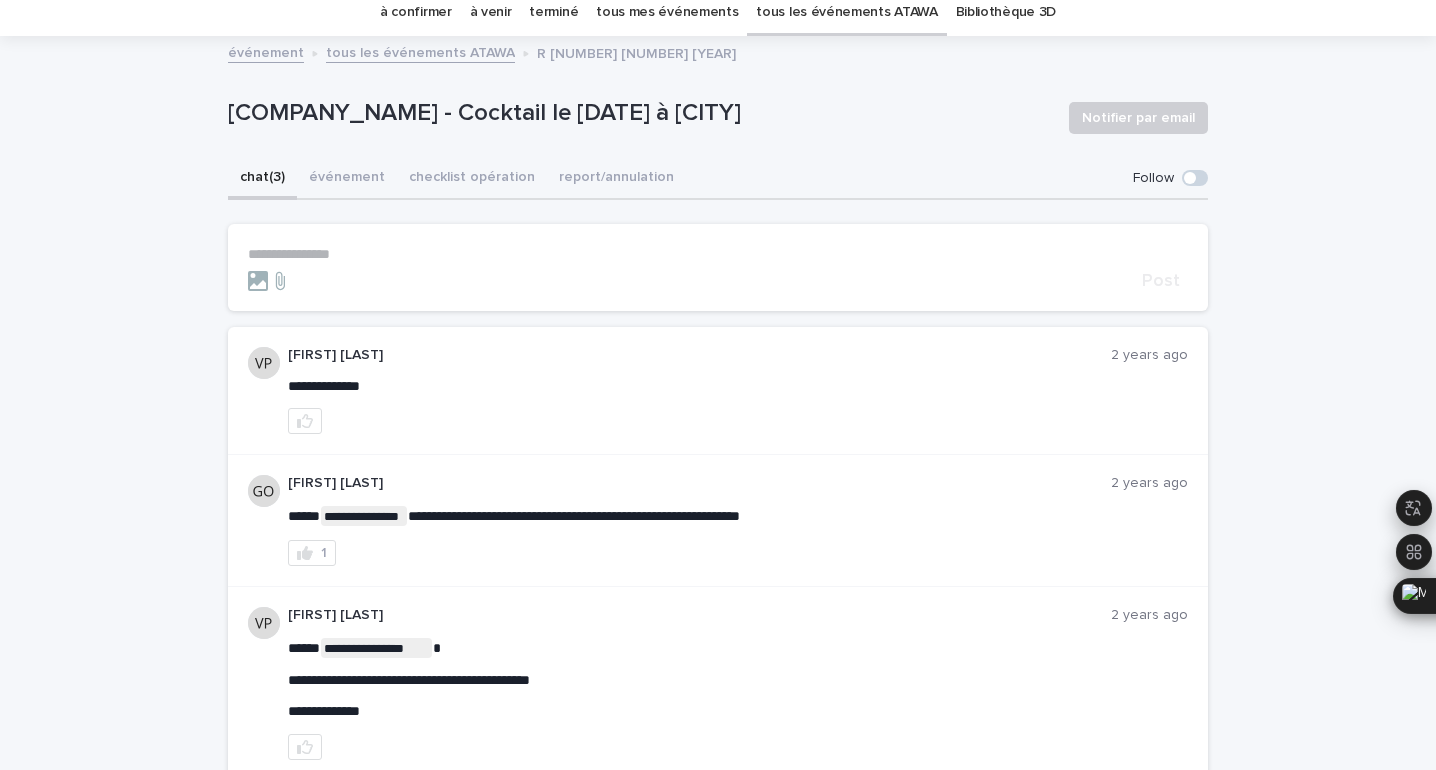 scroll, scrollTop: 73, scrollLeft: 0, axis: vertical 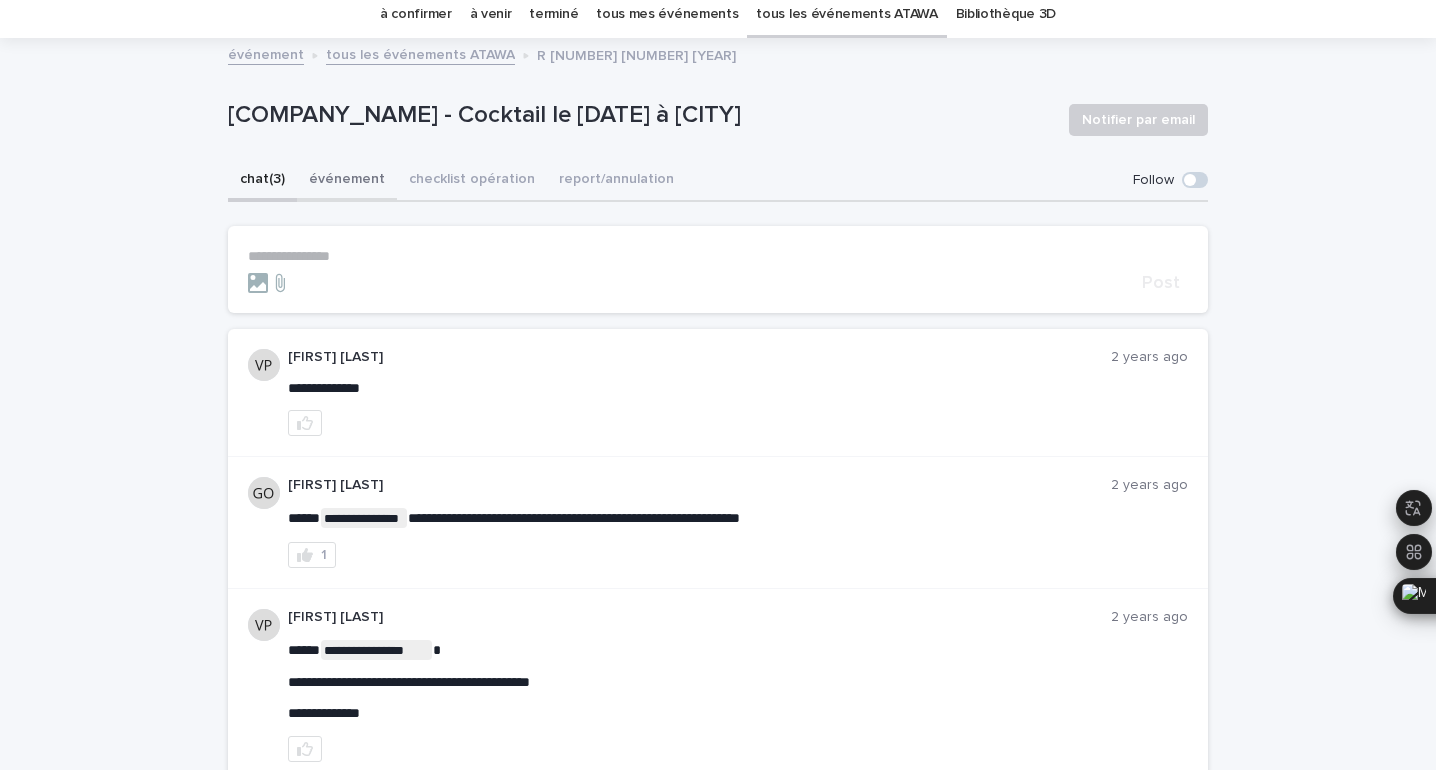 click on "événement" at bounding box center (347, 181) 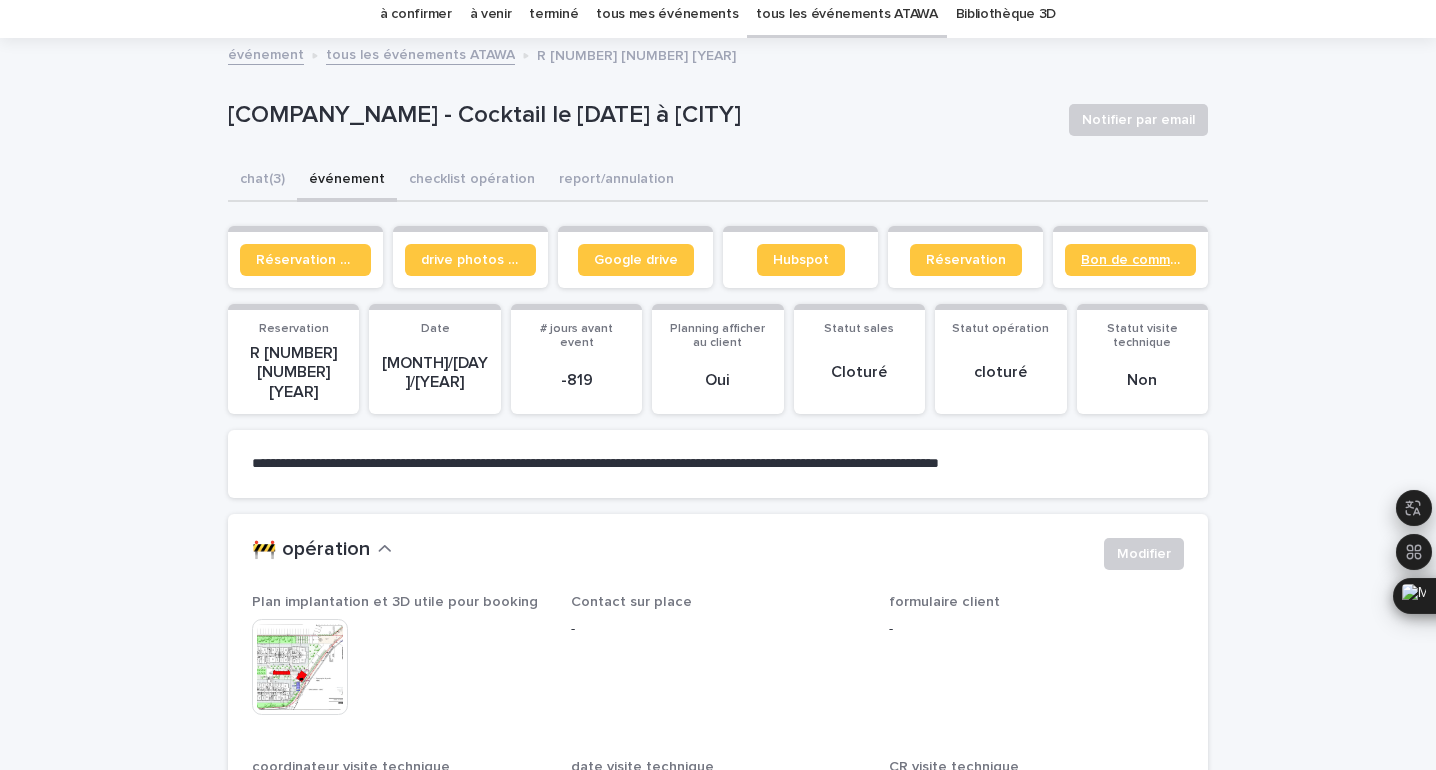 click on "Bon de commande" at bounding box center (1130, 260) 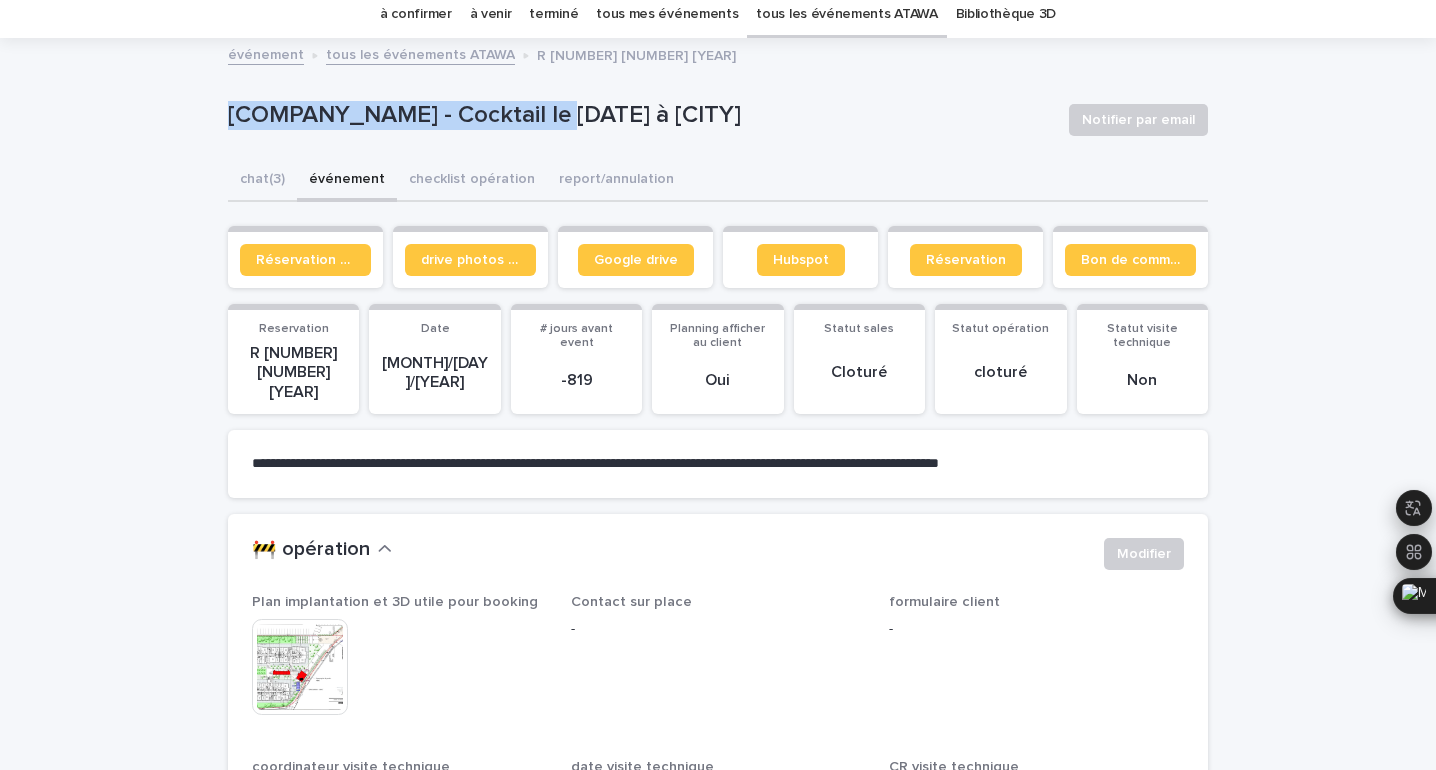 drag, startPoint x: 612, startPoint y: 119, endPoint x: 213, endPoint y: 105, distance: 399.24554 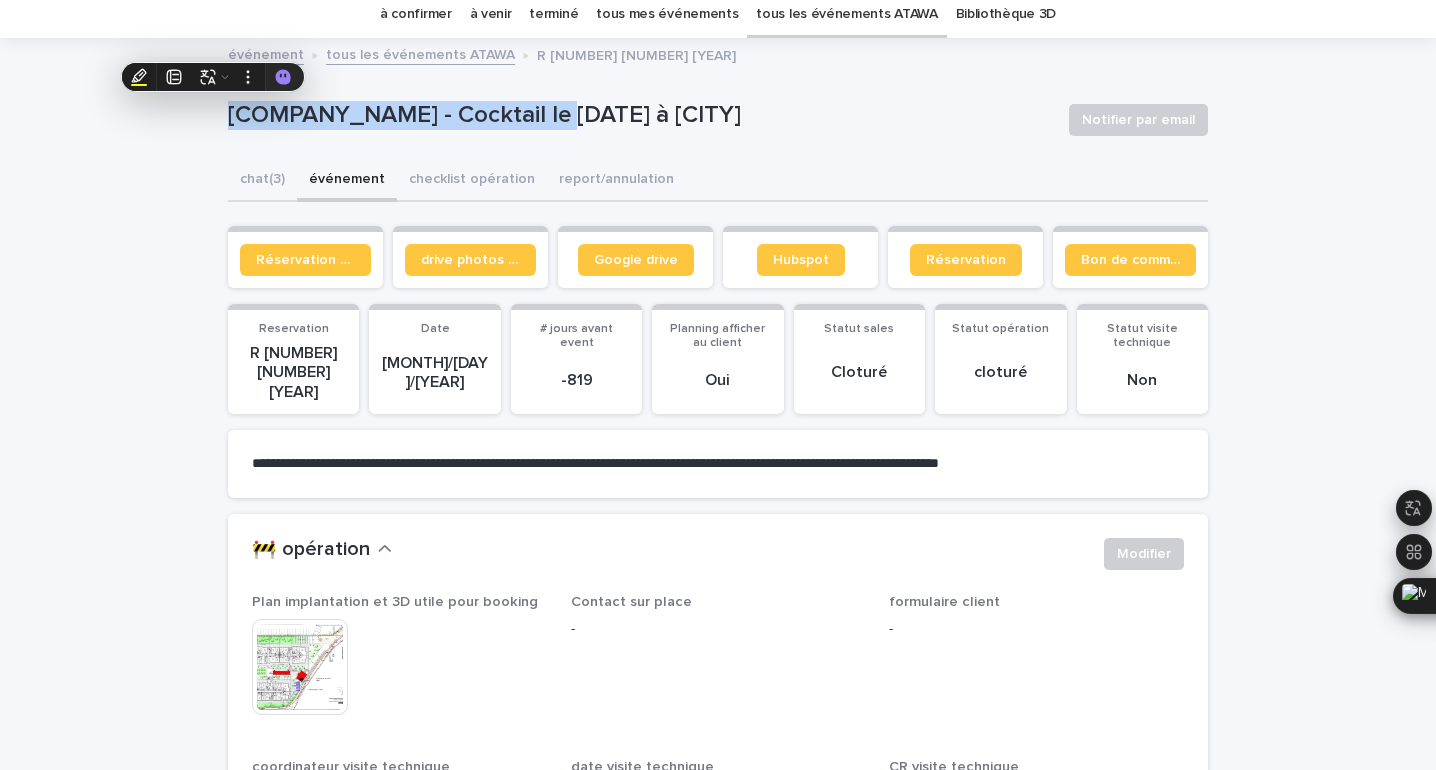 copy on "SCI RESIDENCES FRANCO SUISSE" 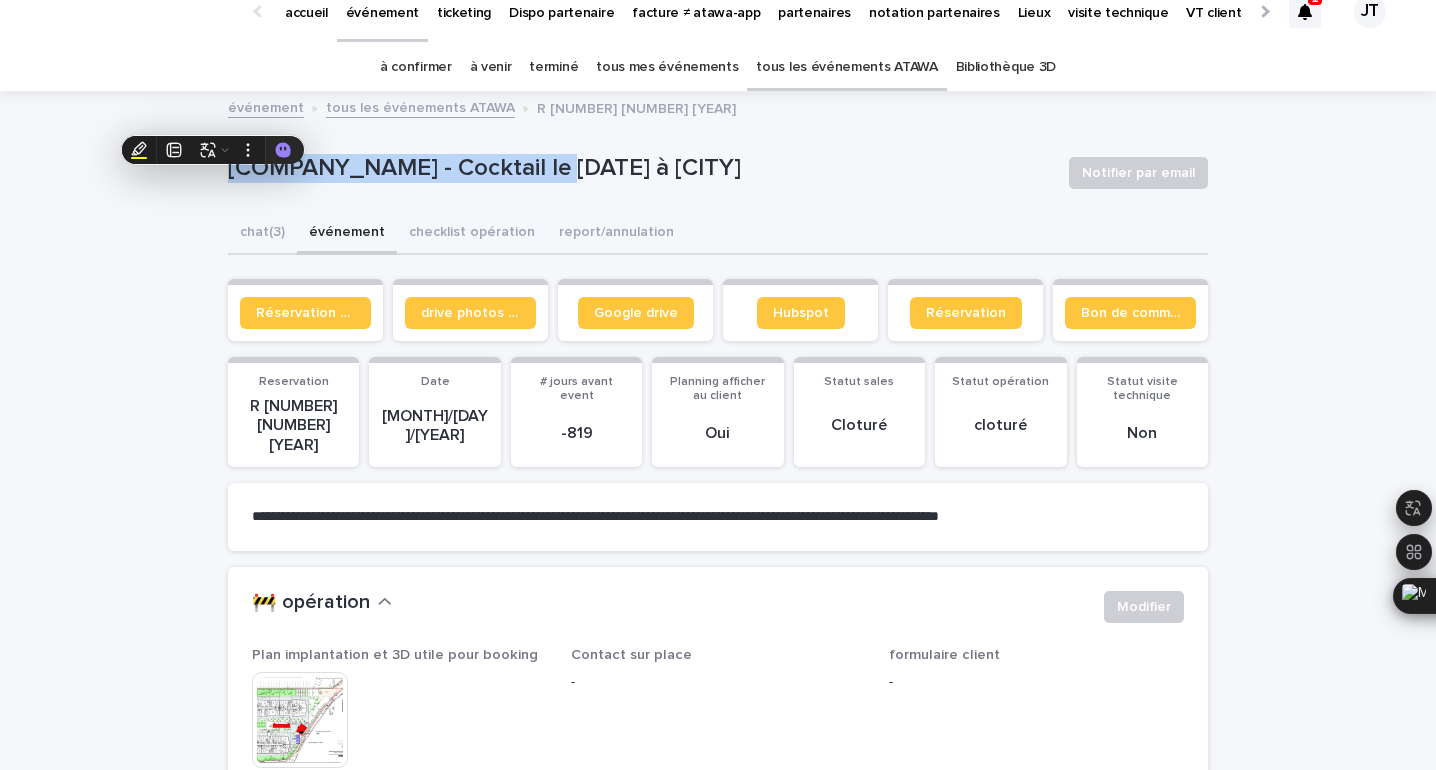 scroll, scrollTop: 0, scrollLeft: 0, axis: both 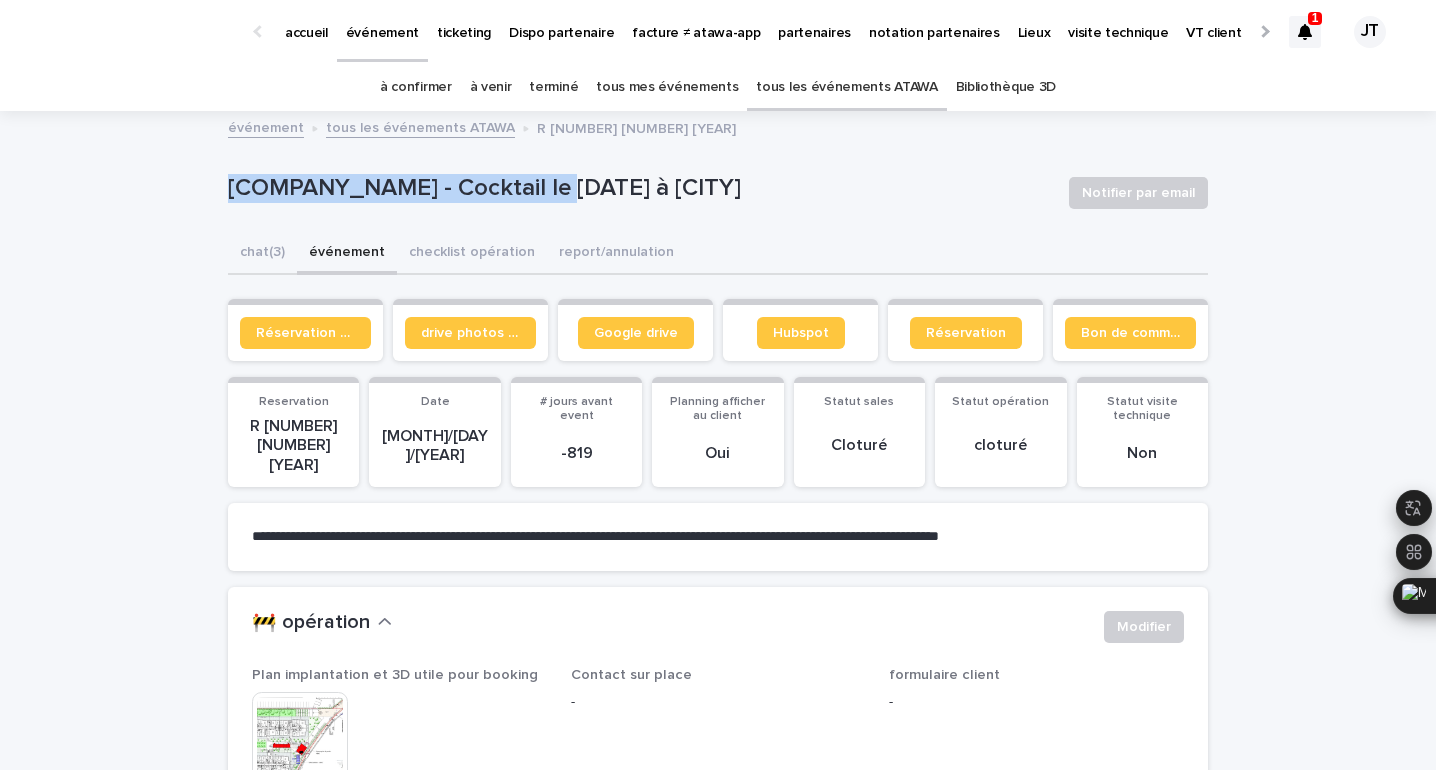 click on "tous les événements ATAWA" at bounding box center [846, 87] 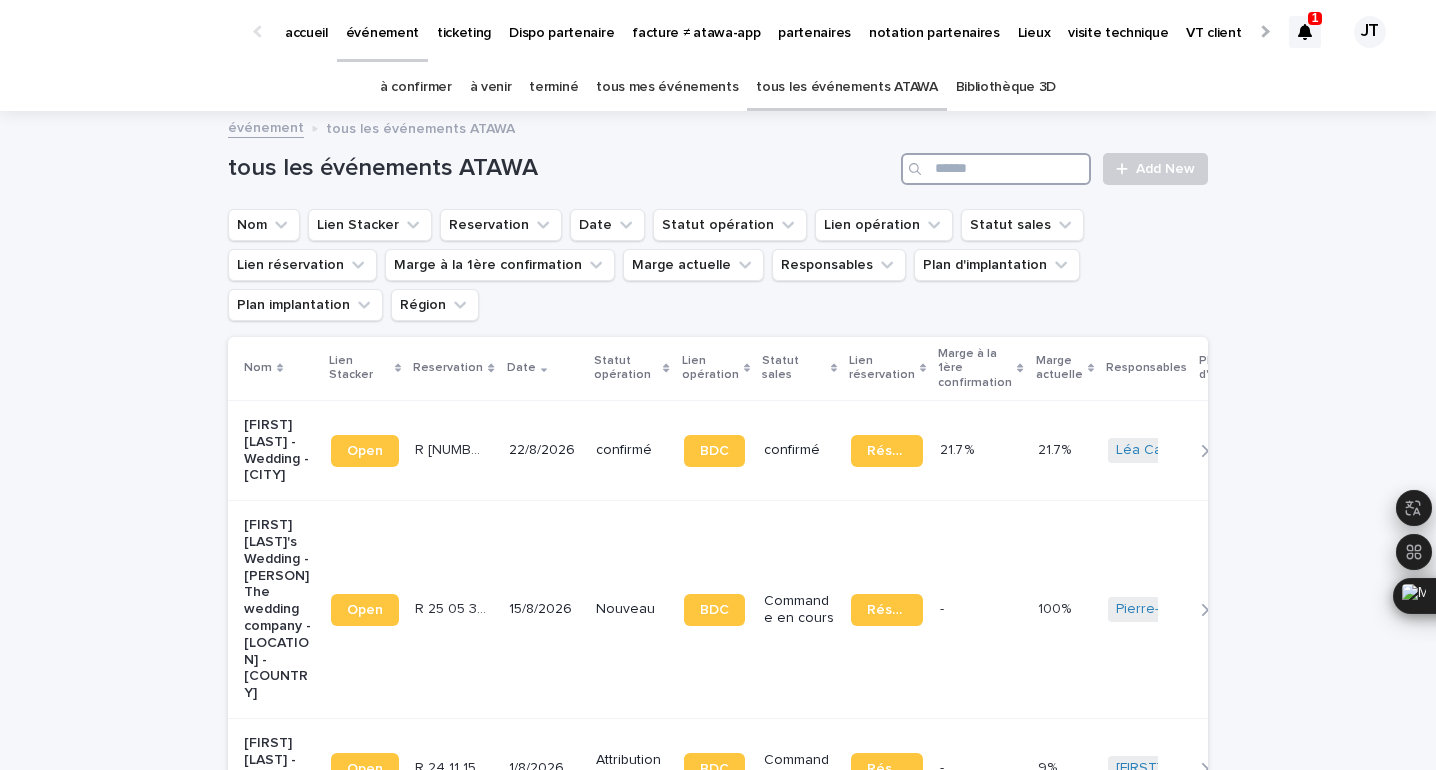 click at bounding box center (996, 169) 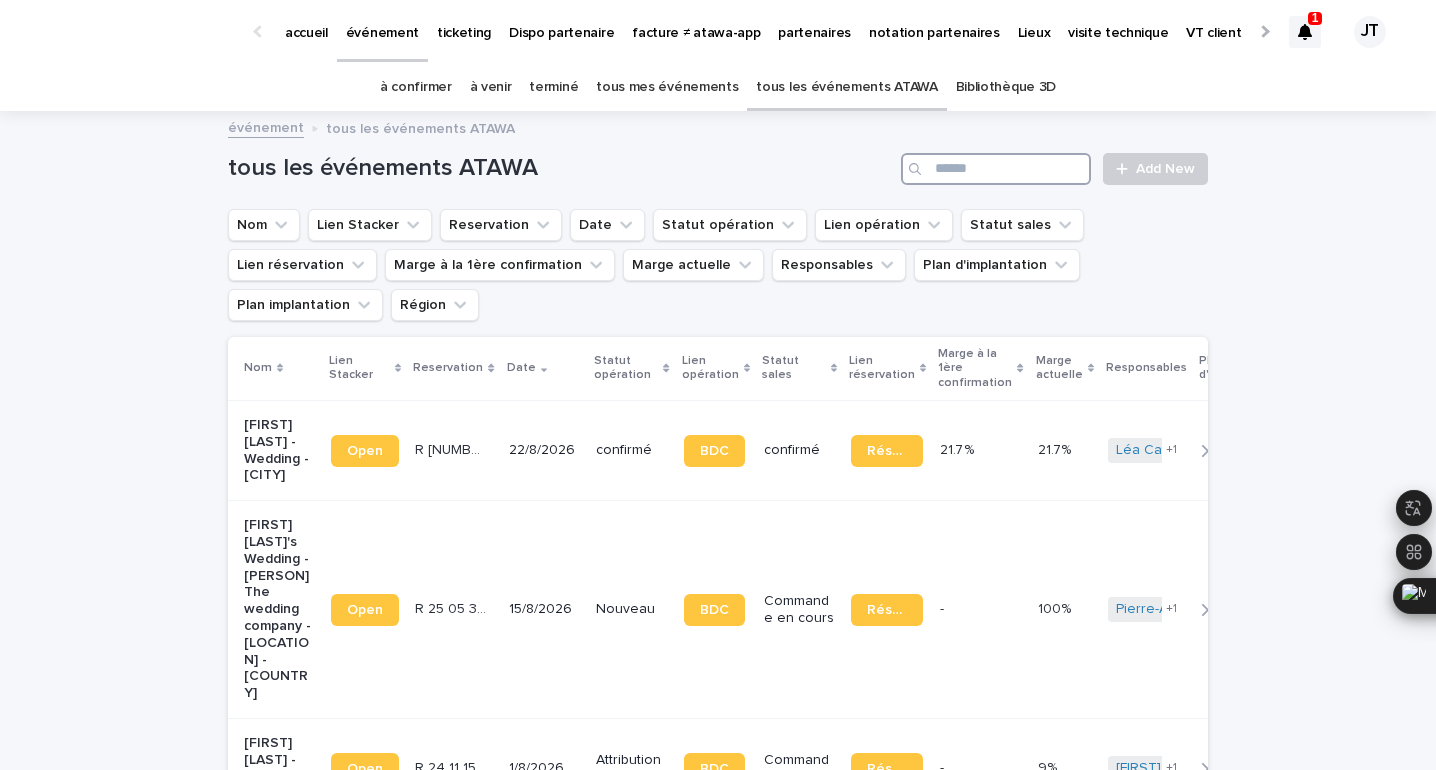 paste on "**********" 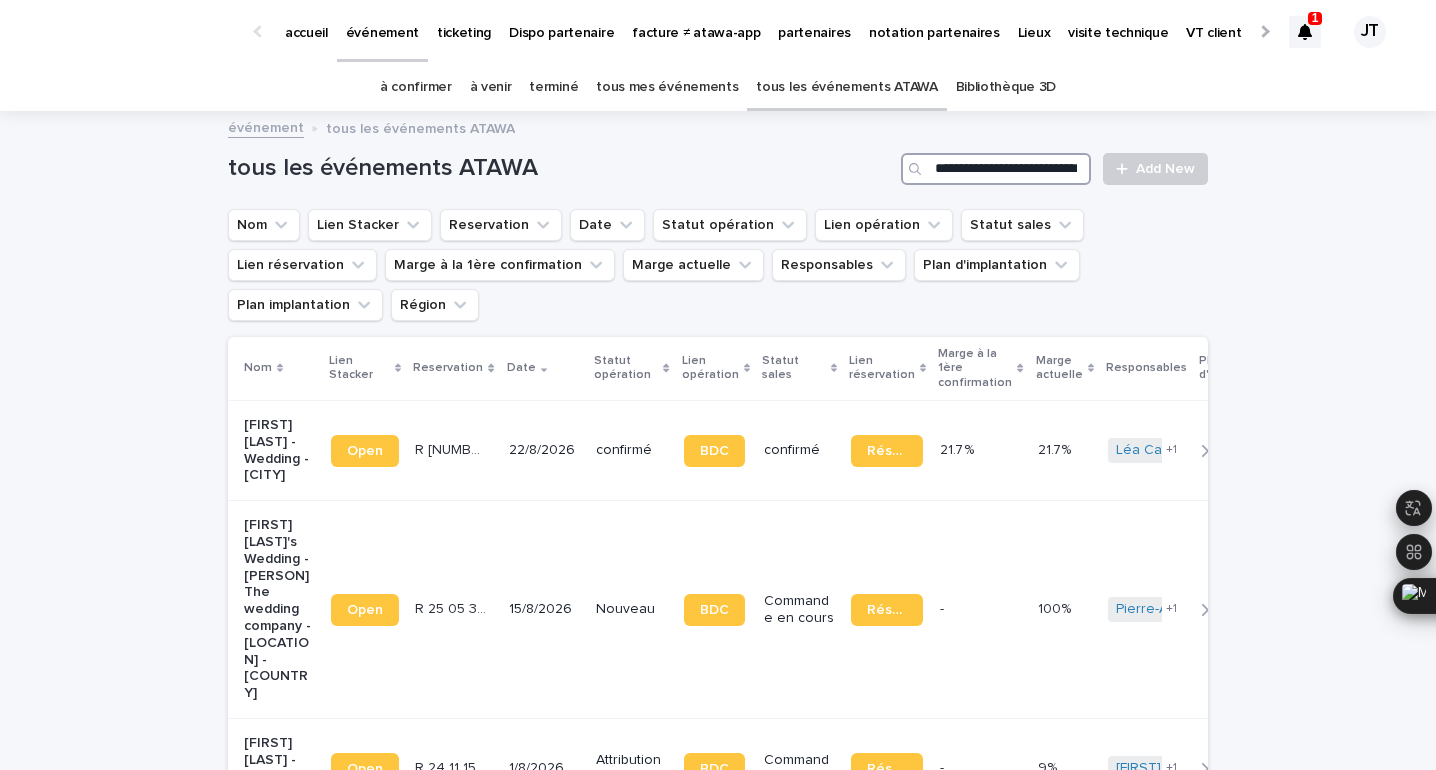 scroll, scrollTop: 0, scrollLeft: 96, axis: horizontal 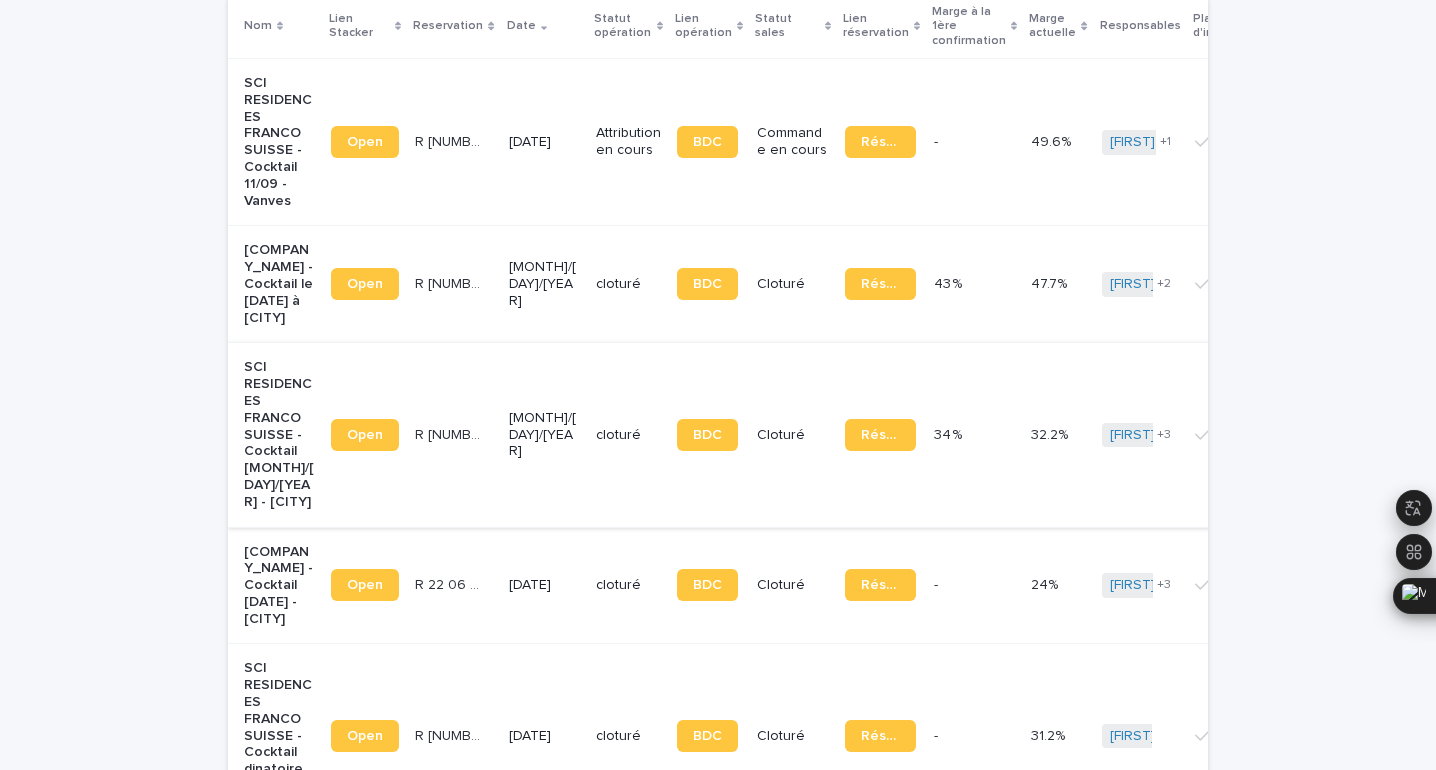 type on "**********" 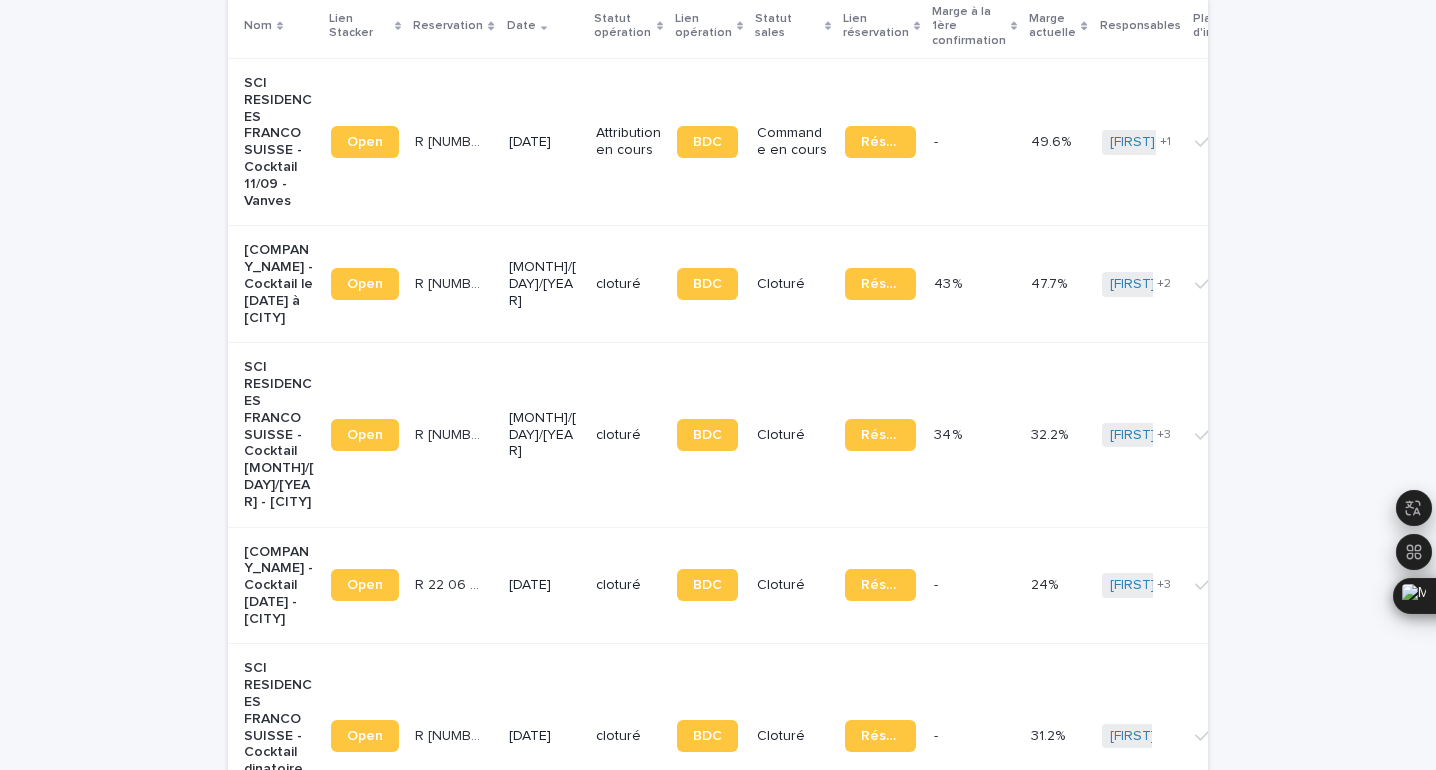 scroll, scrollTop: 0, scrollLeft: 0, axis: both 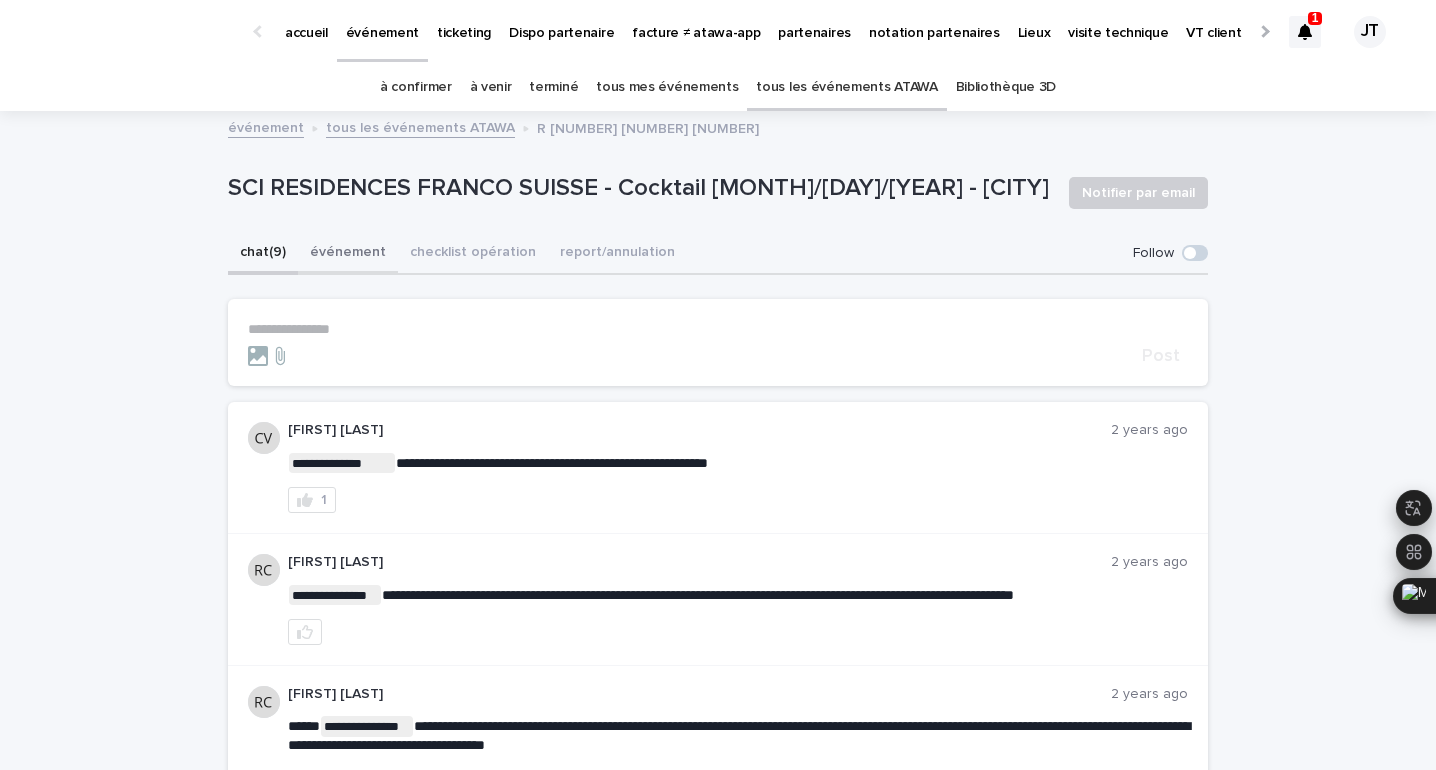 click on "événement" at bounding box center (348, 254) 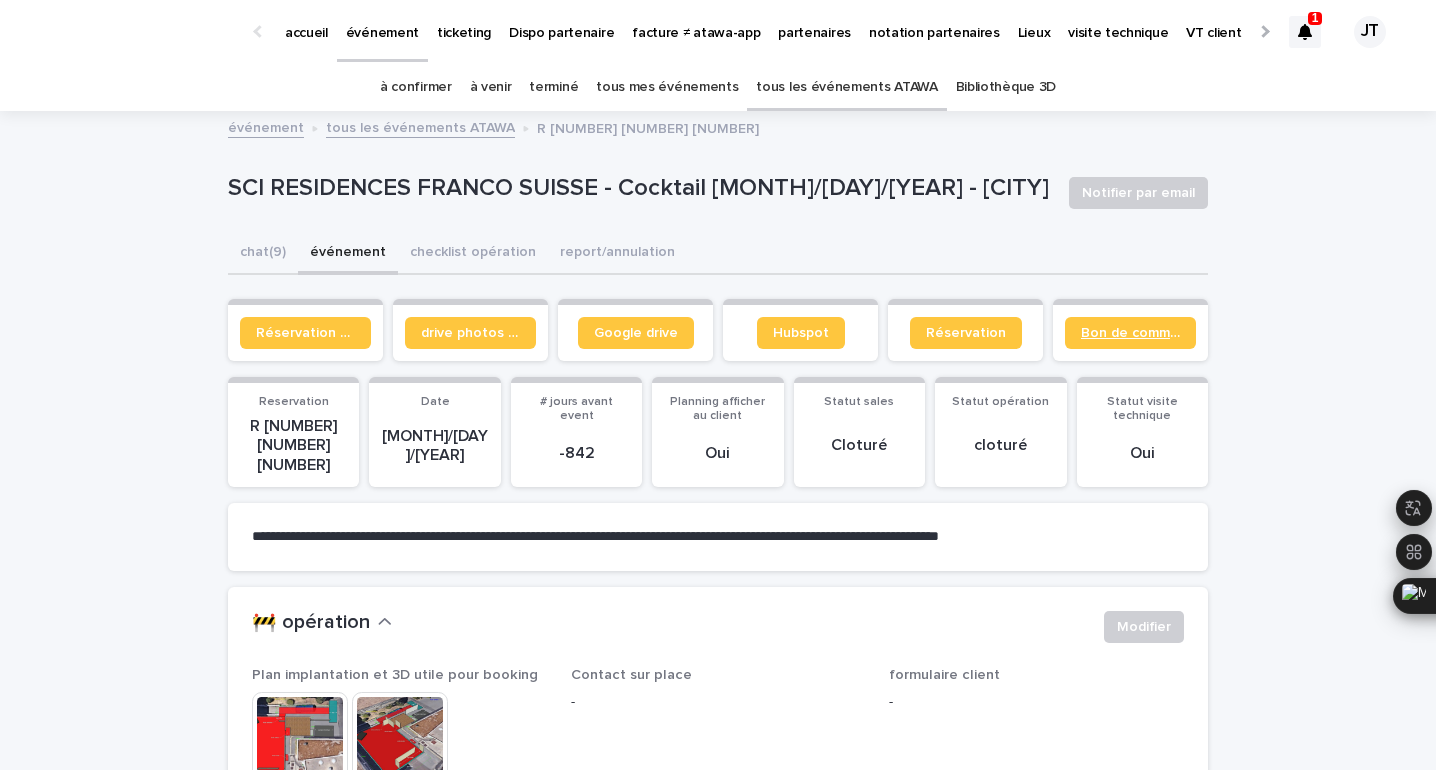 click on "Bon de commande" at bounding box center [1130, 333] 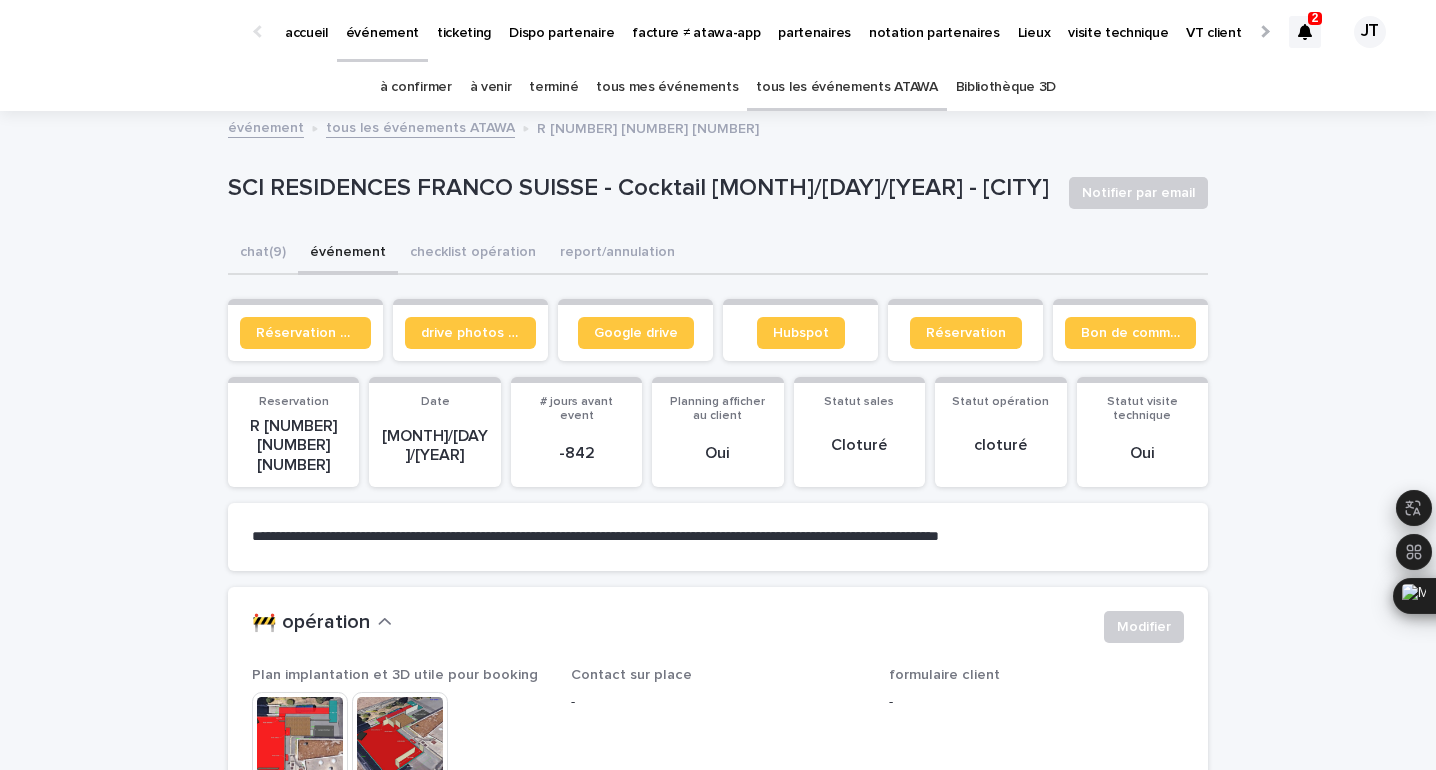 click on "à confirmer" at bounding box center [416, 87] 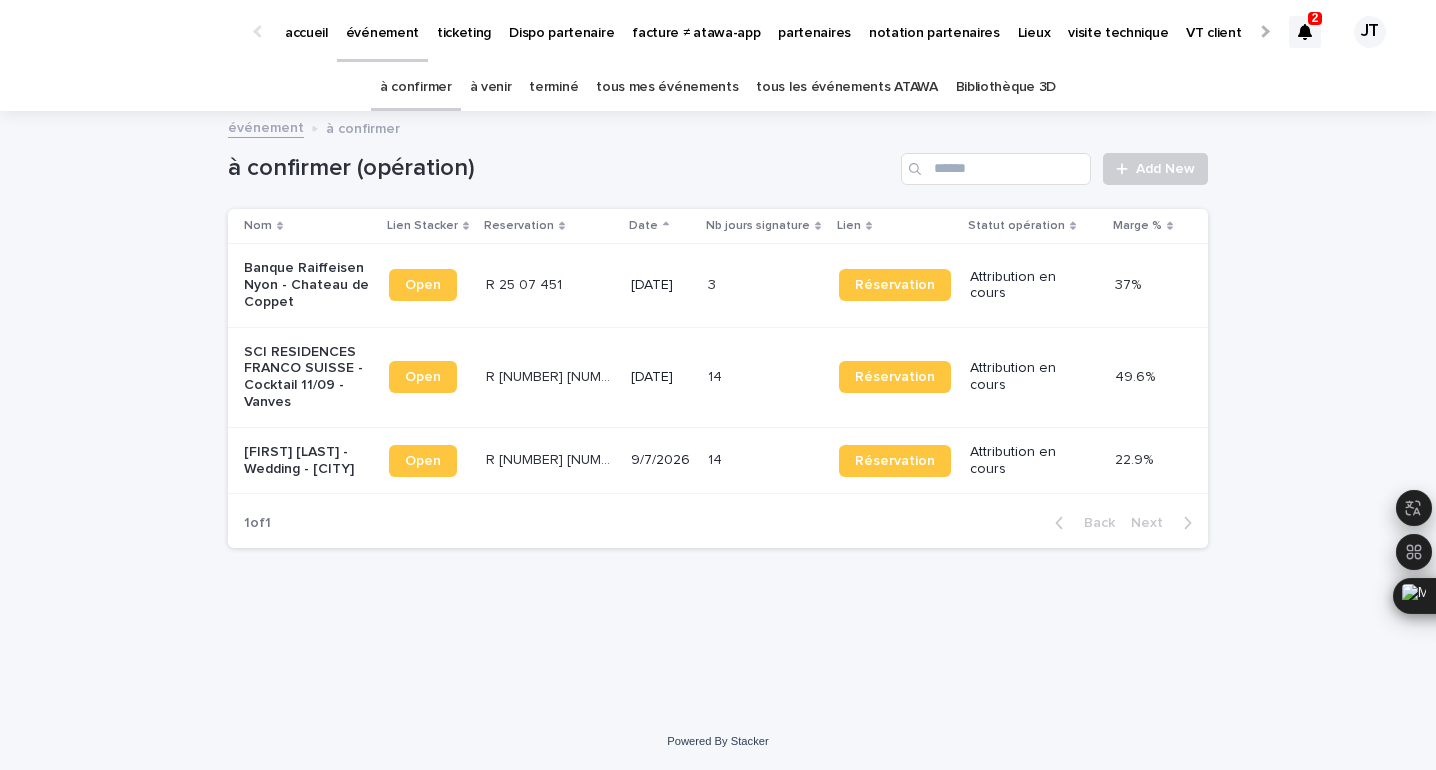 click on "14 14" at bounding box center (765, 377) 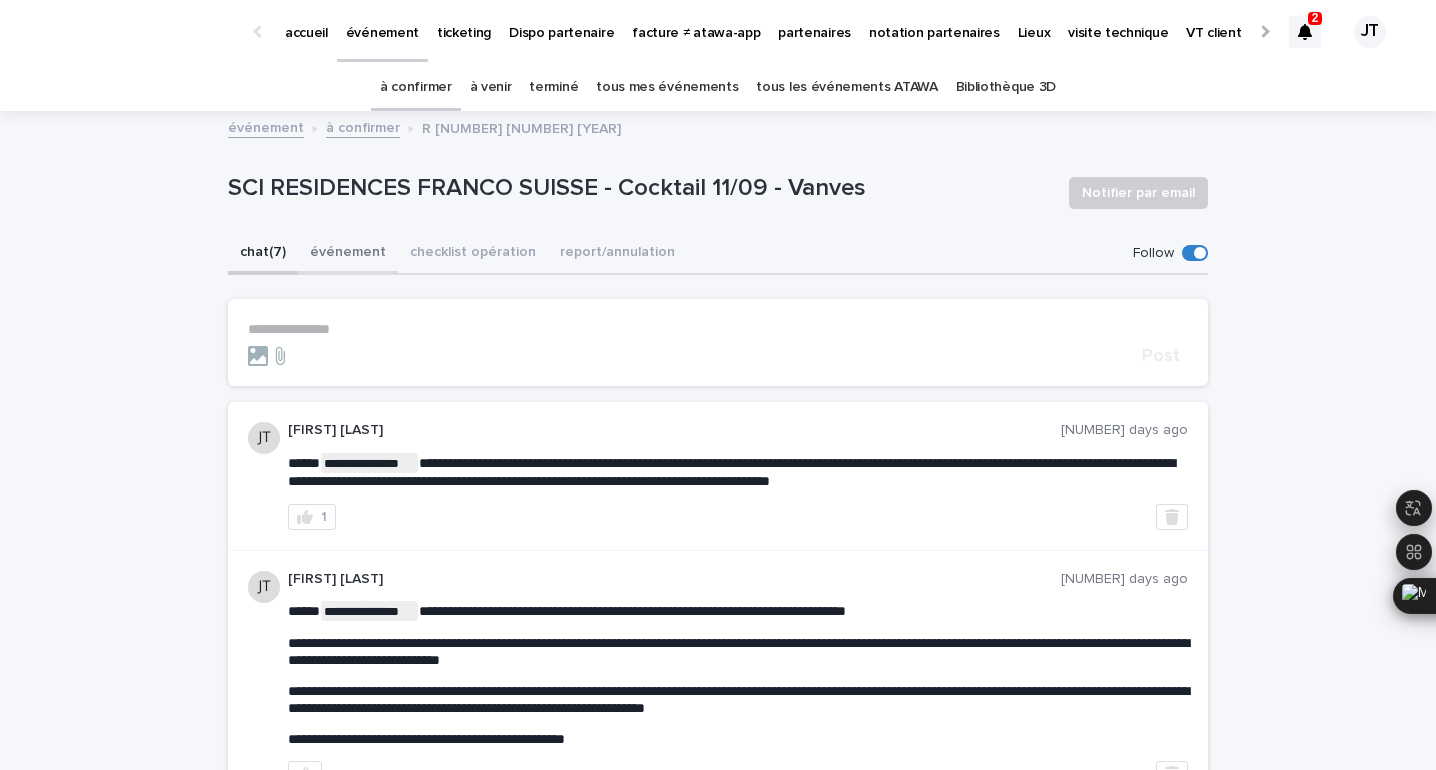 click on "événement" at bounding box center [348, 254] 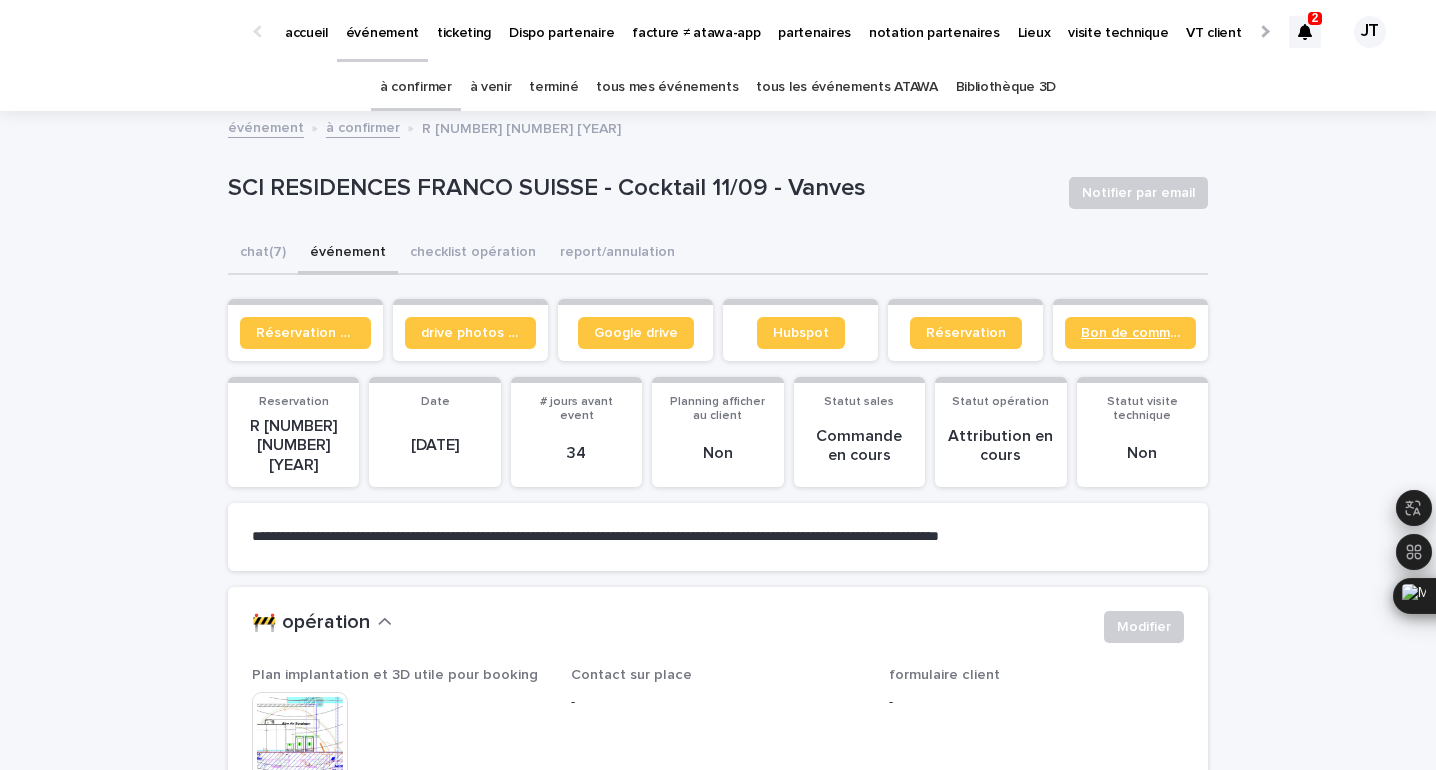 click on "Bon de commande" at bounding box center [1130, 333] 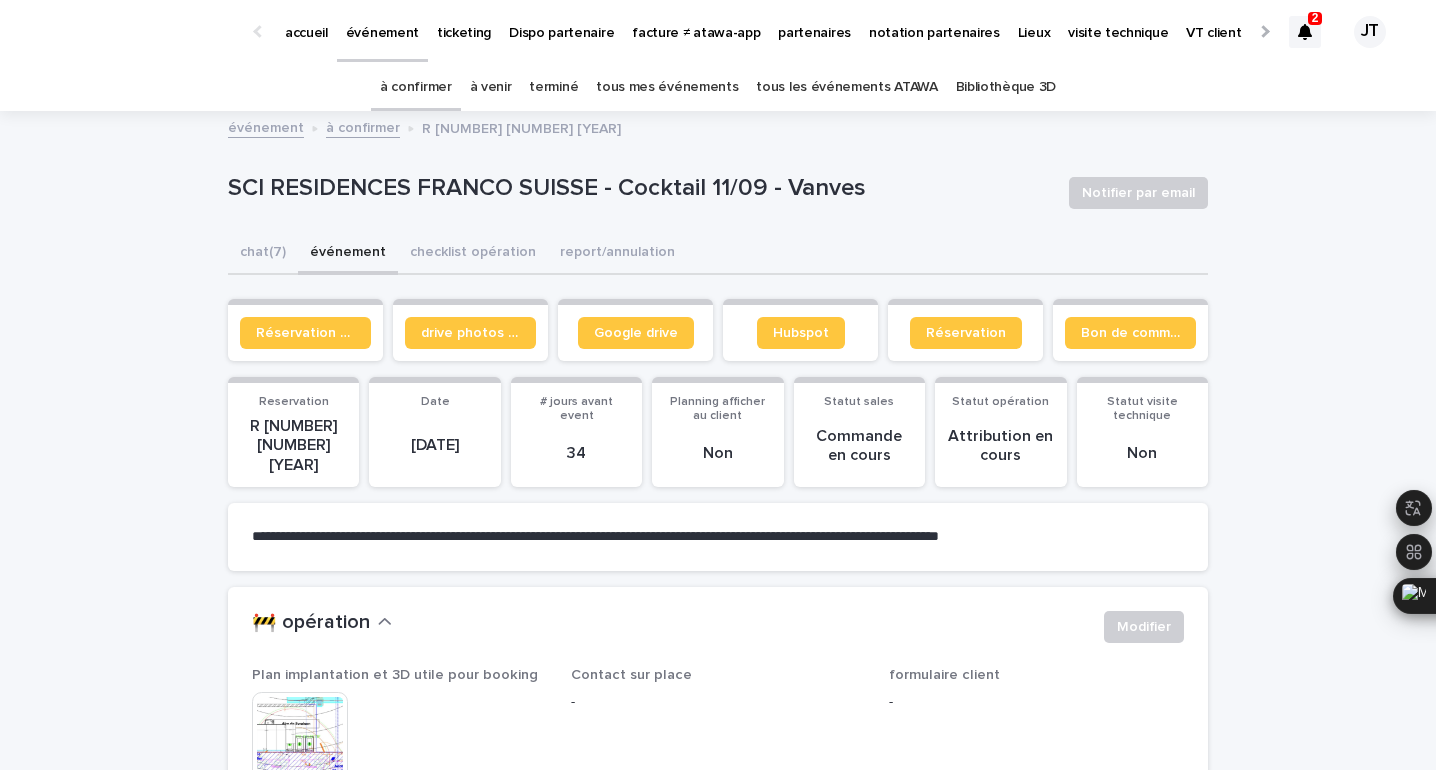 click on "à confirmer" at bounding box center (416, 87) 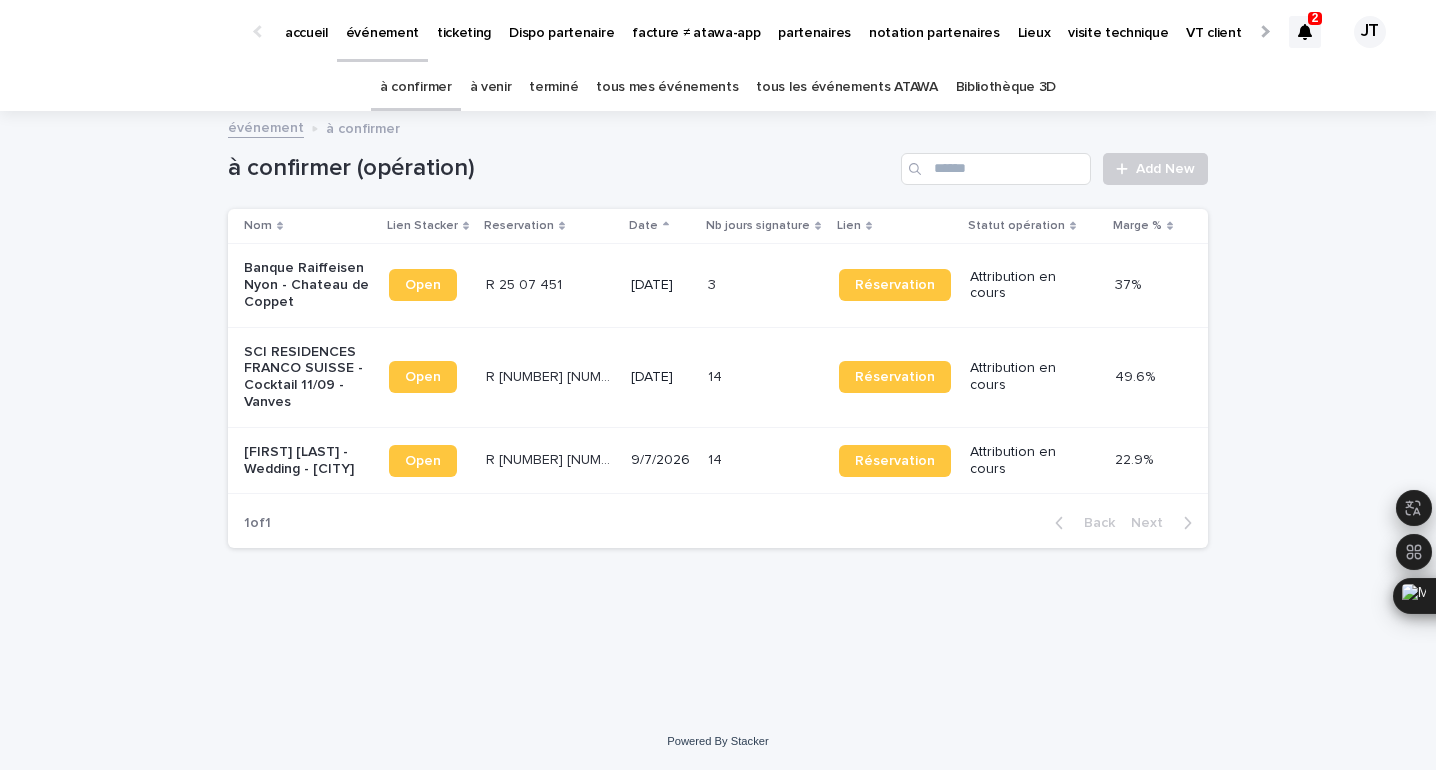 click 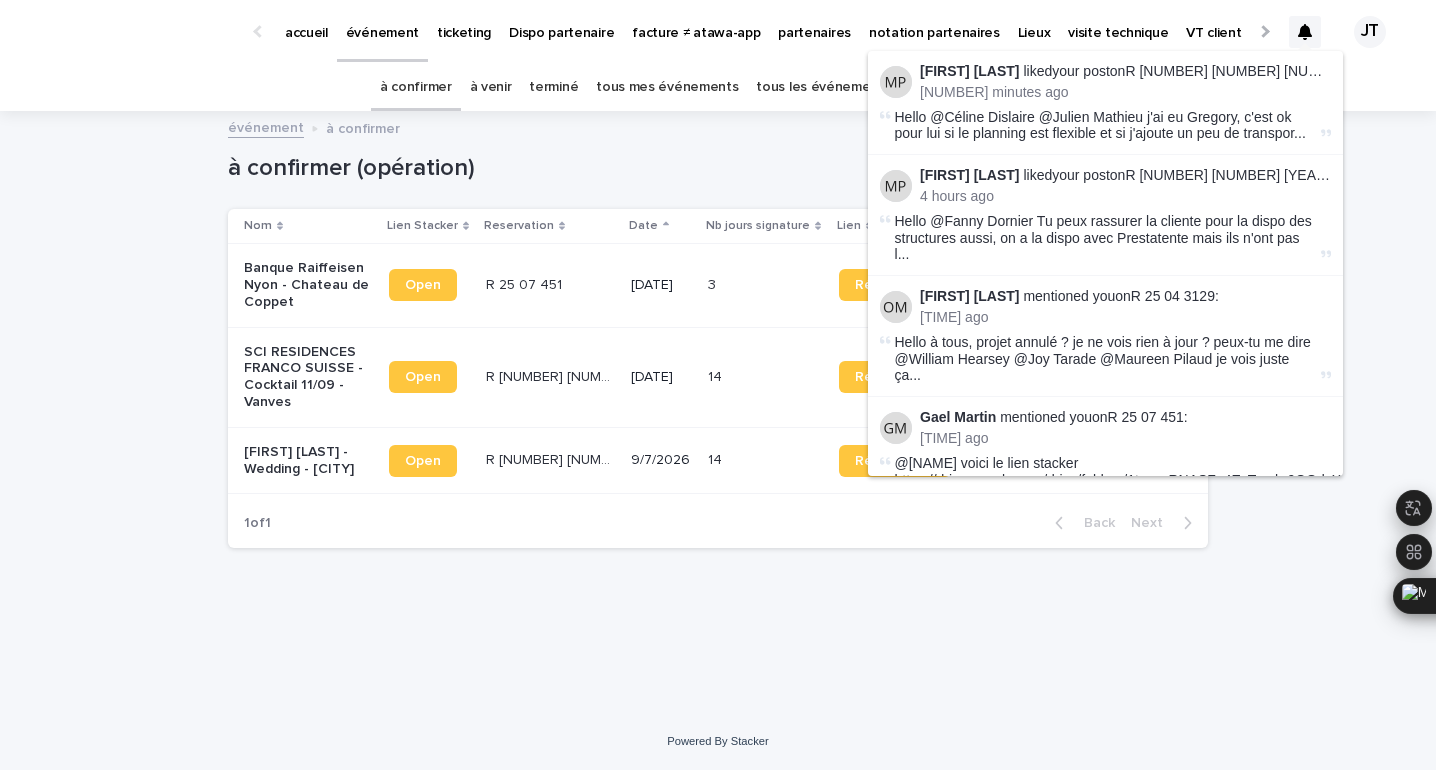 click on "Loading... Saving… Loading... Saving… [PLACE] - Cocktail [MONTH]/[DAY] - [CITY] Open R [NUMBER] [NUMBER] [YEAR] R [NUMBER] [NUMBER] [YEAR] 21/[MONTH]/[YEAR] 3 3 Réservation Attribution en cours [PERCENT]% [PERCENT]% SCI RESIDENCES FRANCO SUISSE - Cocktail [MONTH]/[DAY] - [CITY] Open R [NUMBER] [NUMBER] [YEAR] R [NUMBER] [NUMBER] [YEAR] 11/[MONTH]/[YEAR] 14 14 Réservation Attribution en cours [PERCENT]% [PERCENT]% Ophélie Chapelle - Wedding - [CITY] Open R [NUMBER] [NUMBER] [YEAR] R [NUMBER] [NUMBER] [YEAR] 9/[MONTH]/[YEAR] 14 14 Réservation Attribution en cours [PERCENT]% [PERCENT]% 1 of 1 Back Next" at bounding box center (718, 388) 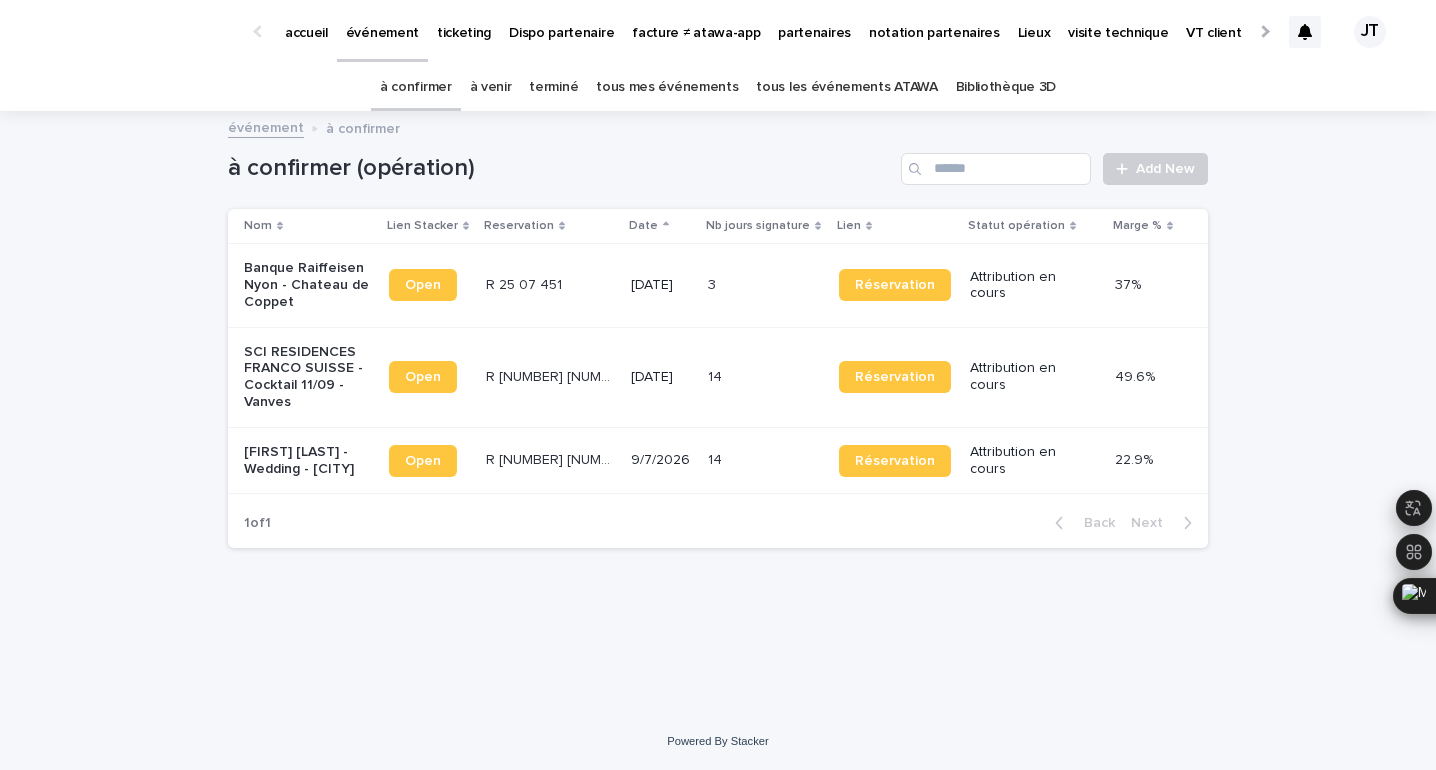 click on "à venir" at bounding box center (491, 87) 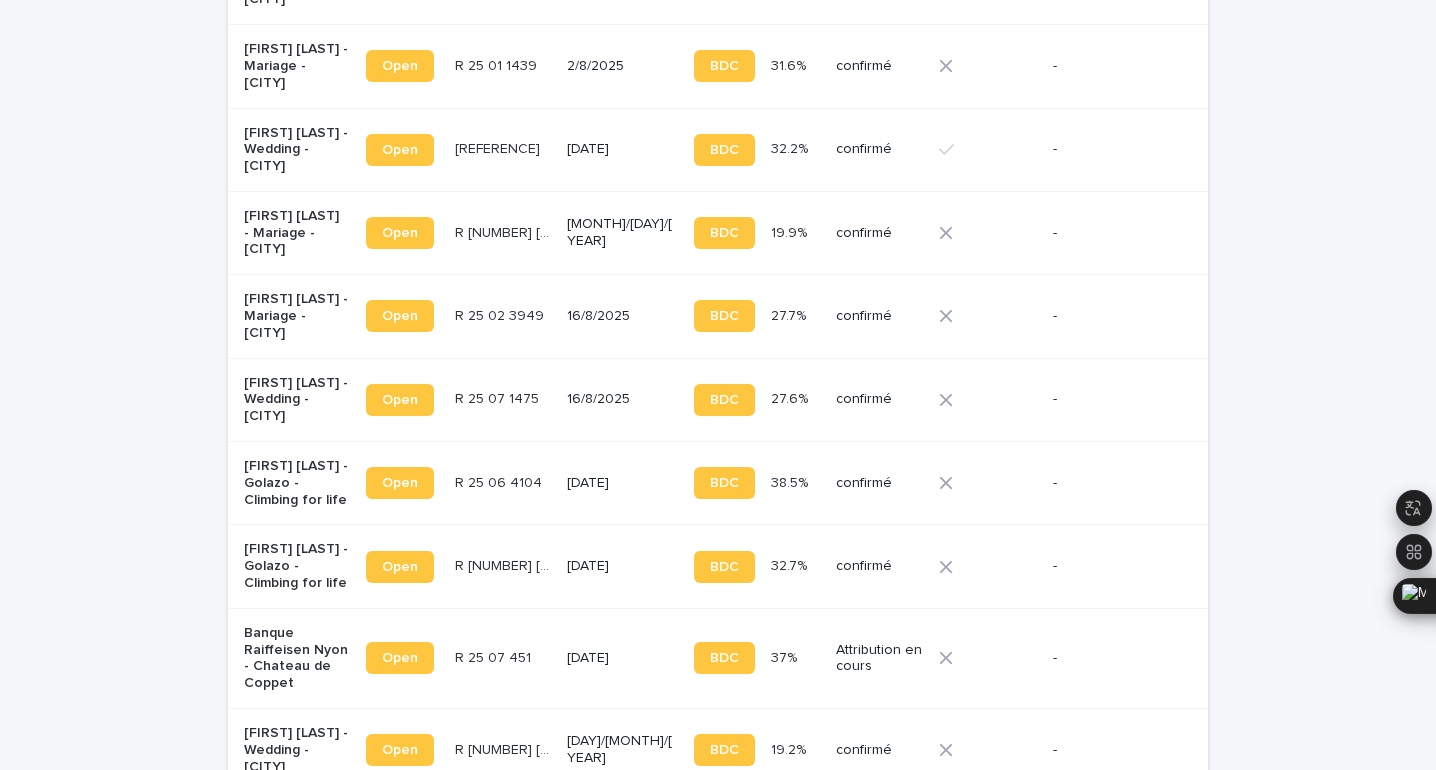 scroll, scrollTop: 863, scrollLeft: 0, axis: vertical 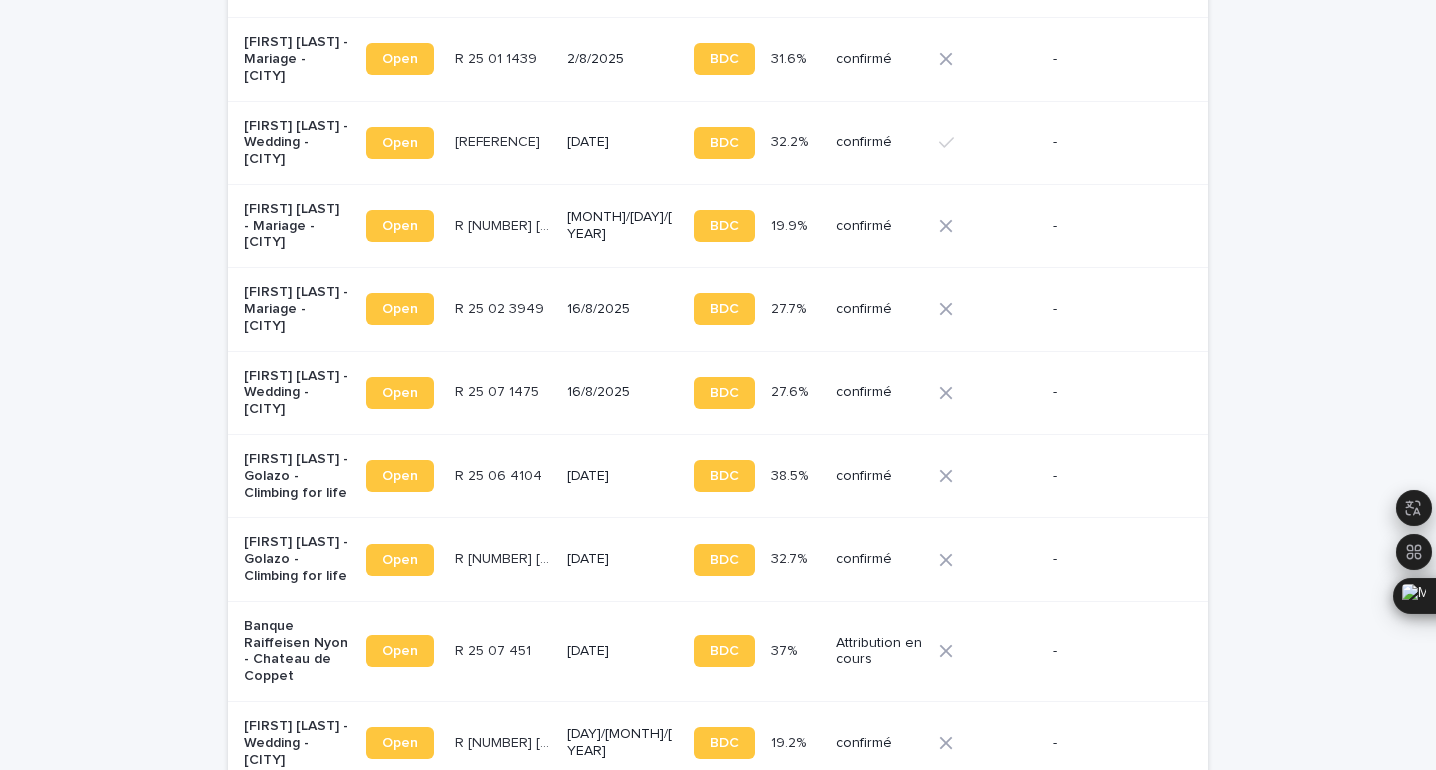 click on "R [NUMBER] [NUMBER] [YEAR] R [NUMBER] [NUMBER] [YEAR]" at bounding box center (503, 476) 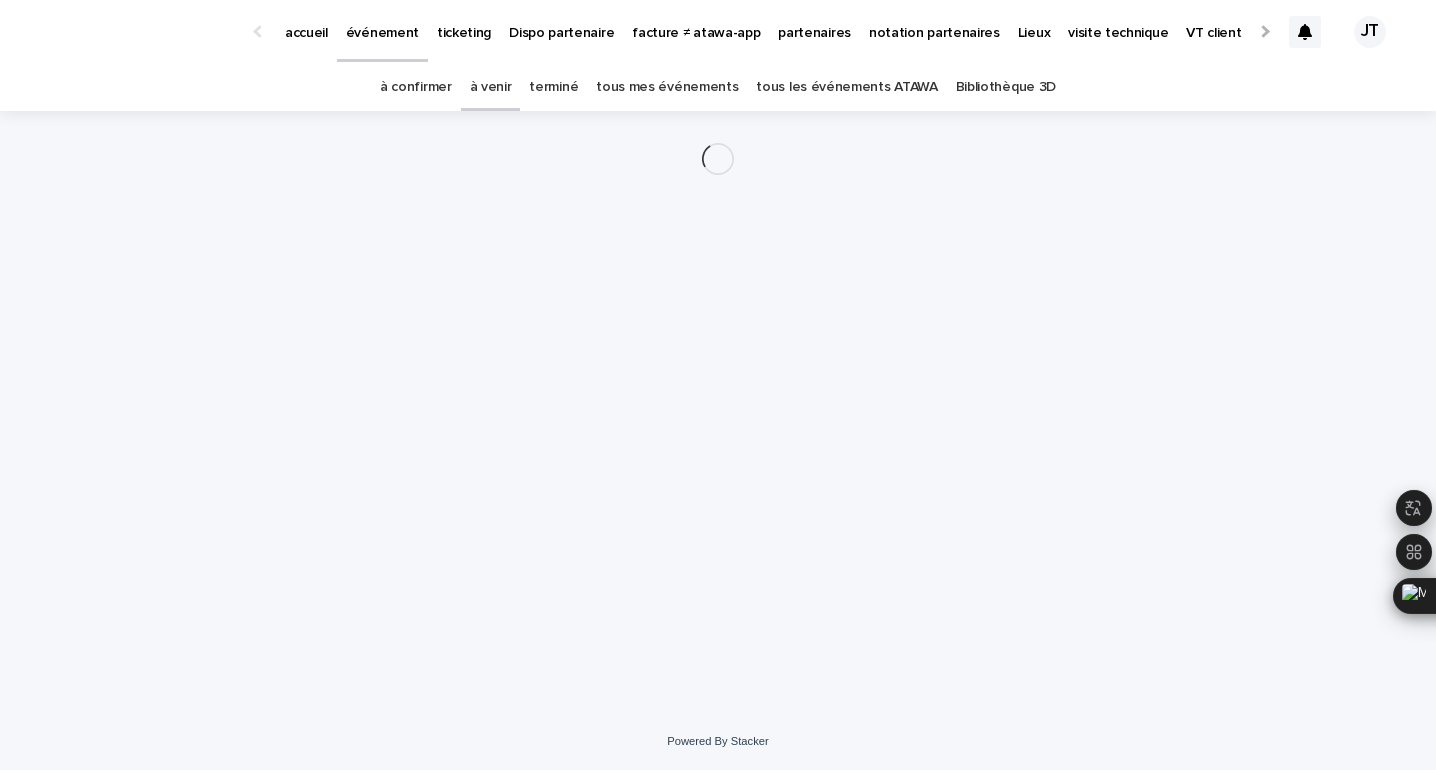 scroll, scrollTop: 0, scrollLeft: 0, axis: both 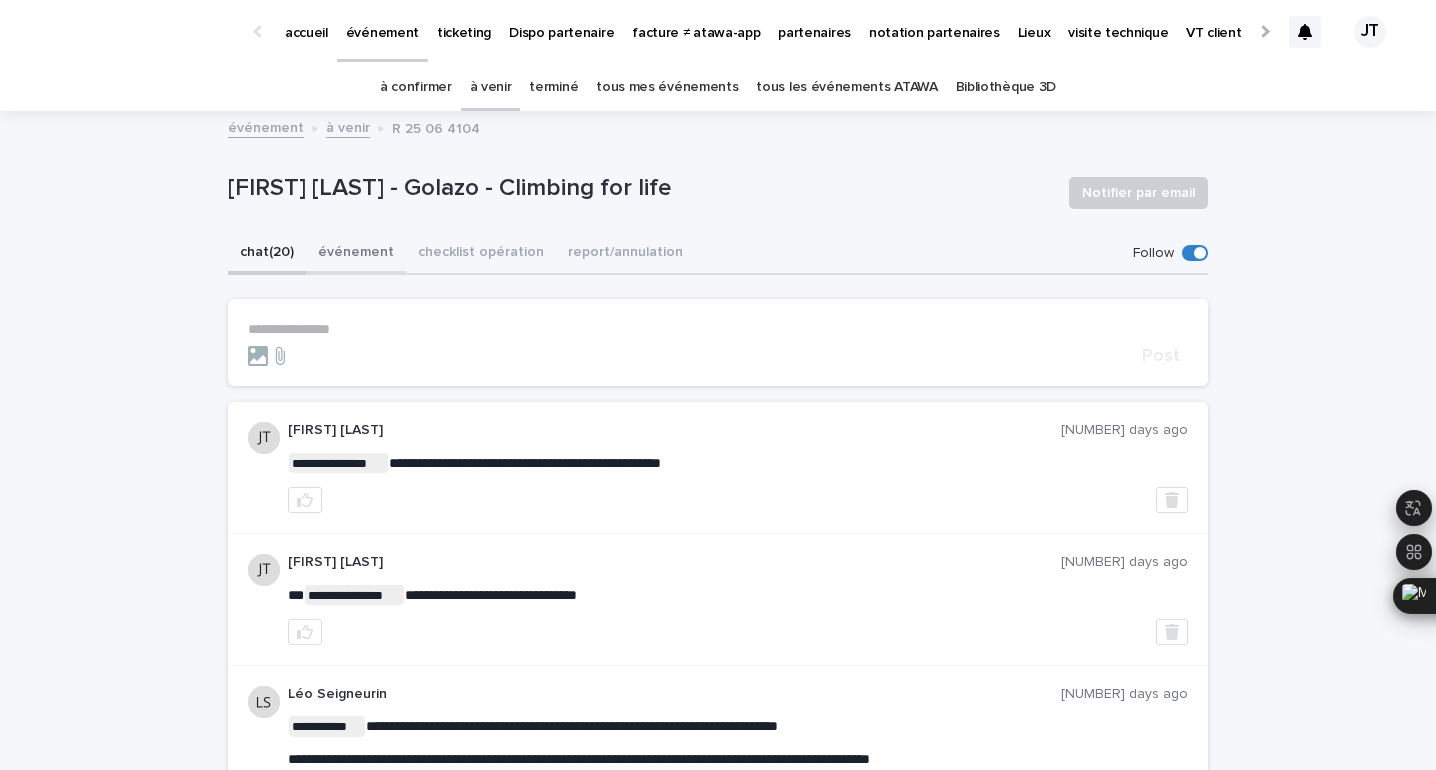 click on "événement" at bounding box center (356, 254) 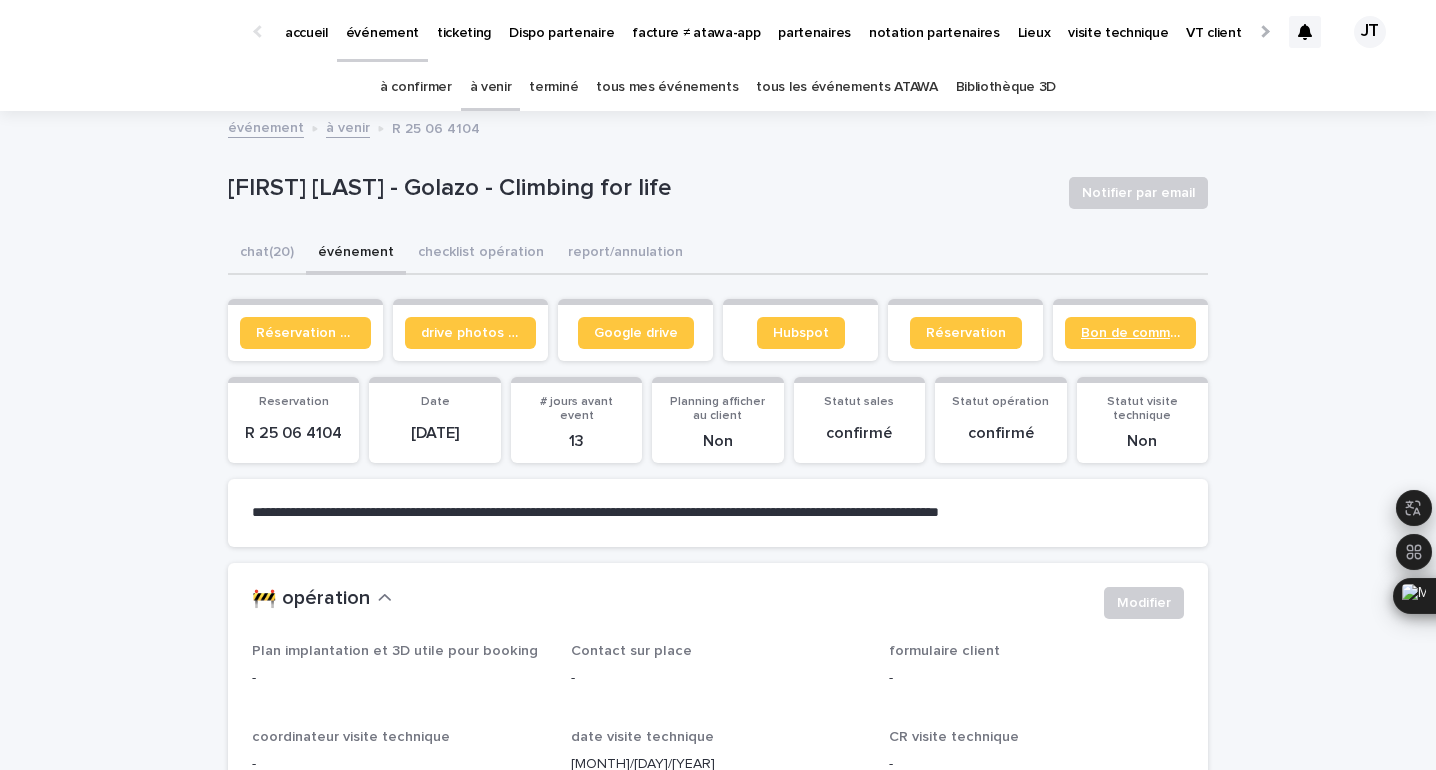 click on "Bon de commande" at bounding box center (1130, 333) 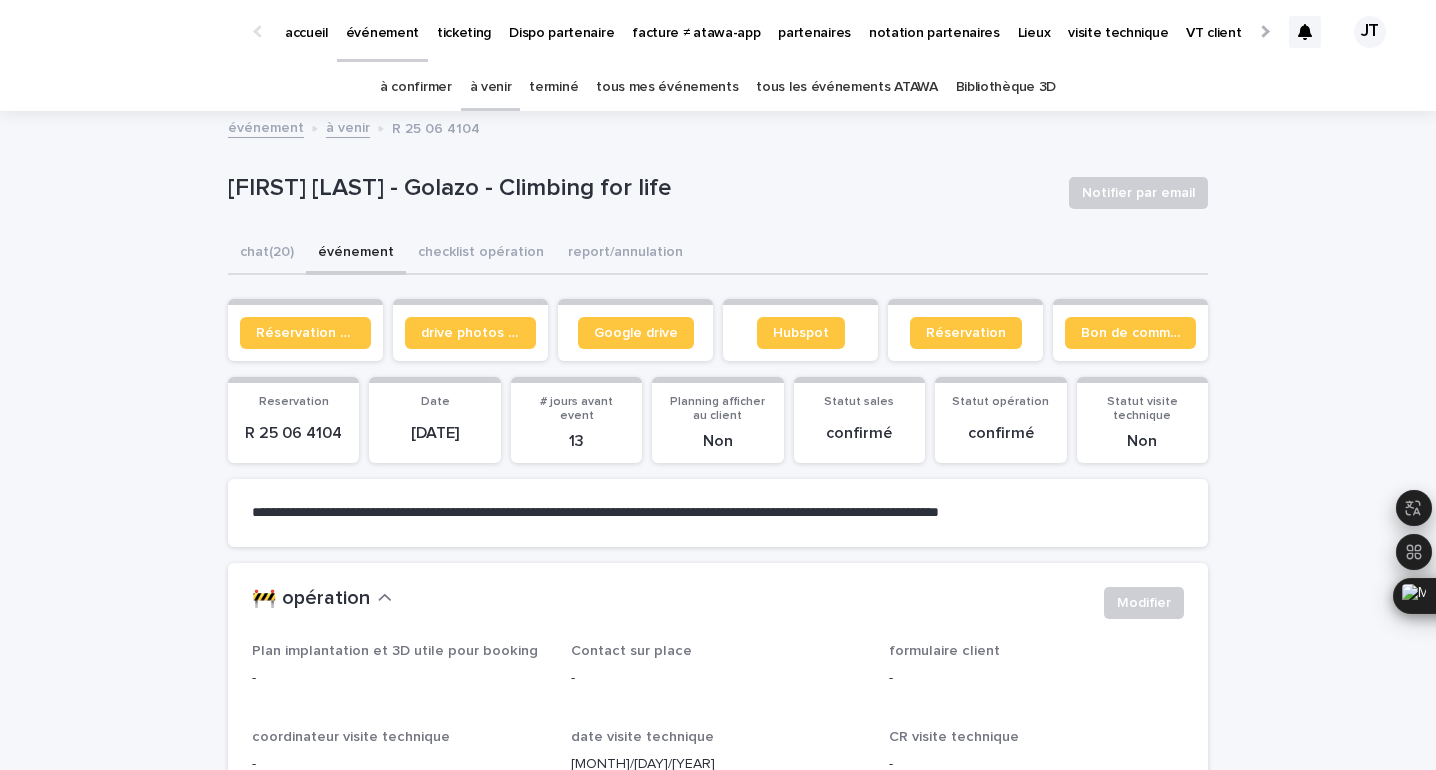 click on "à venir" at bounding box center (491, 87) 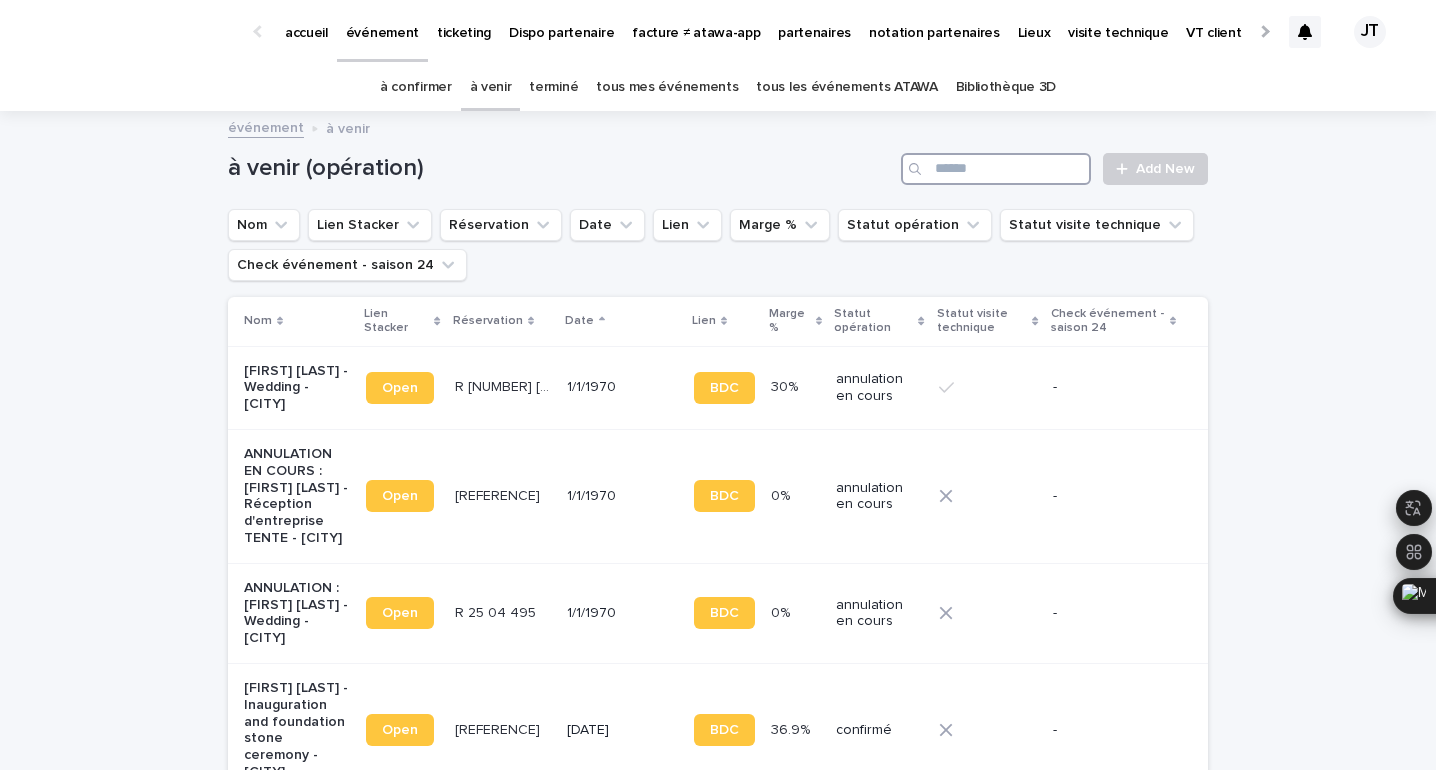 click at bounding box center (996, 169) 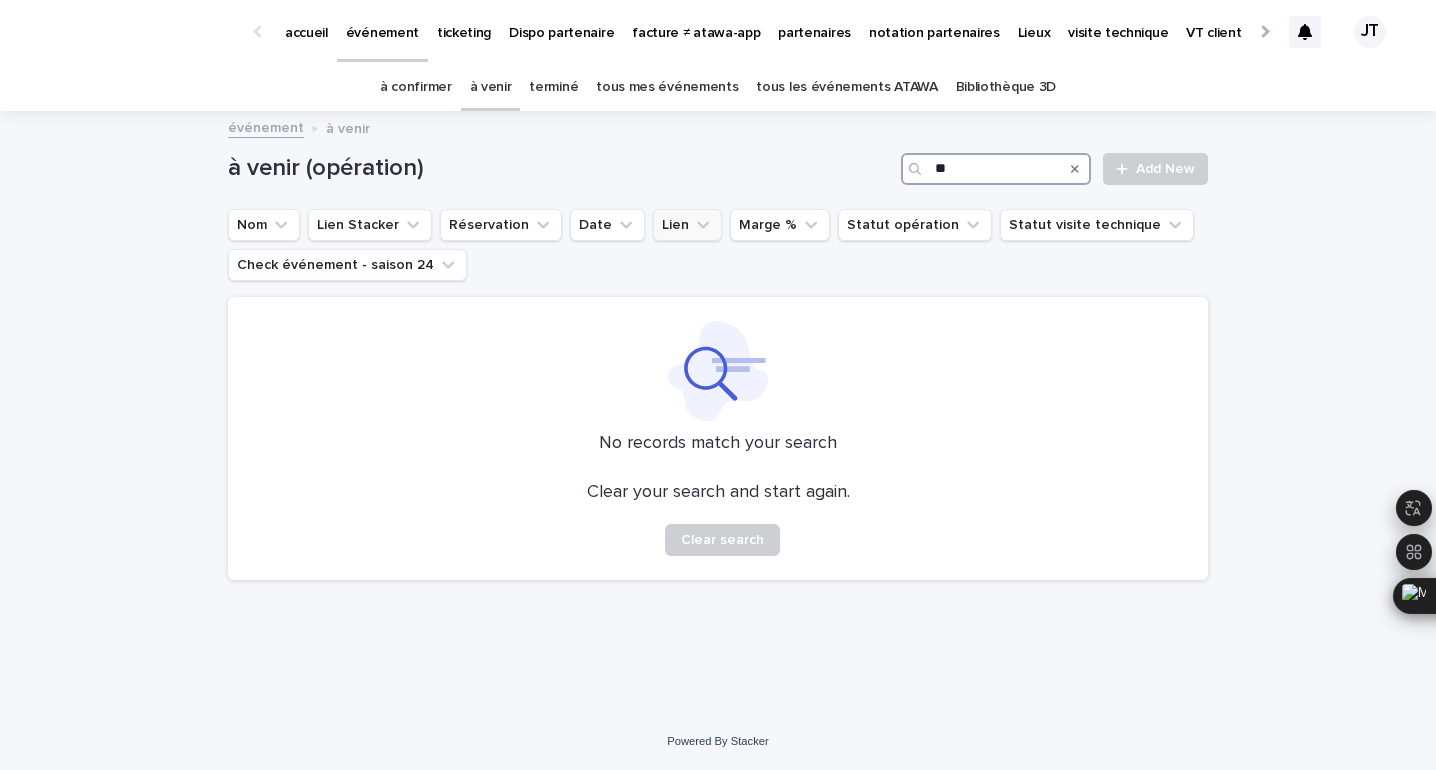type on "*" 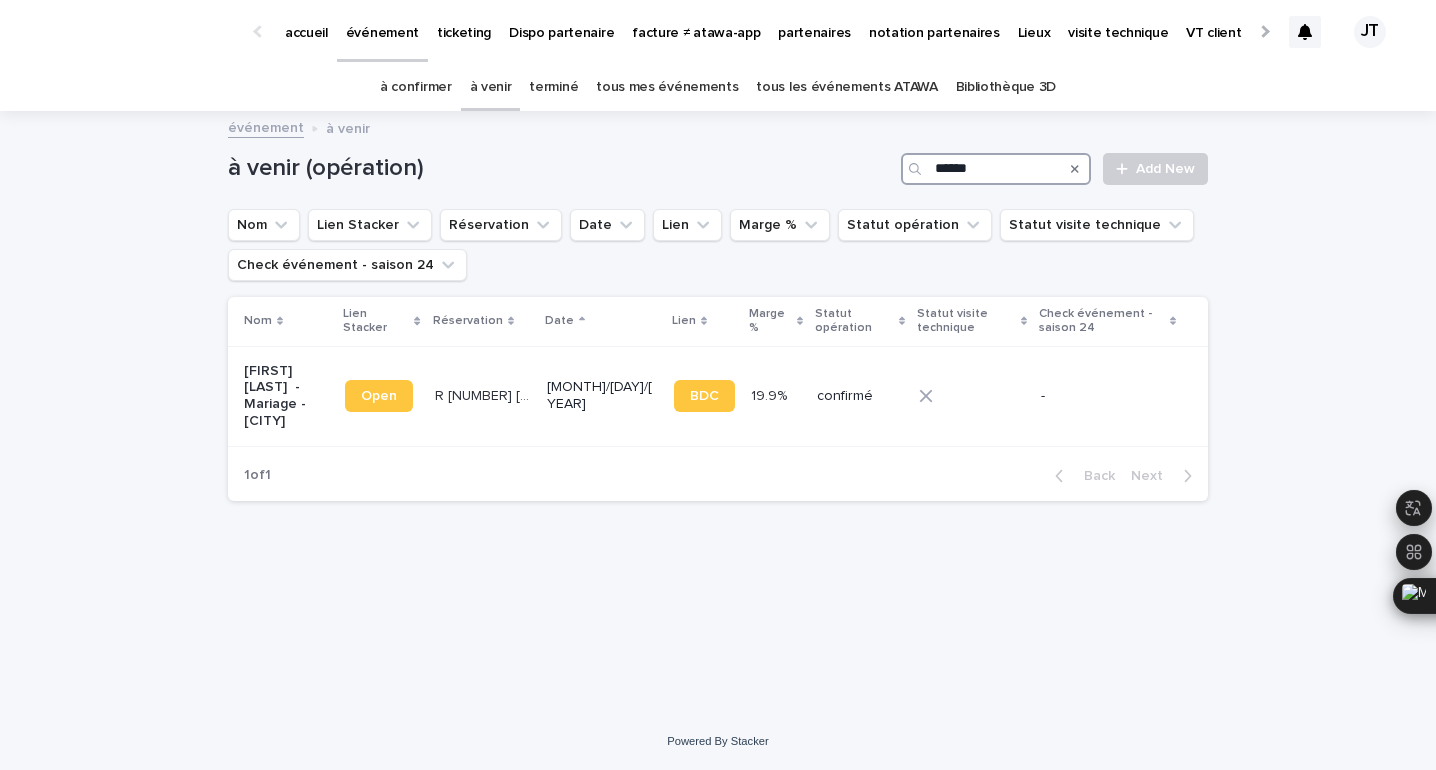 type on "******" 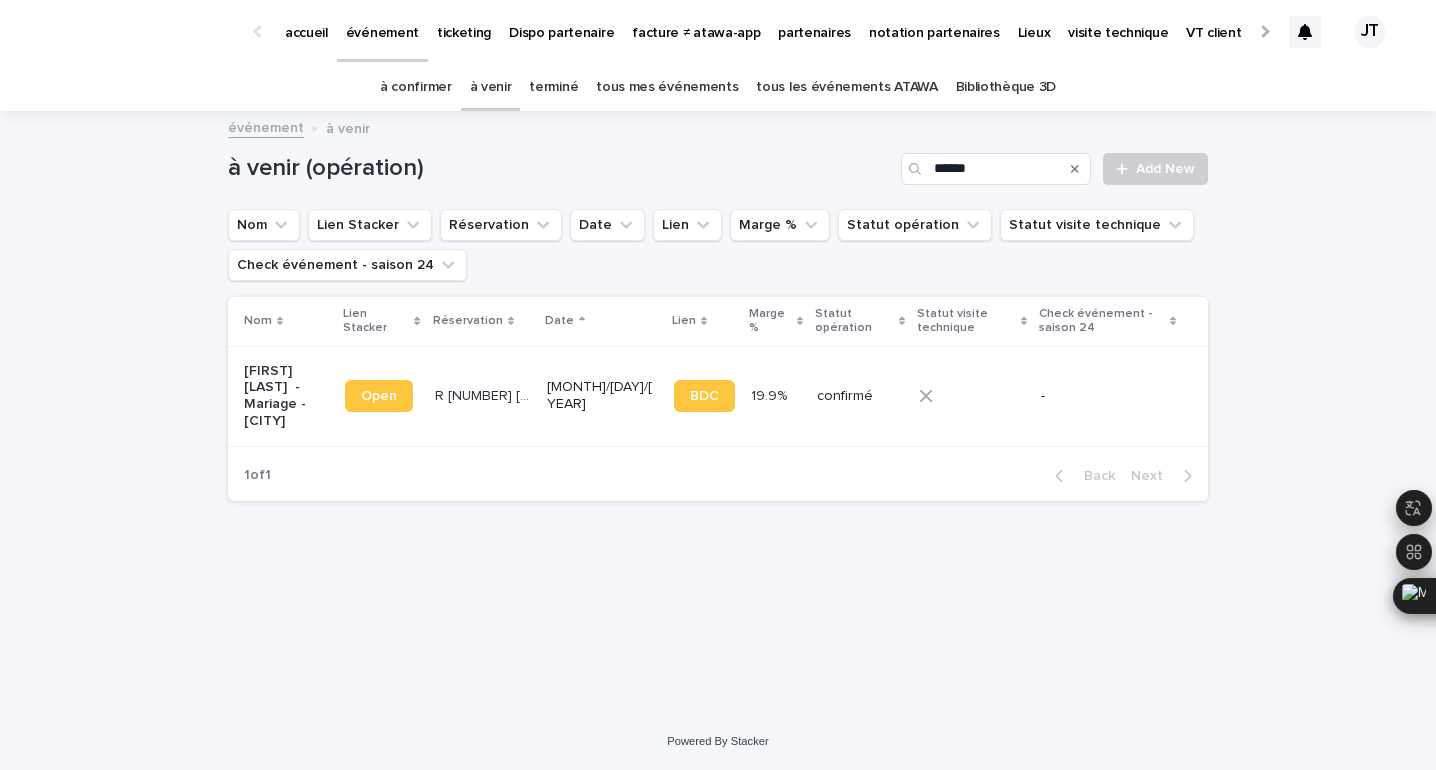 click on "R [NUMBER] [NUMBER] [YEAR]" at bounding box center [485, 394] 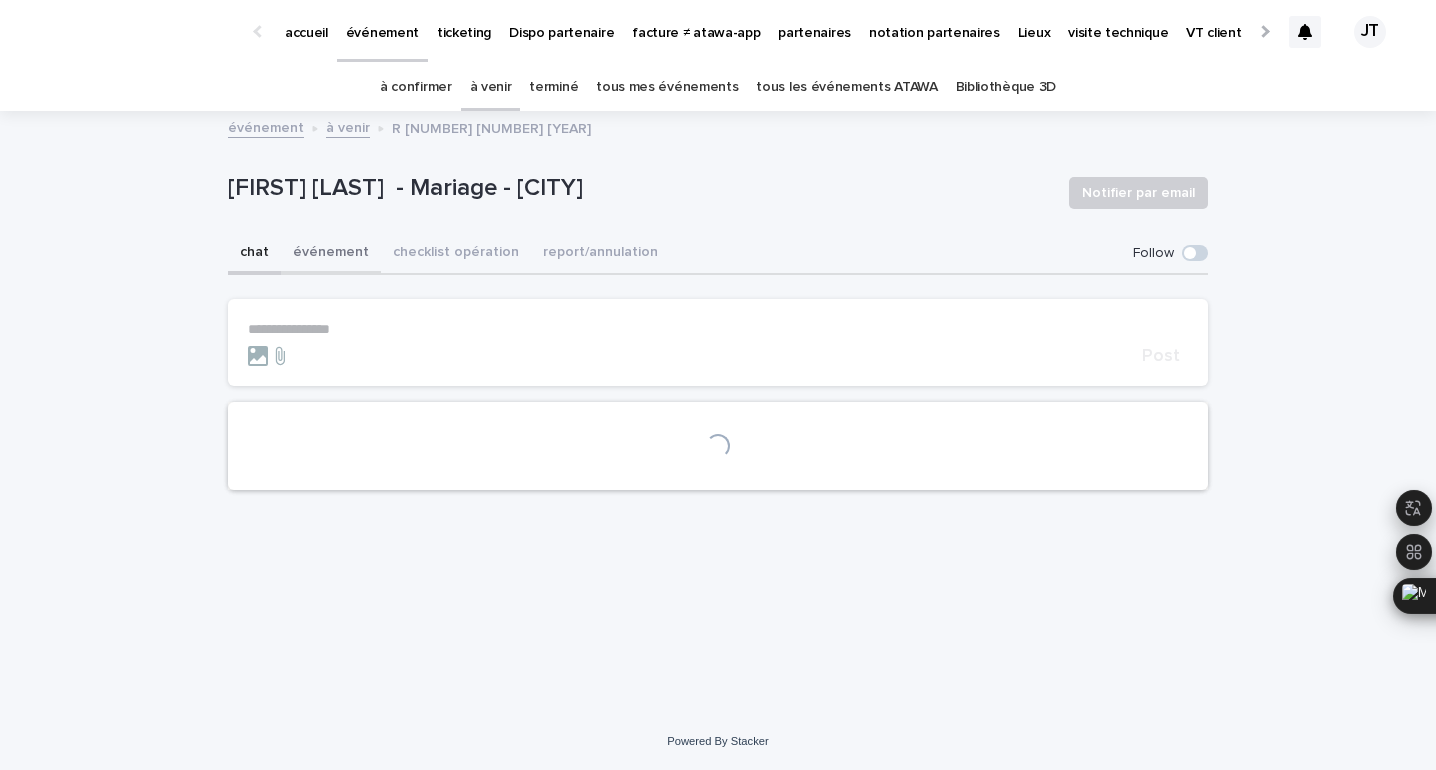click on "événement" at bounding box center [331, 254] 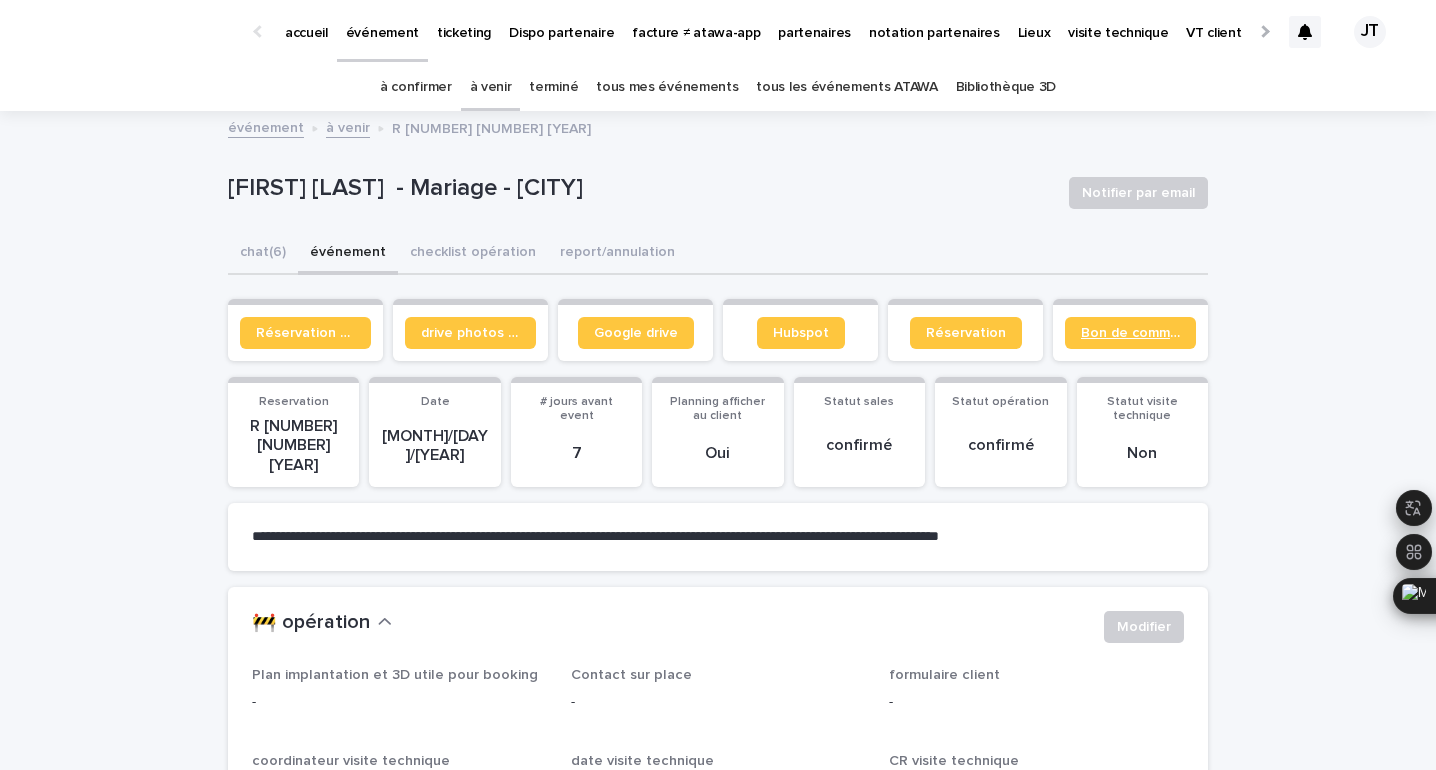 click on "Bon de commande" at bounding box center (1130, 333) 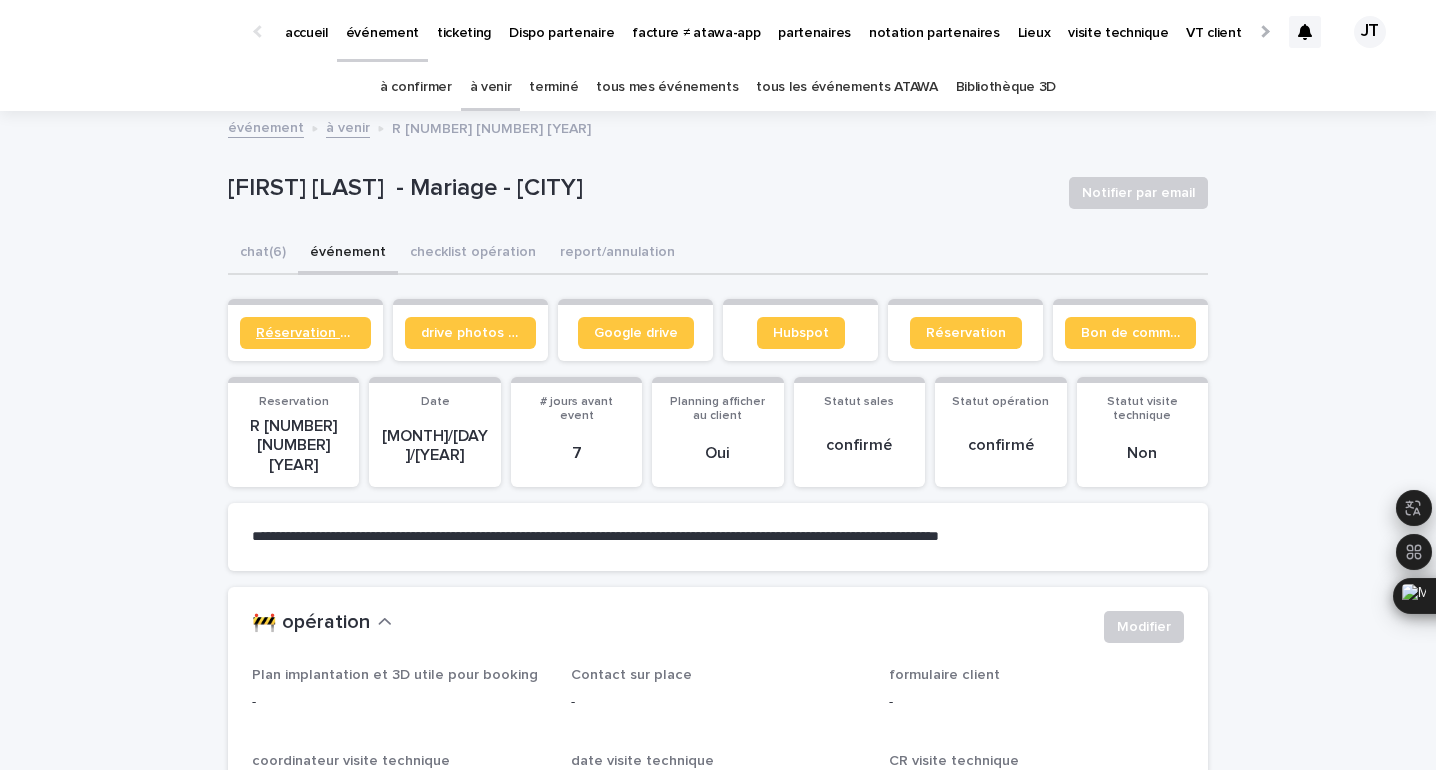 click on "Réservation client" at bounding box center [305, 333] 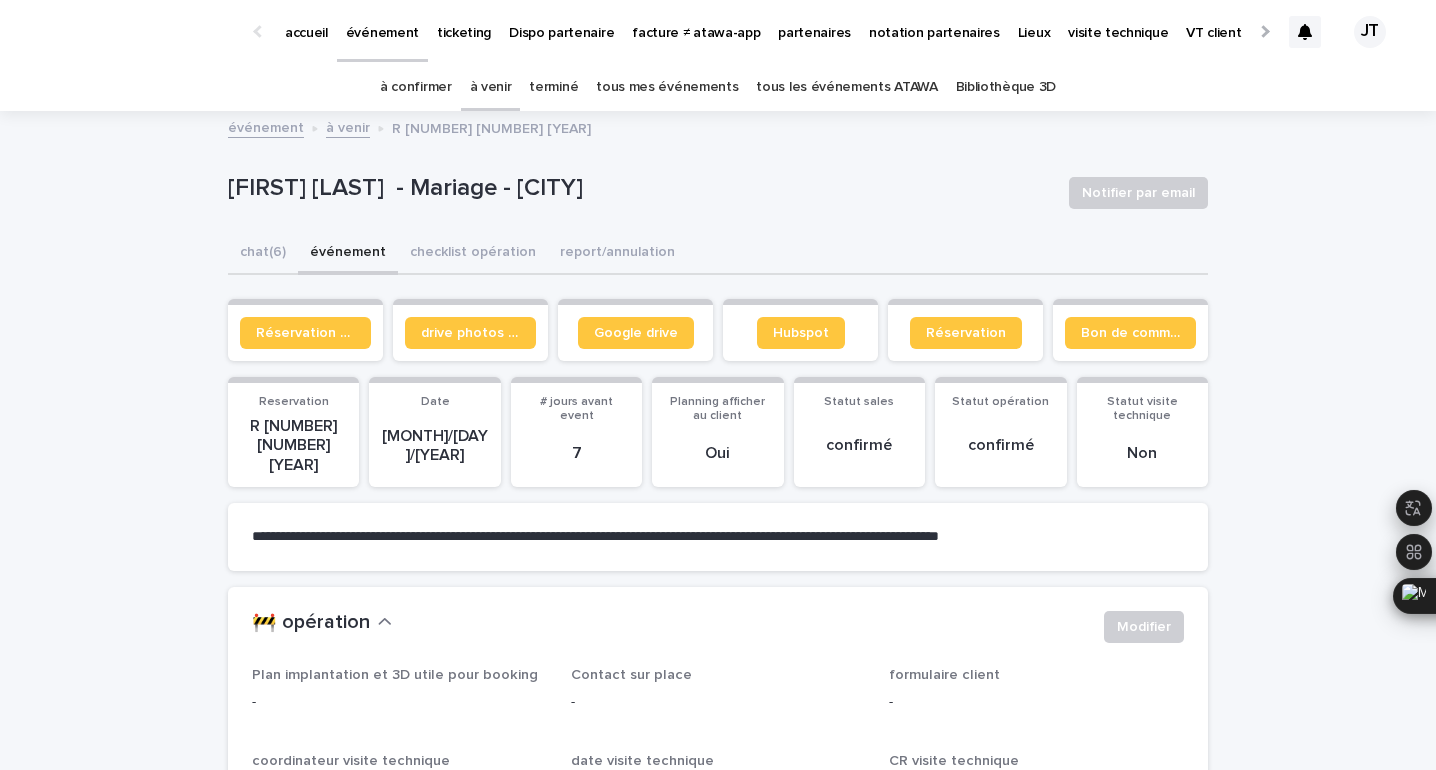 click on "à venir" at bounding box center [491, 87] 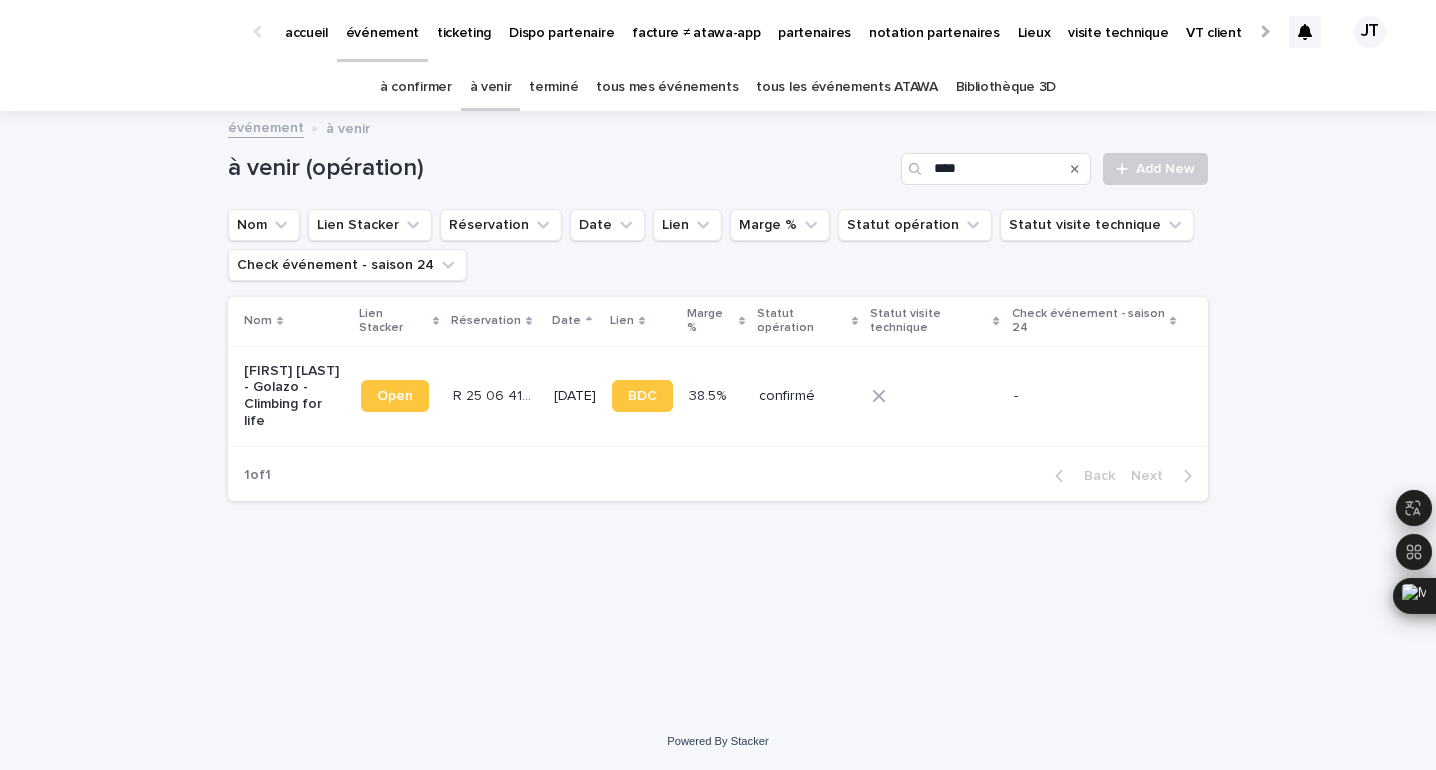 type on "****" 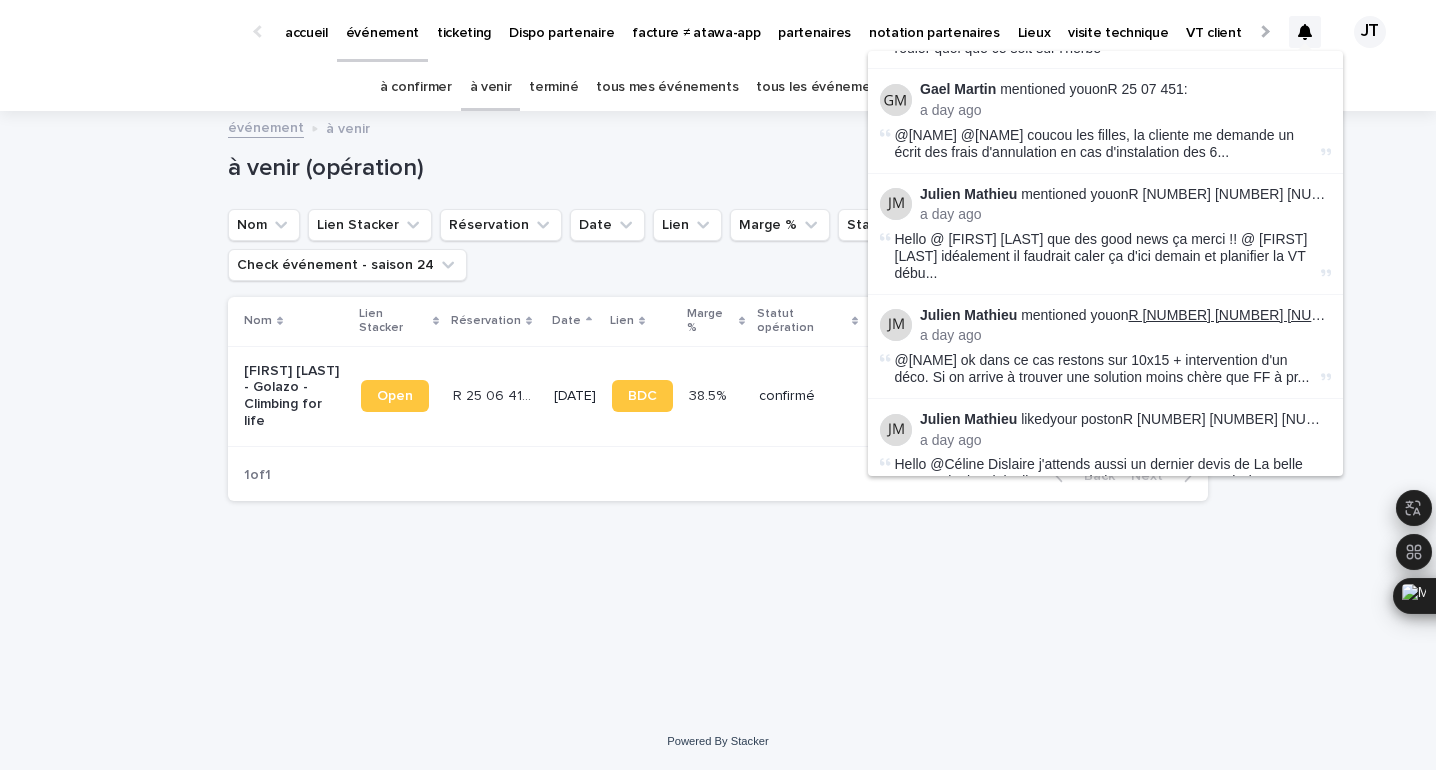 scroll, scrollTop: 1058, scrollLeft: 0, axis: vertical 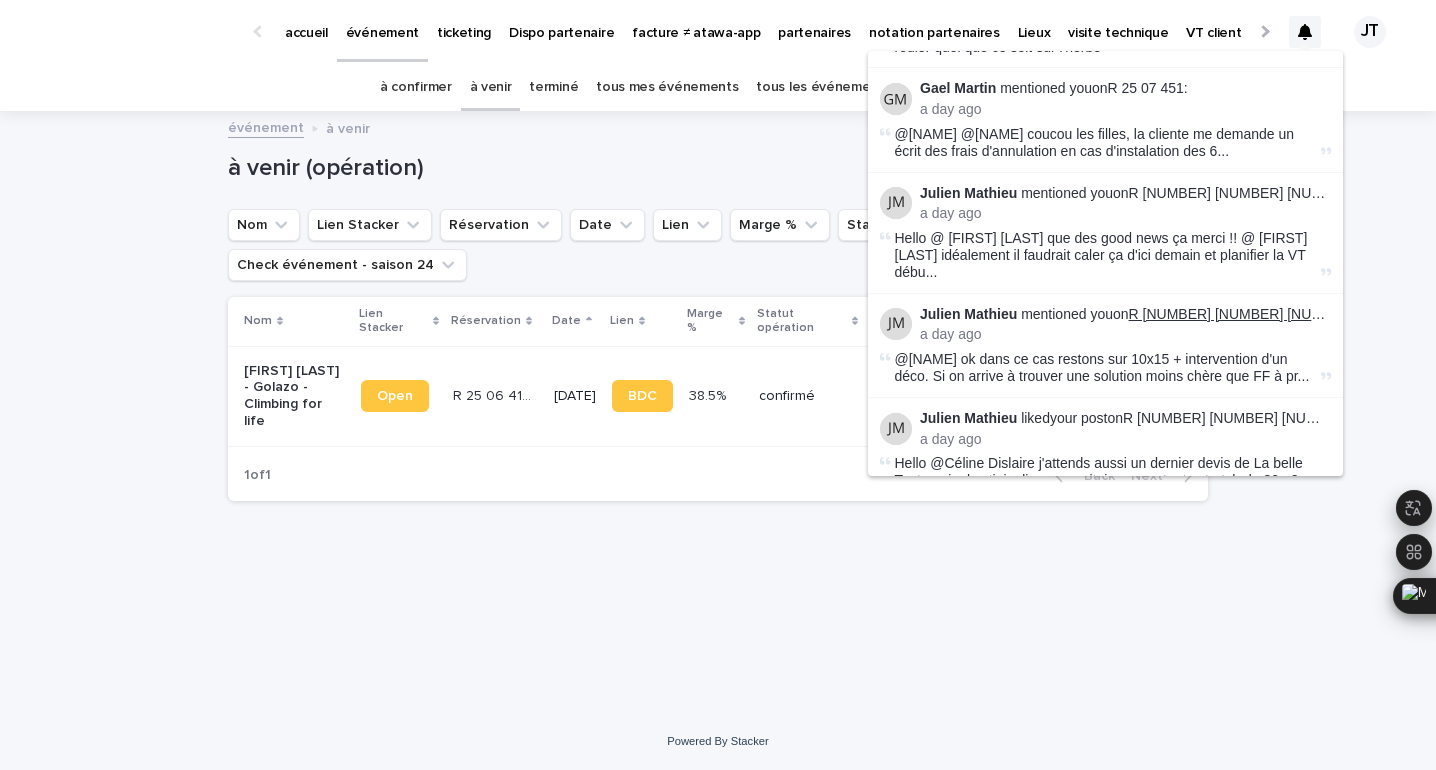 click on "R [NUMBER] [NUMBER] [NUMBER]" at bounding box center [1242, 314] 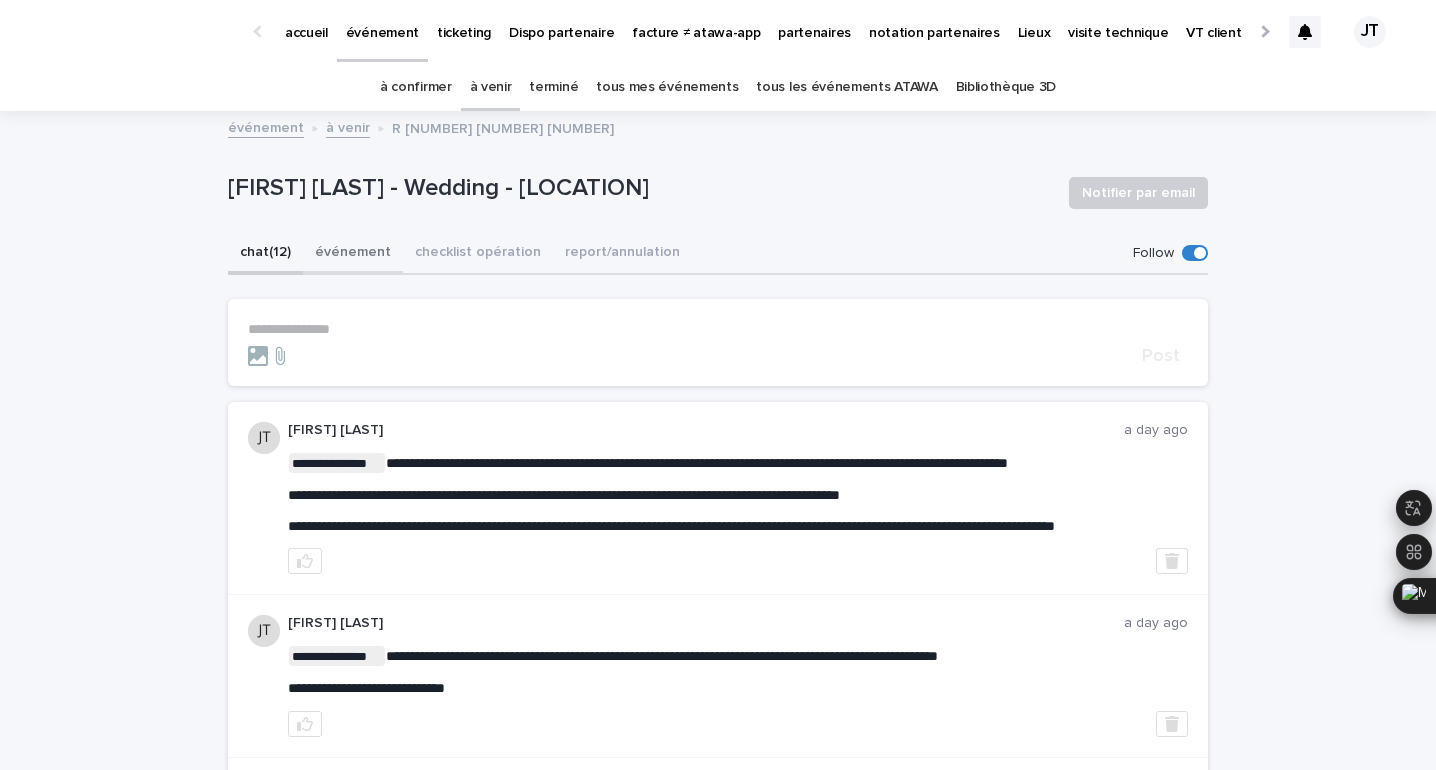click on "événement" at bounding box center (353, 254) 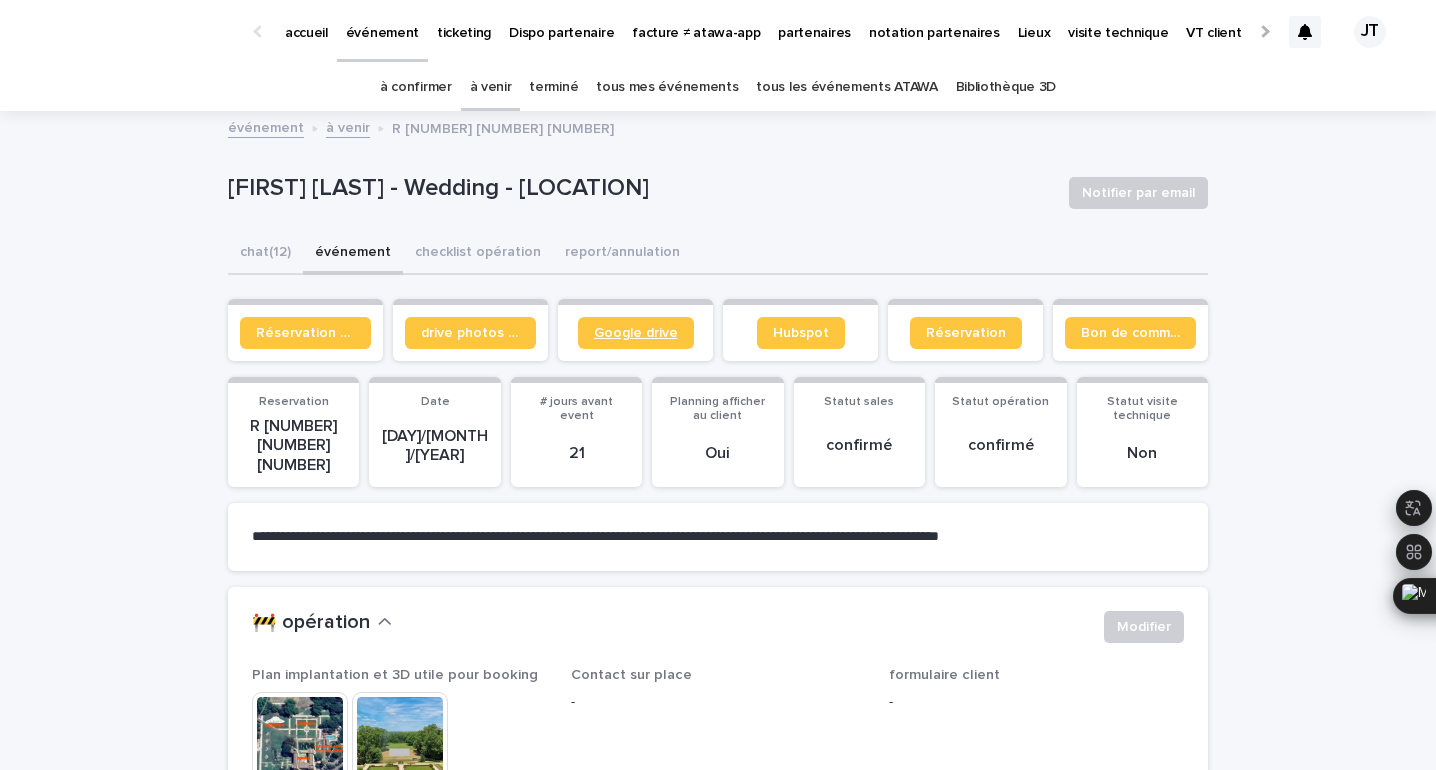 click on "Google drive" at bounding box center [636, 333] 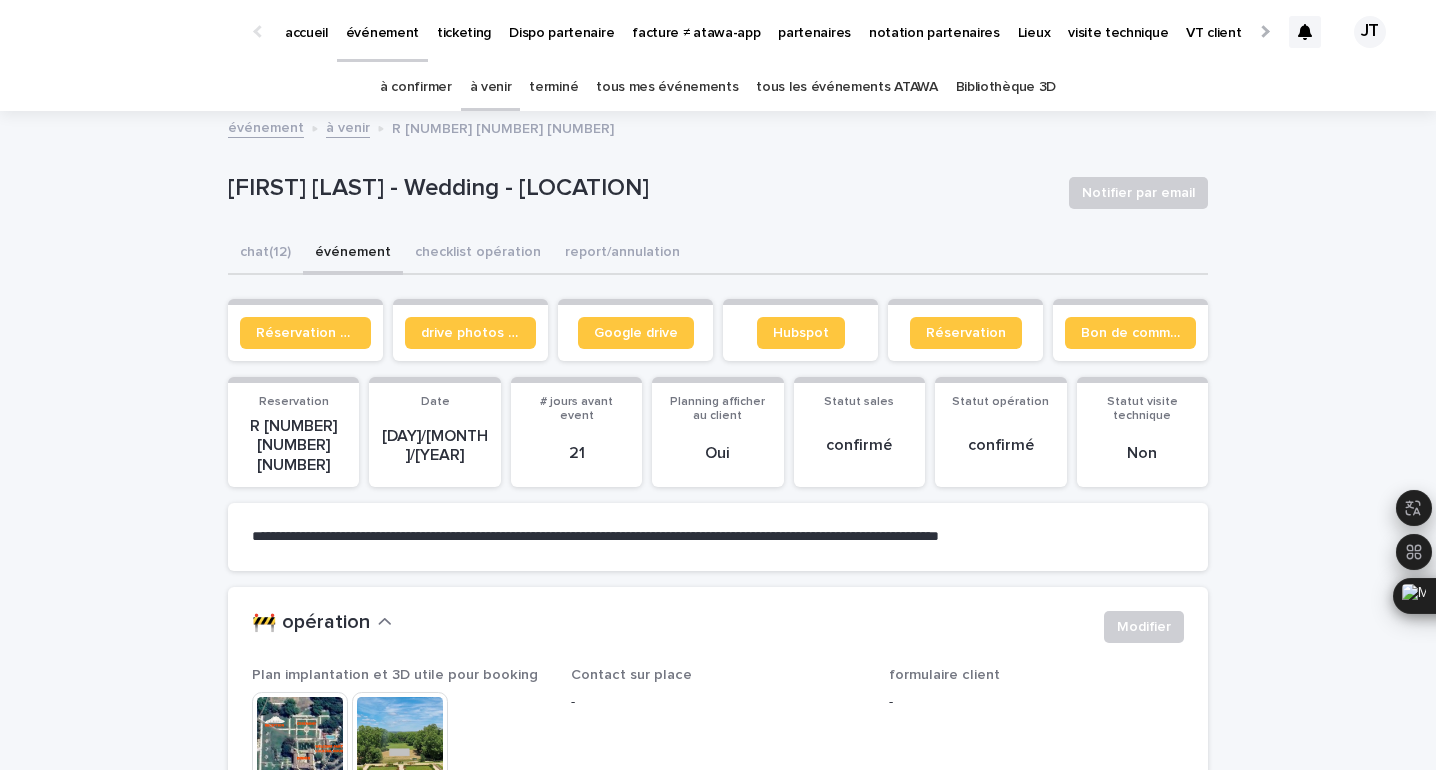 click on "à venir" at bounding box center [491, 87] 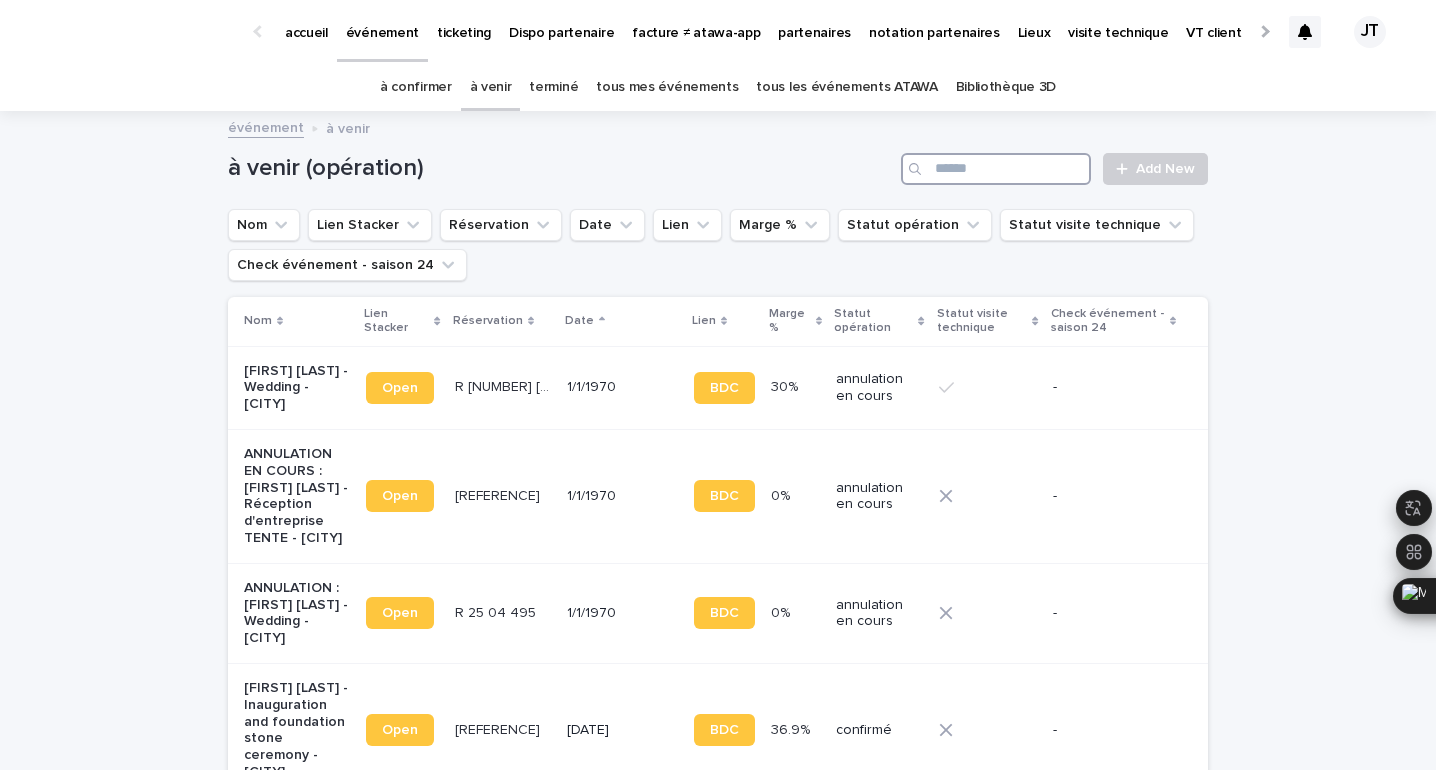click at bounding box center (996, 169) 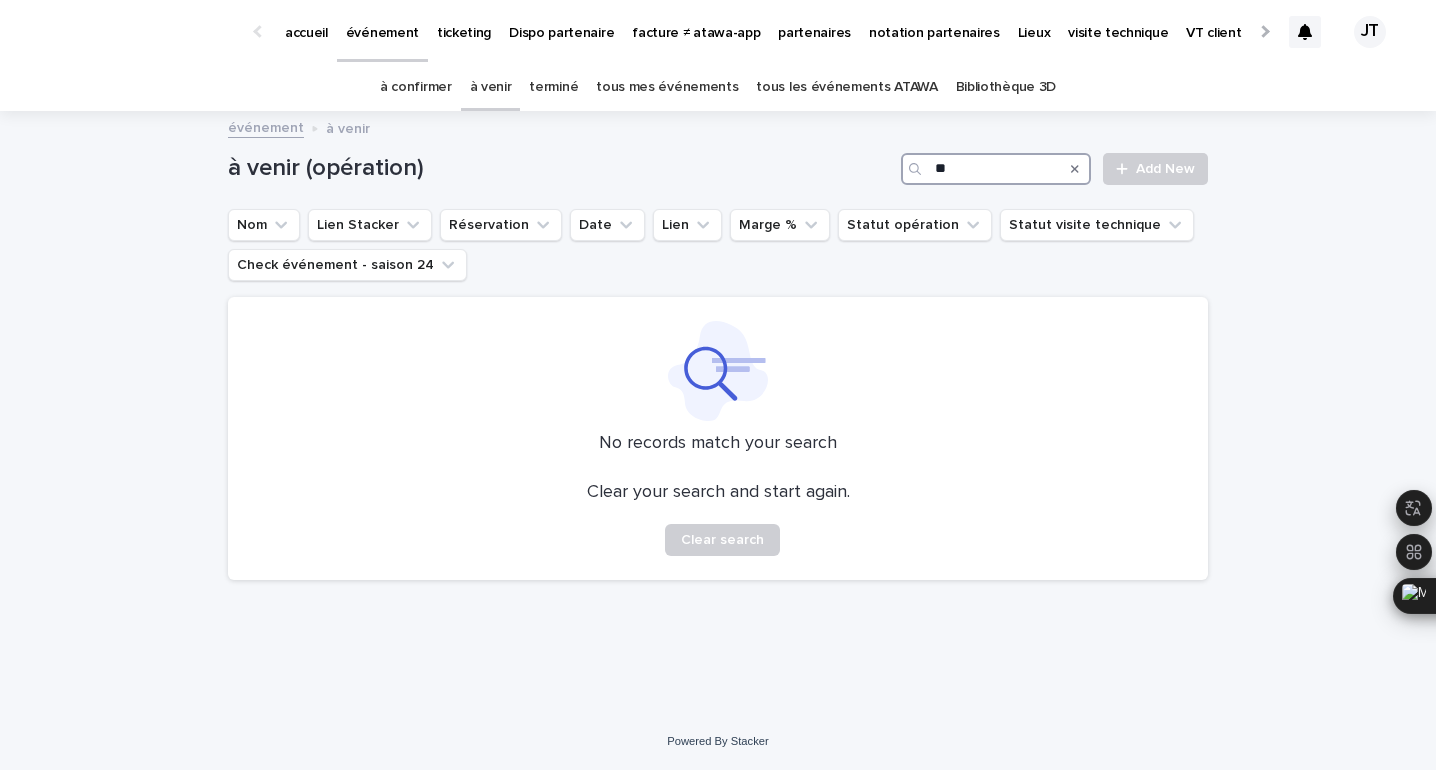 type on "*" 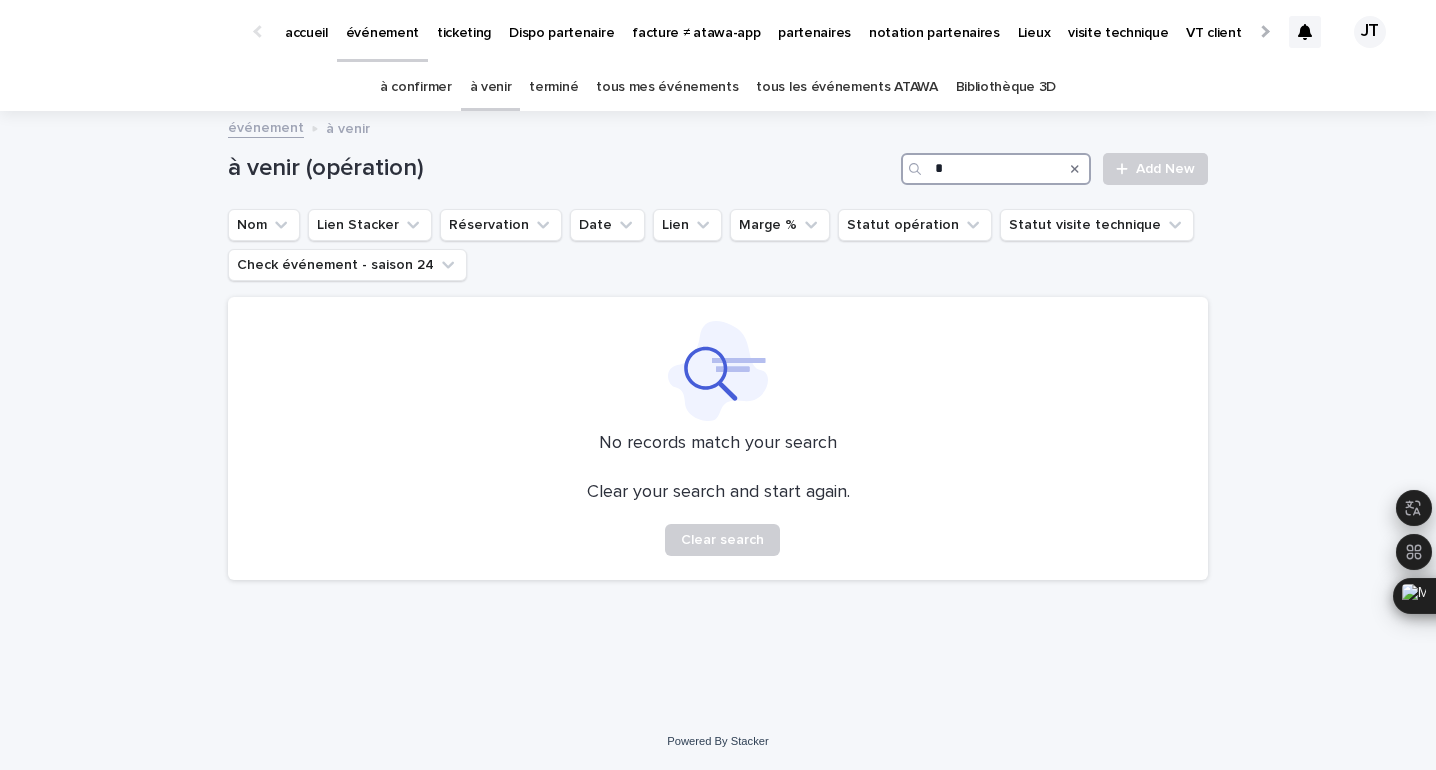 type 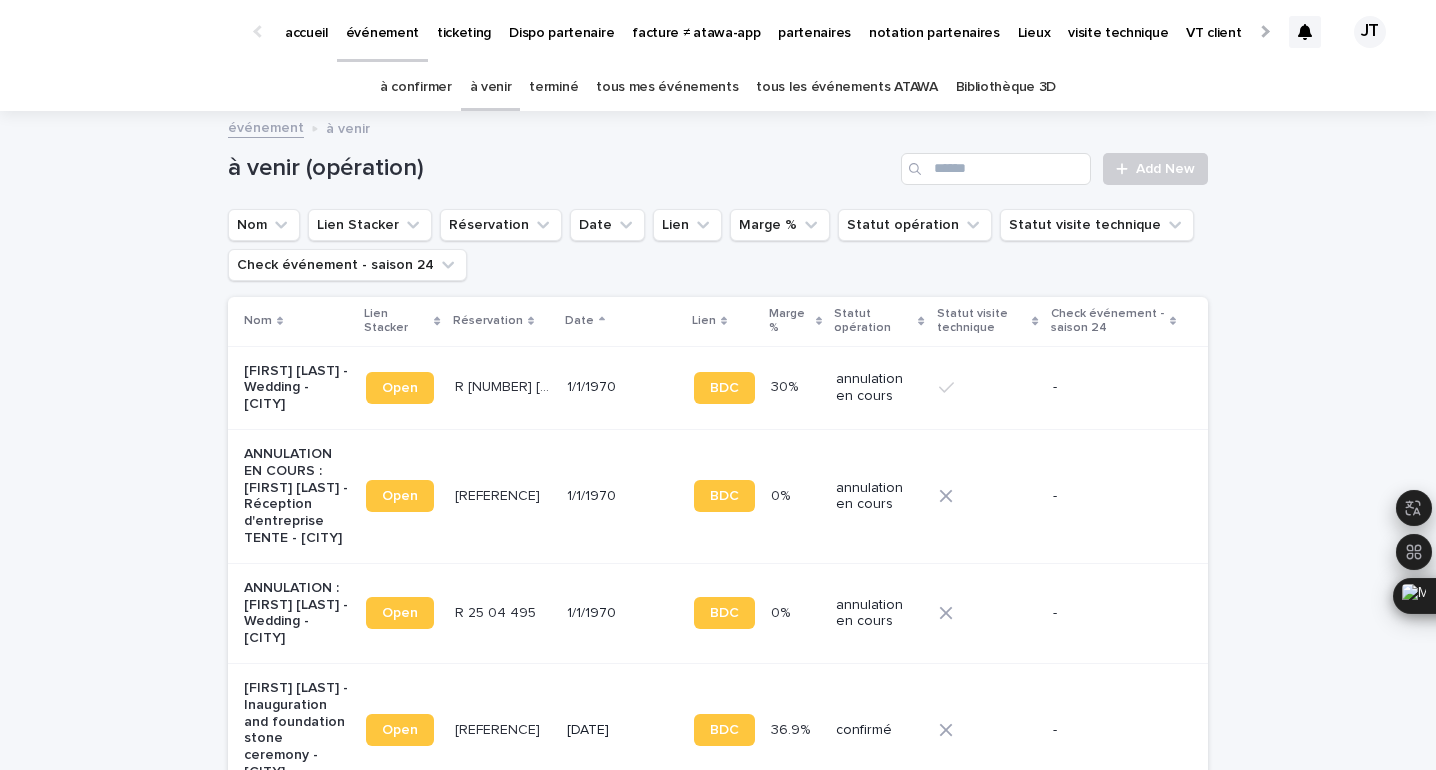 click on "terminé" at bounding box center (553, 87) 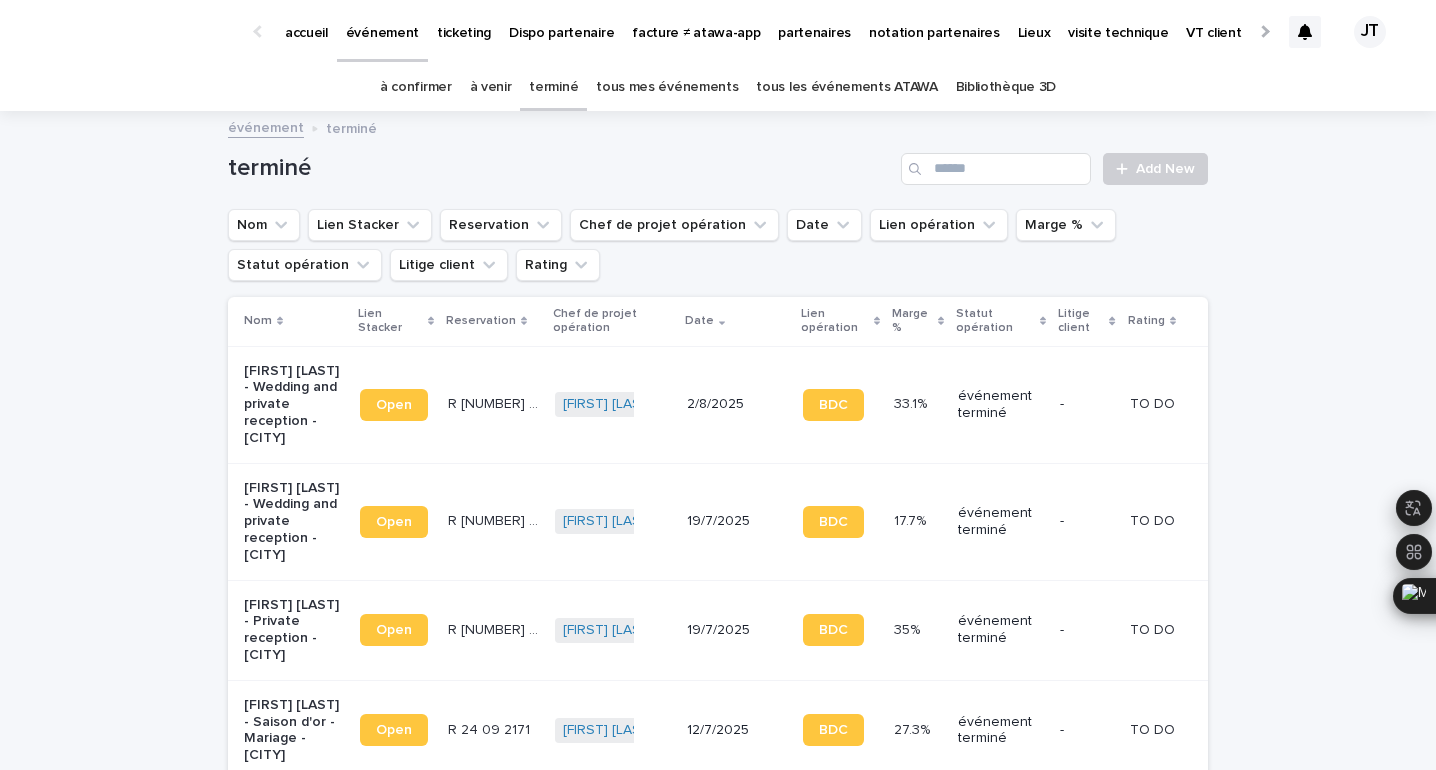 click at bounding box center [1305, 32] 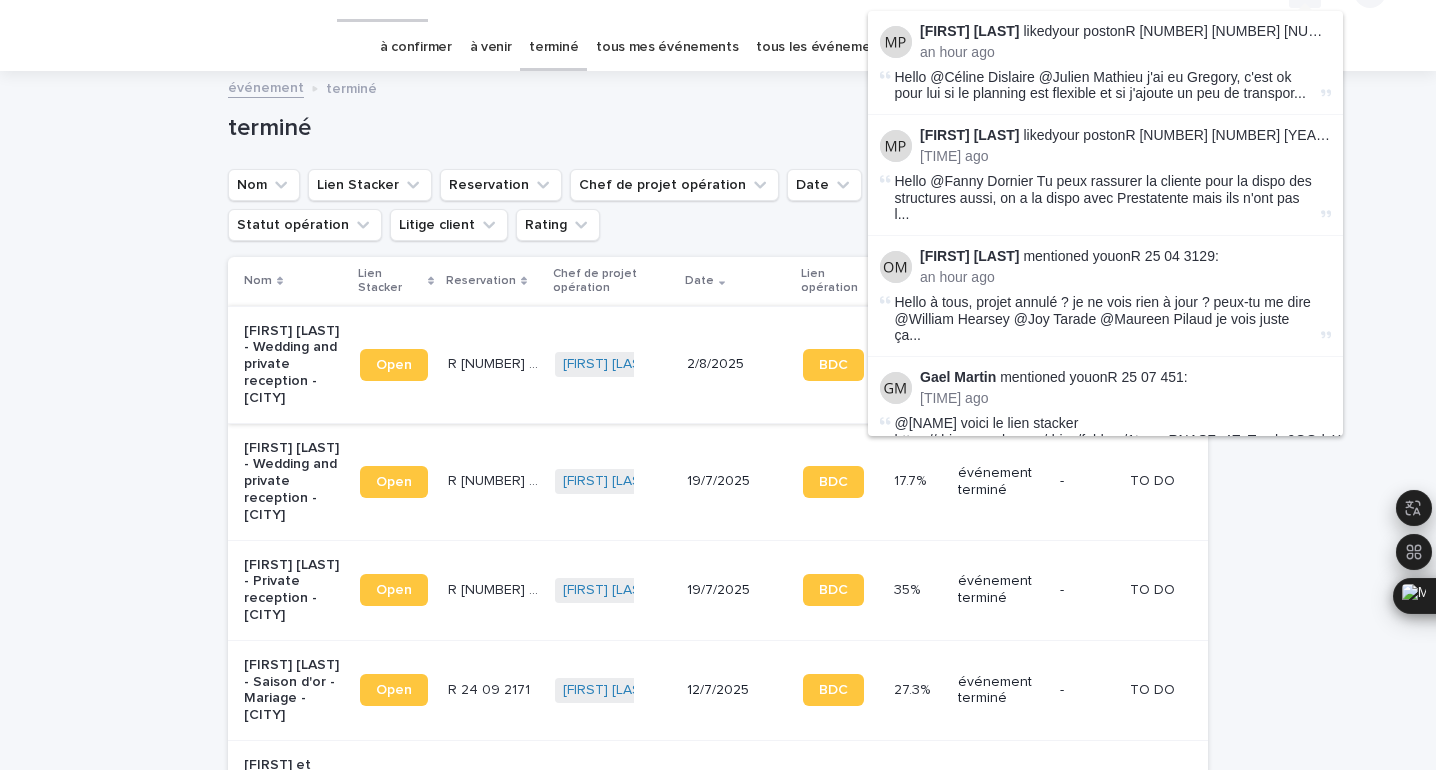 scroll, scrollTop: 0, scrollLeft: 0, axis: both 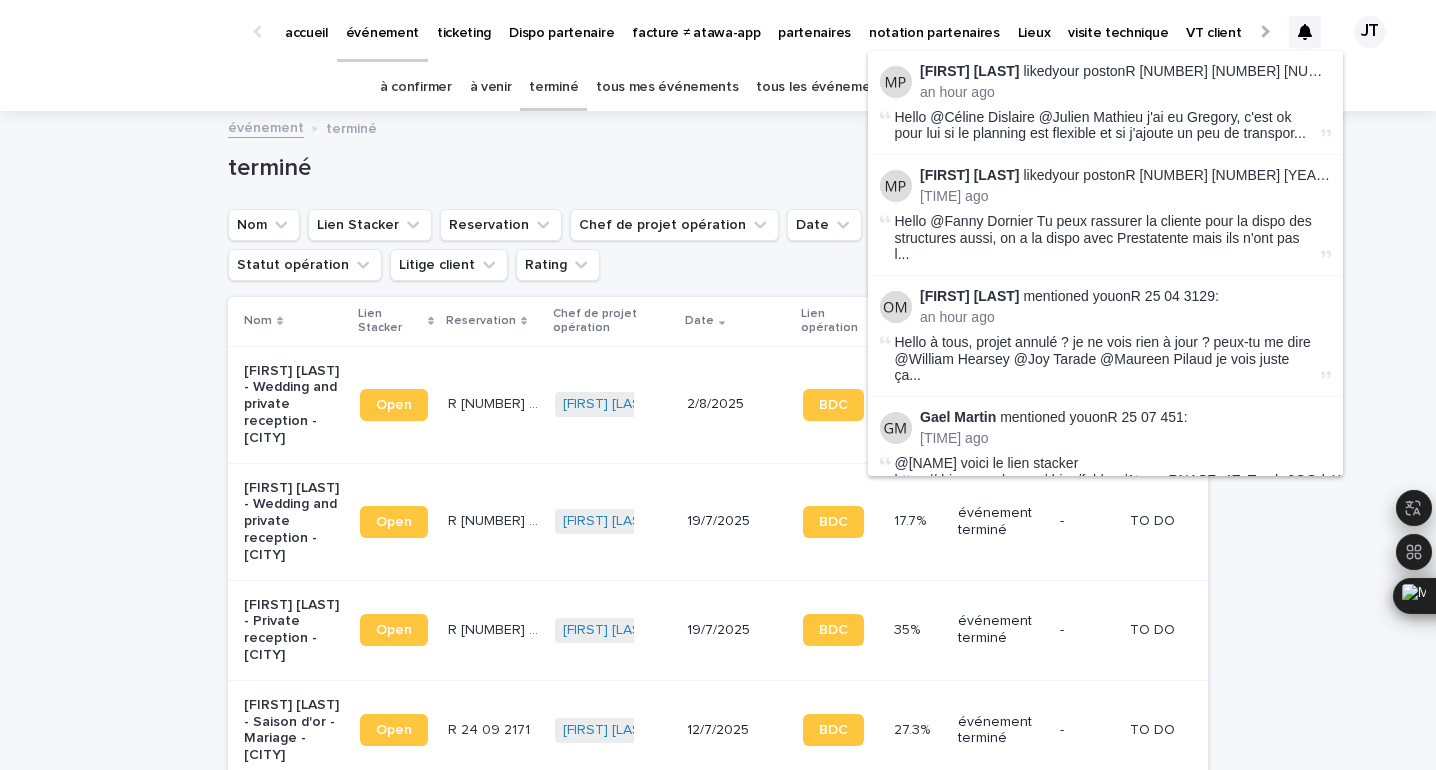 click on "terminé Add New" at bounding box center [718, 161] 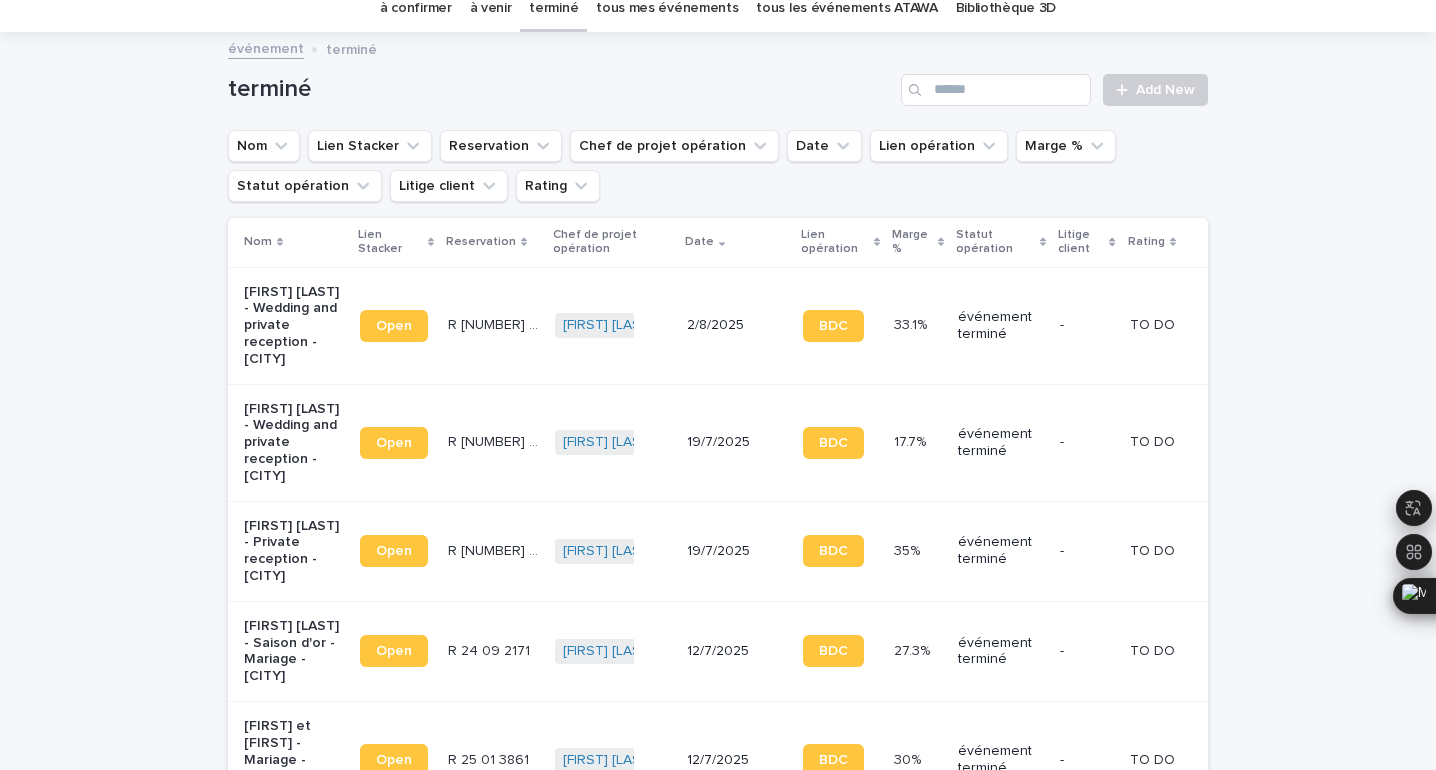 scroll, scrollTop: 0, scrollLeft: 0, axis: both 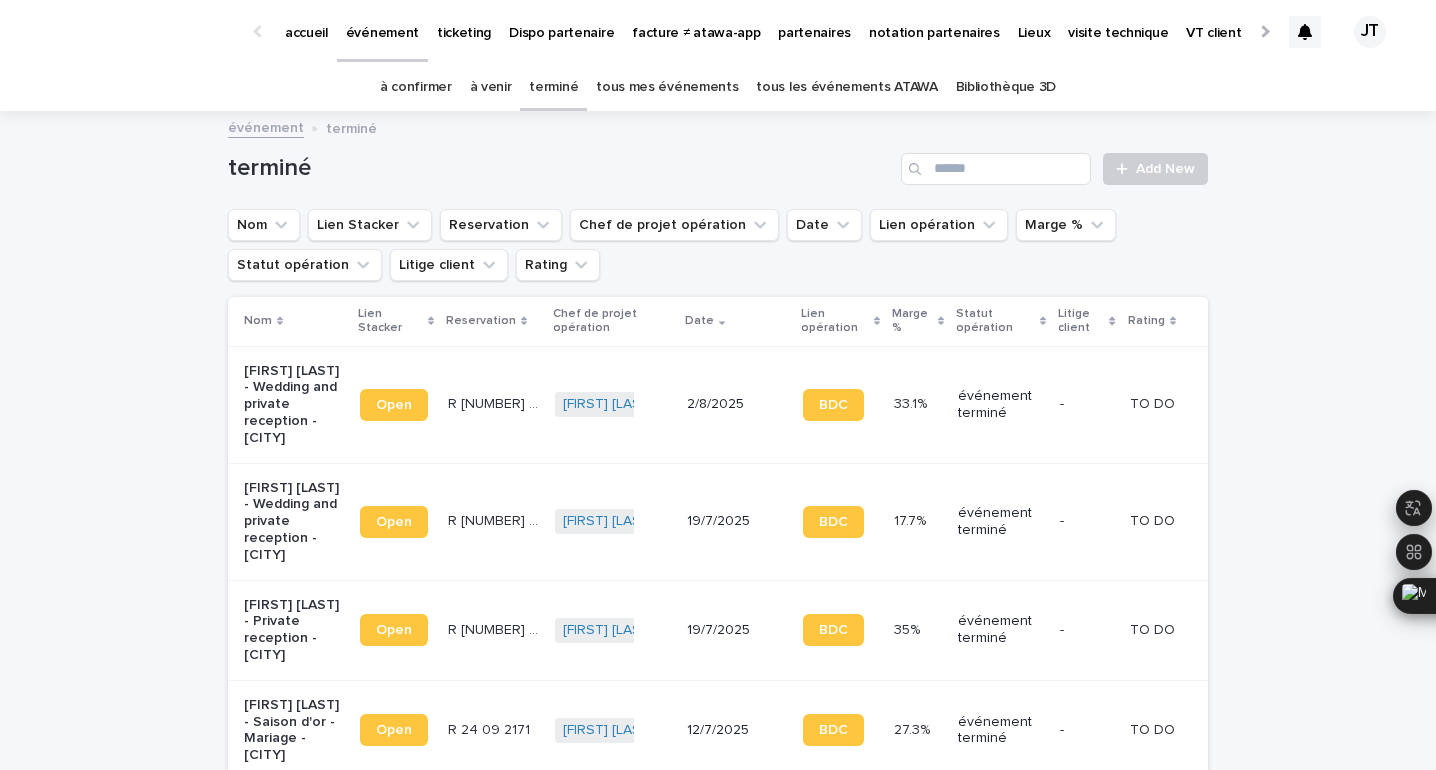 click on "à venir" at bounding box center [491, 87] 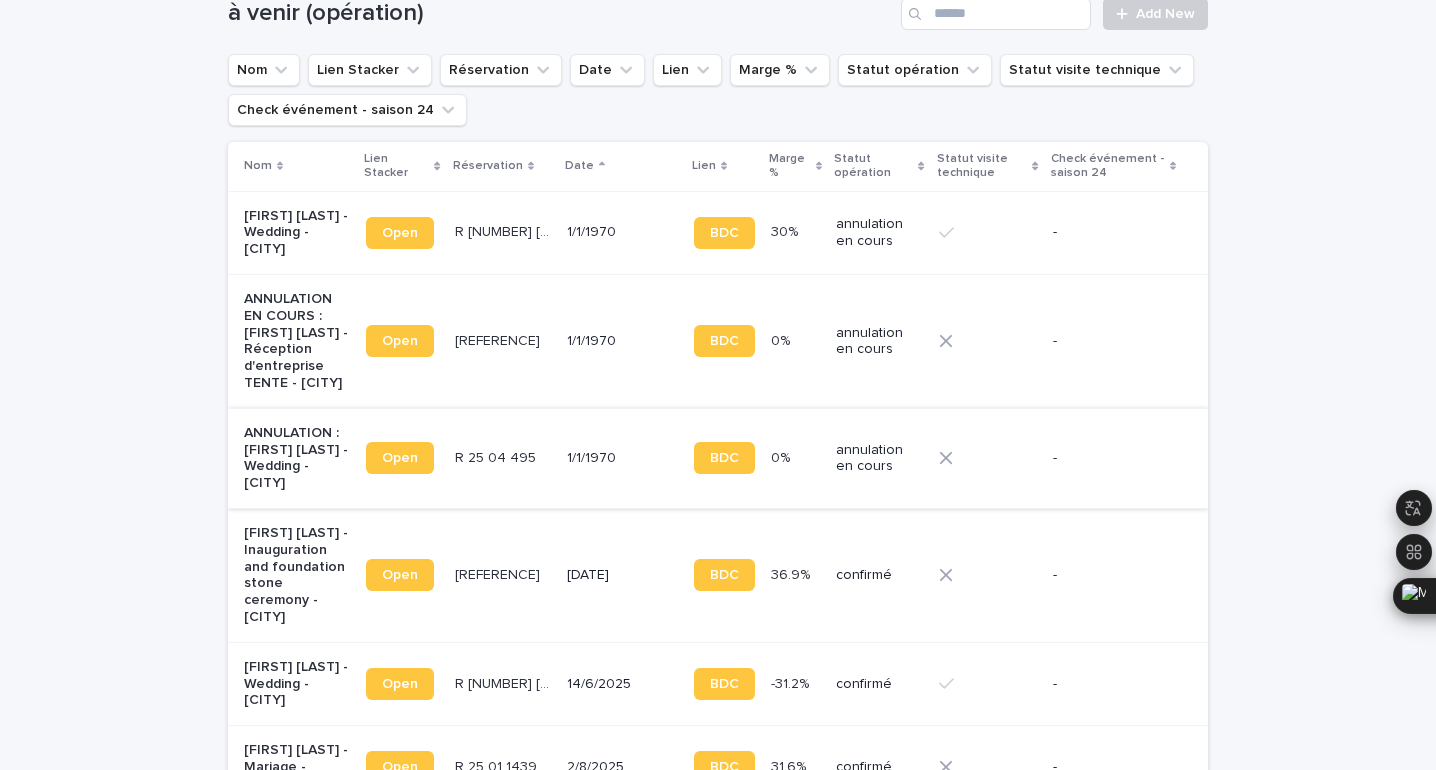 scroll, scrollTop: 0, scrollLeft: 0, axis: both 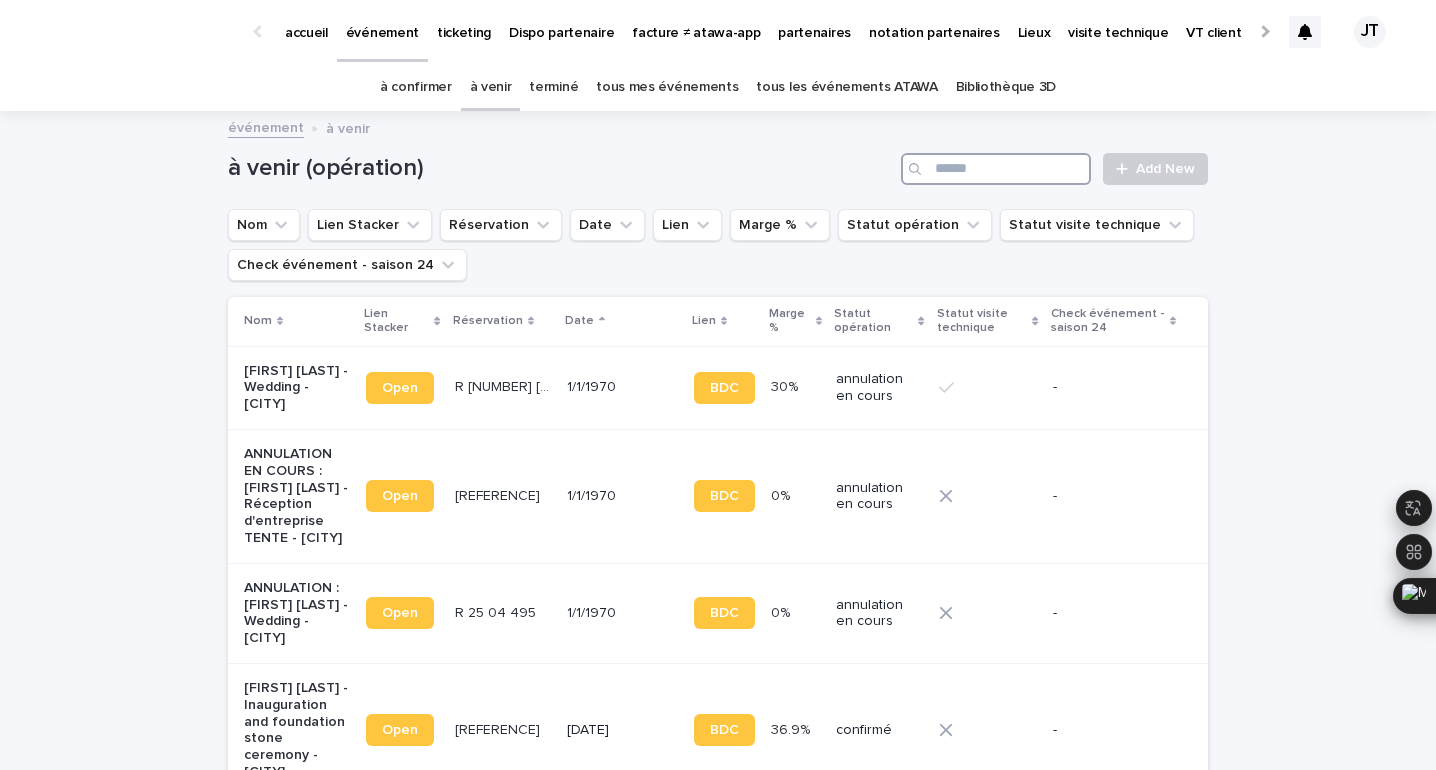 click at bounding box center [996, 169] 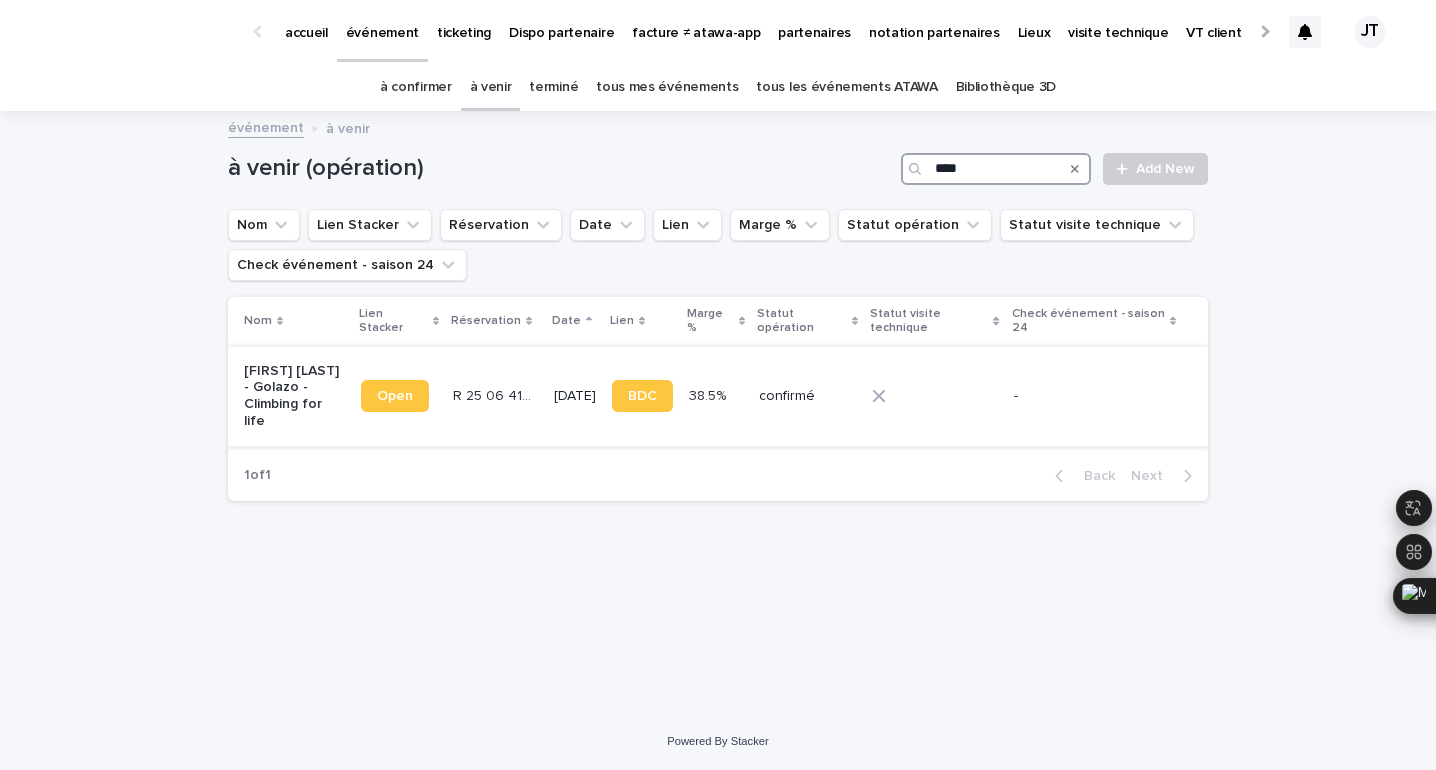 type on "****" 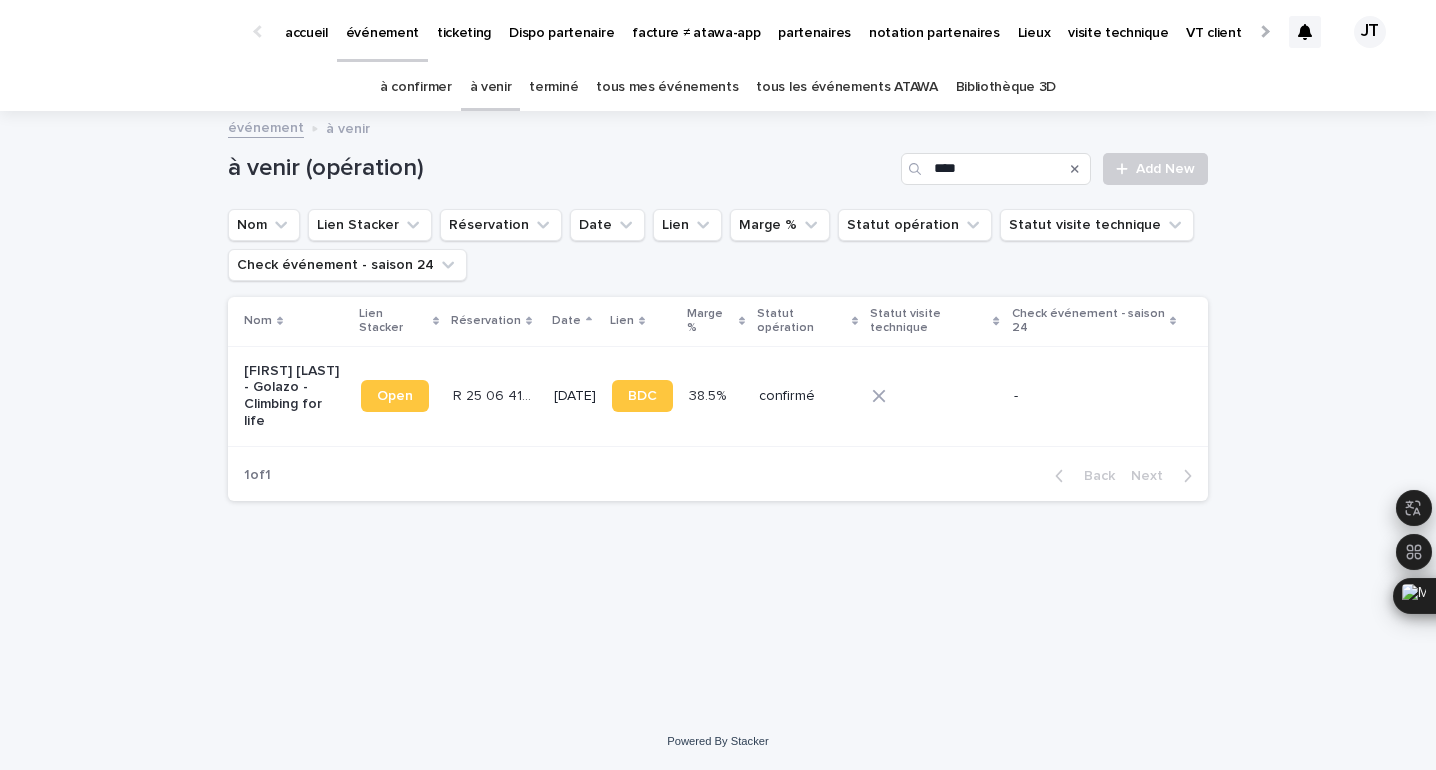 click on "R 25 06 4104" at bounding box center (497, 394) 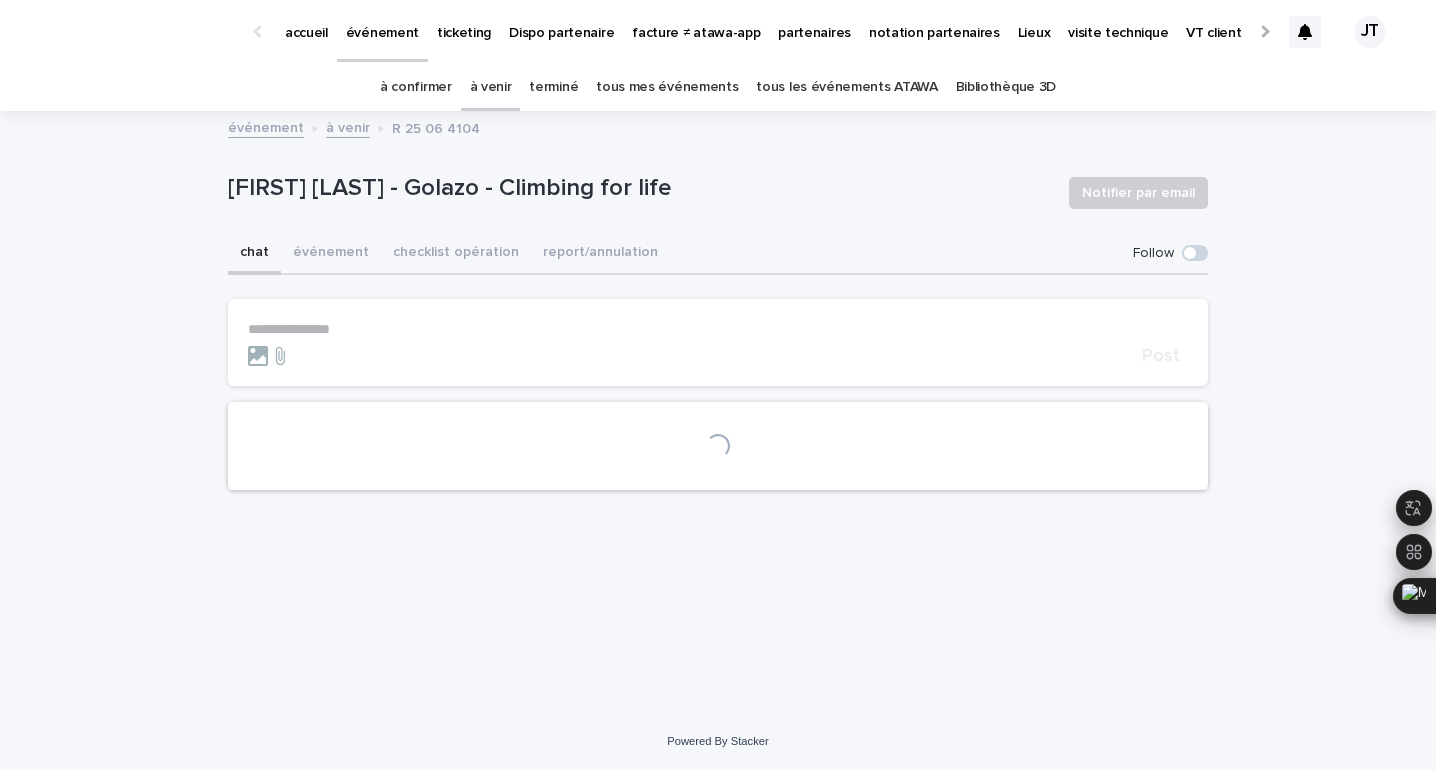click on "[FIRST] [LAST] - Golazo - Climbing for life" at bounding box center (640, 188) 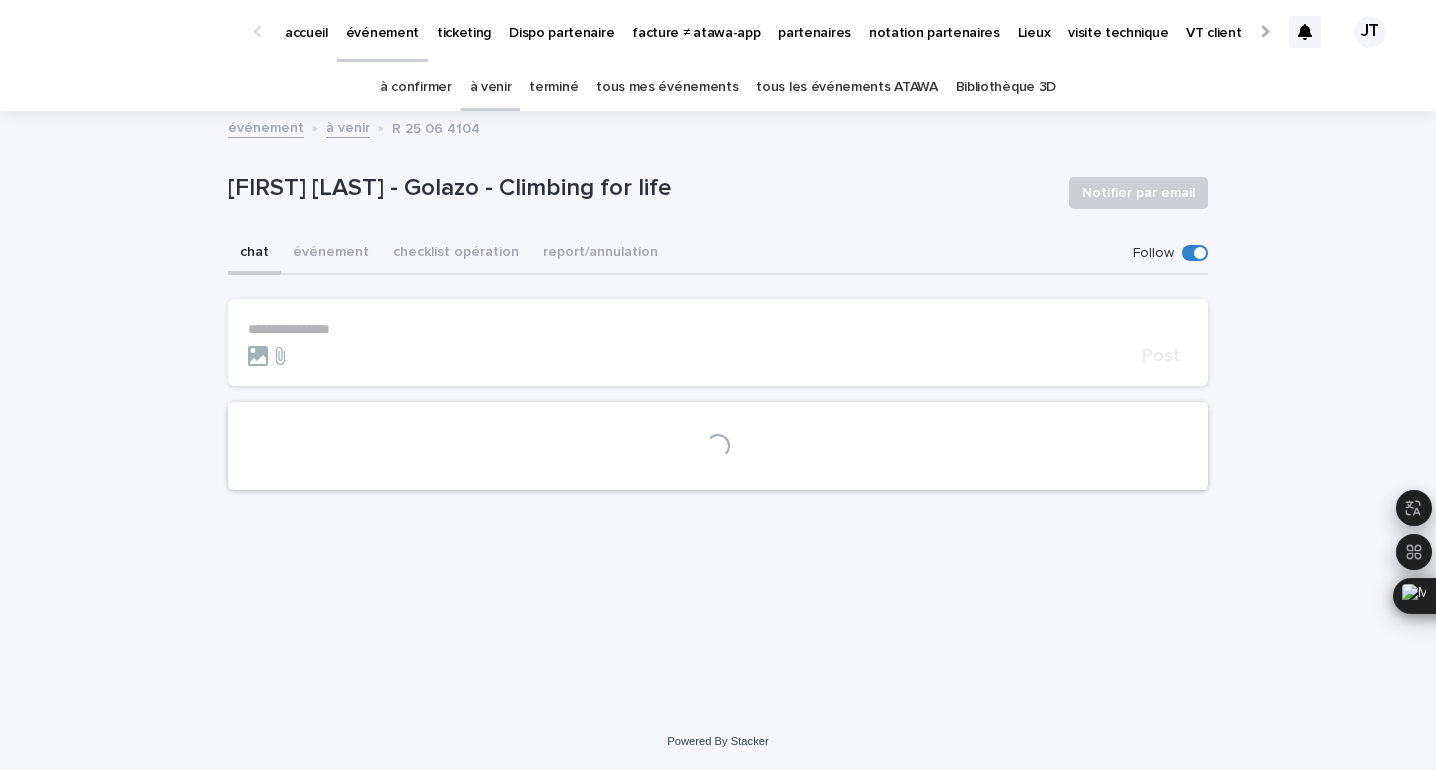 click on "[FIRST] [LAST] - Golazo - Climbing for life" at bounding box center (640, 188) 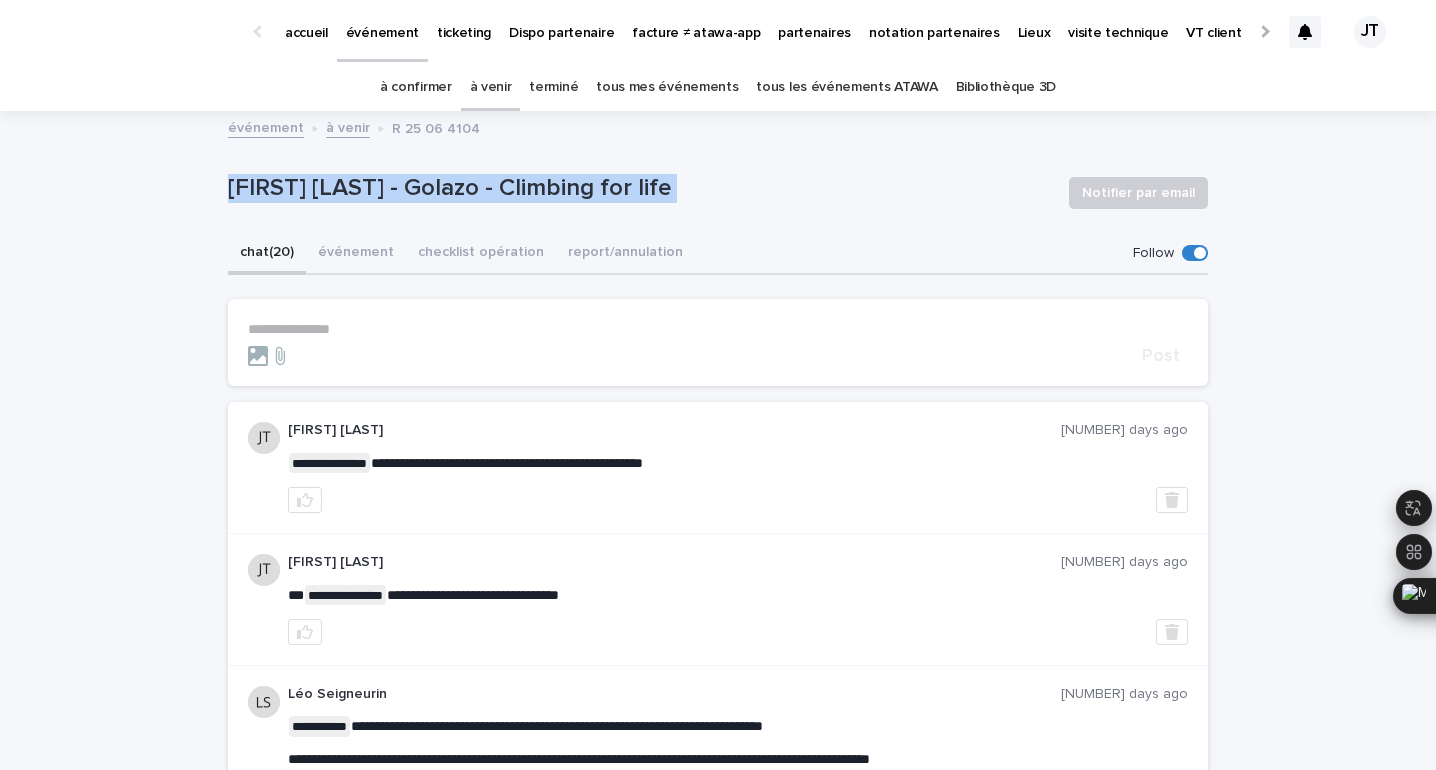 click on "[FIRST] [LAST] - Golazo - Climbing for life" at bounding box center [640, 188] 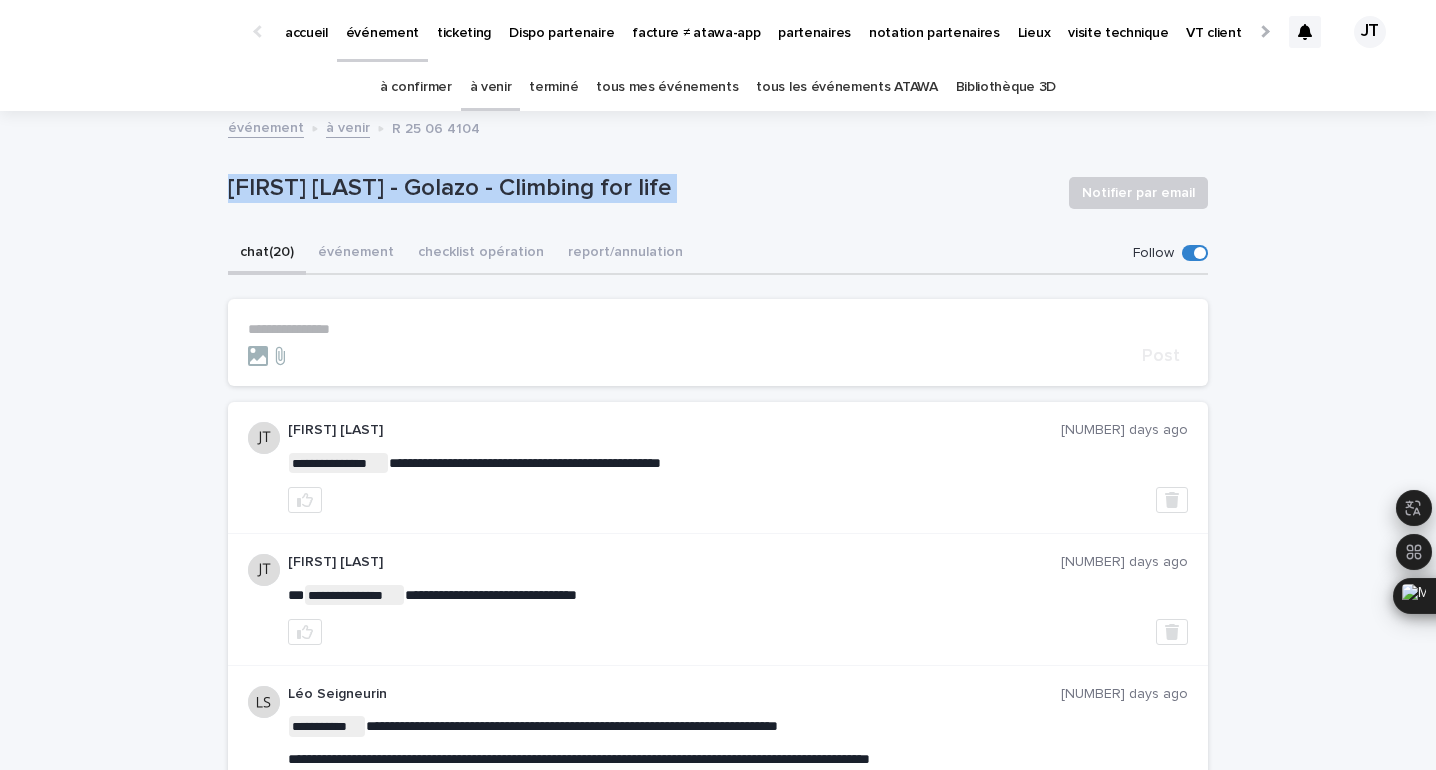 copy on "[FIRST] [LAST] - Golazo - Climbing for life Notifier par email Sorry, there was an error saving your record. Please try again. Please fill out the required fields below." 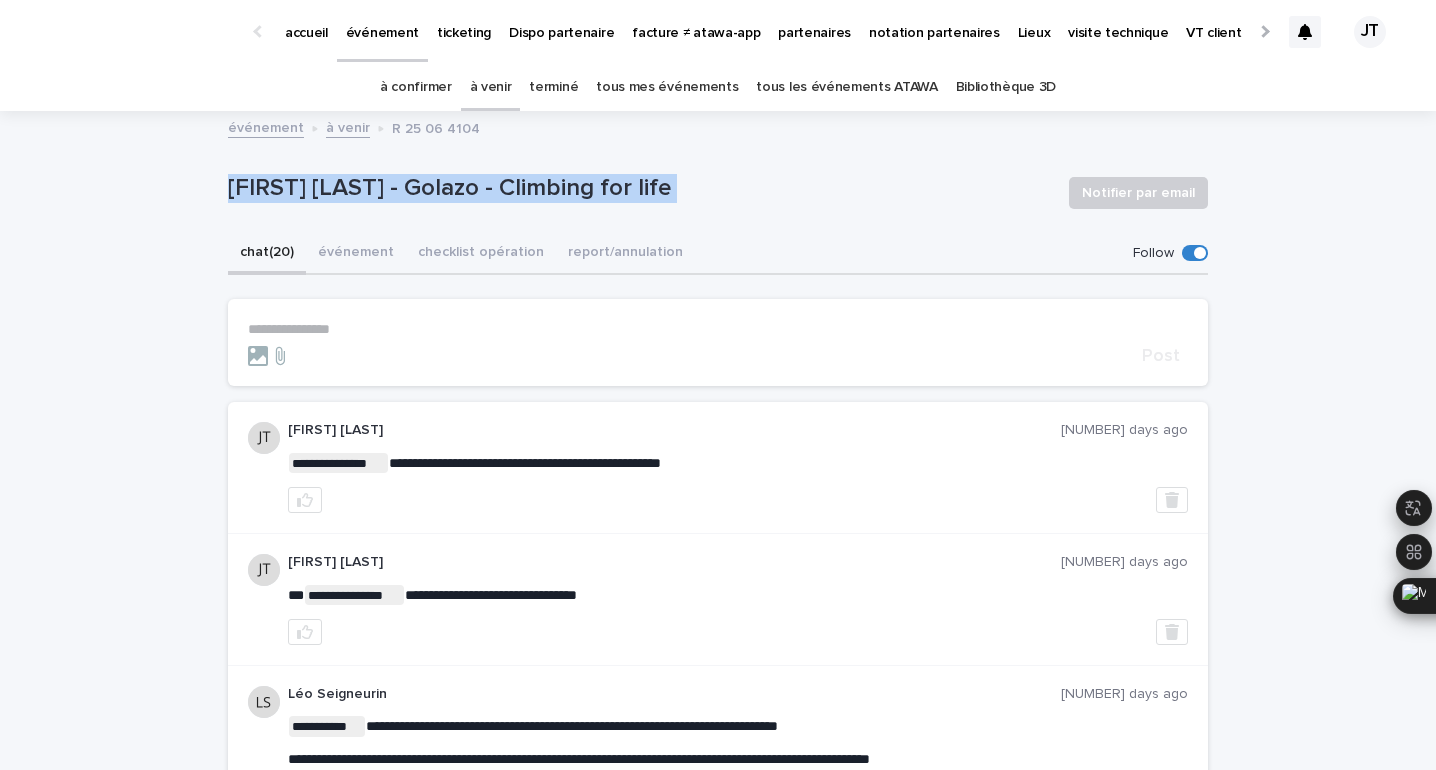 click on "à venir" at bounding box center [491, 87] 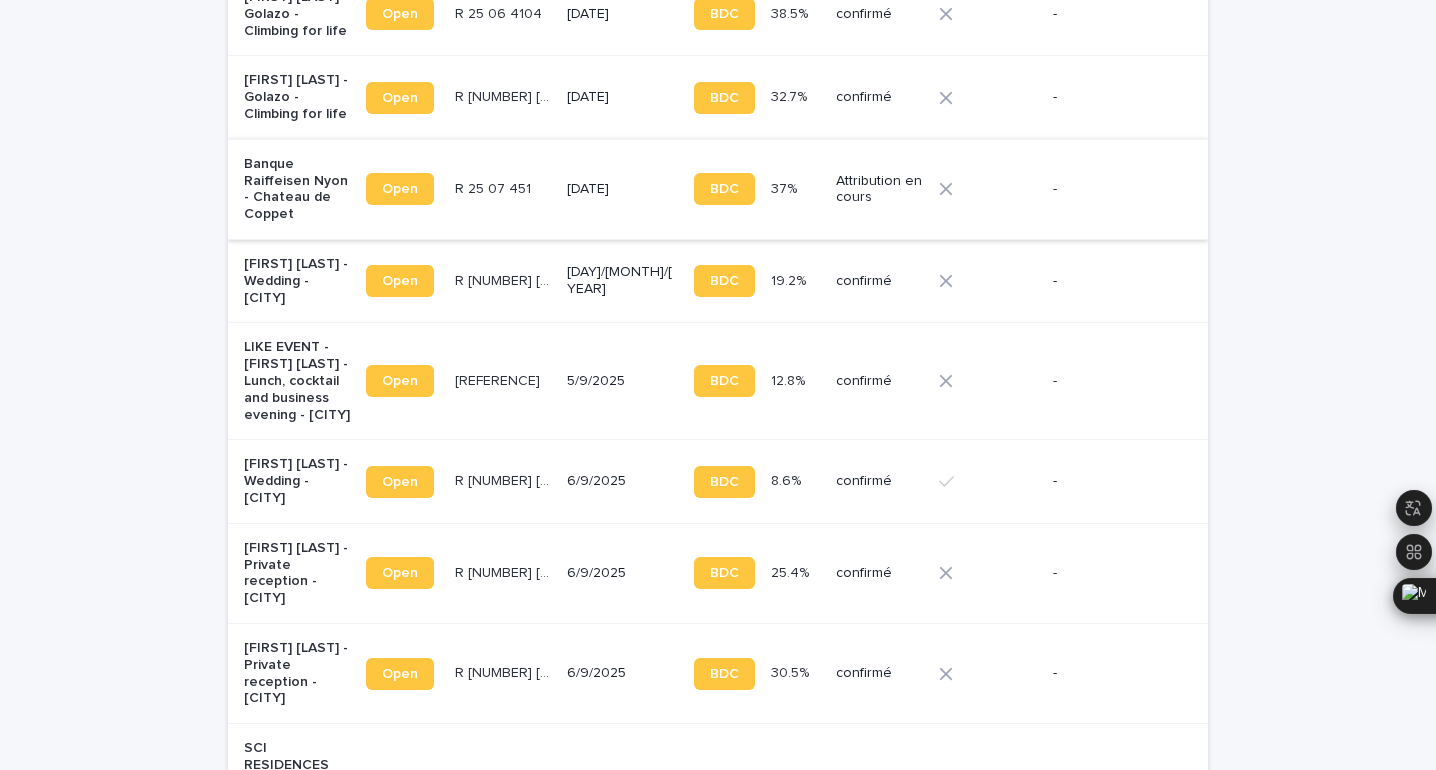 scroll, scrollTop: 1332, scrollLeft: 0, axis: vertical 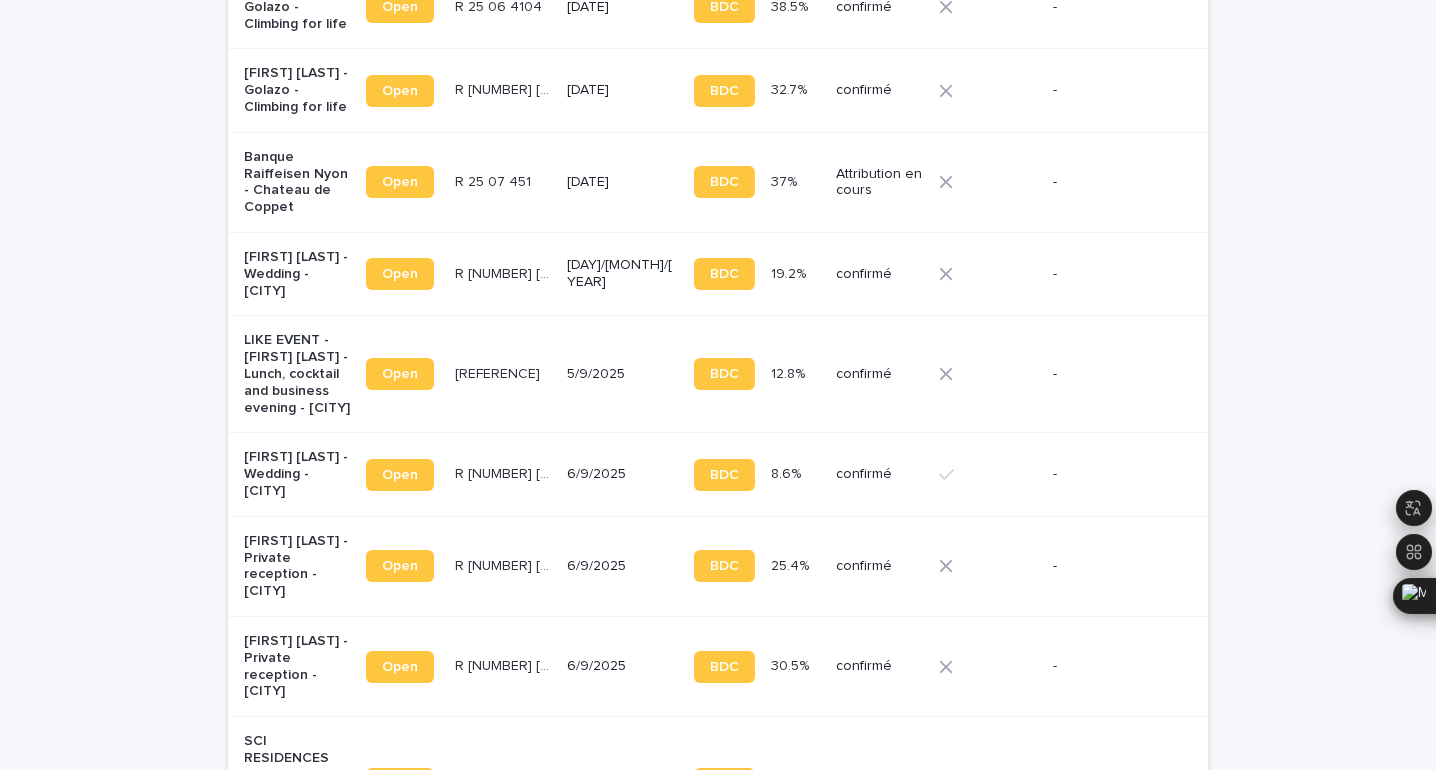 click on "Banque Raiffeisen Nyon - Chateau de Coppet" at bounding box center [297, 182] 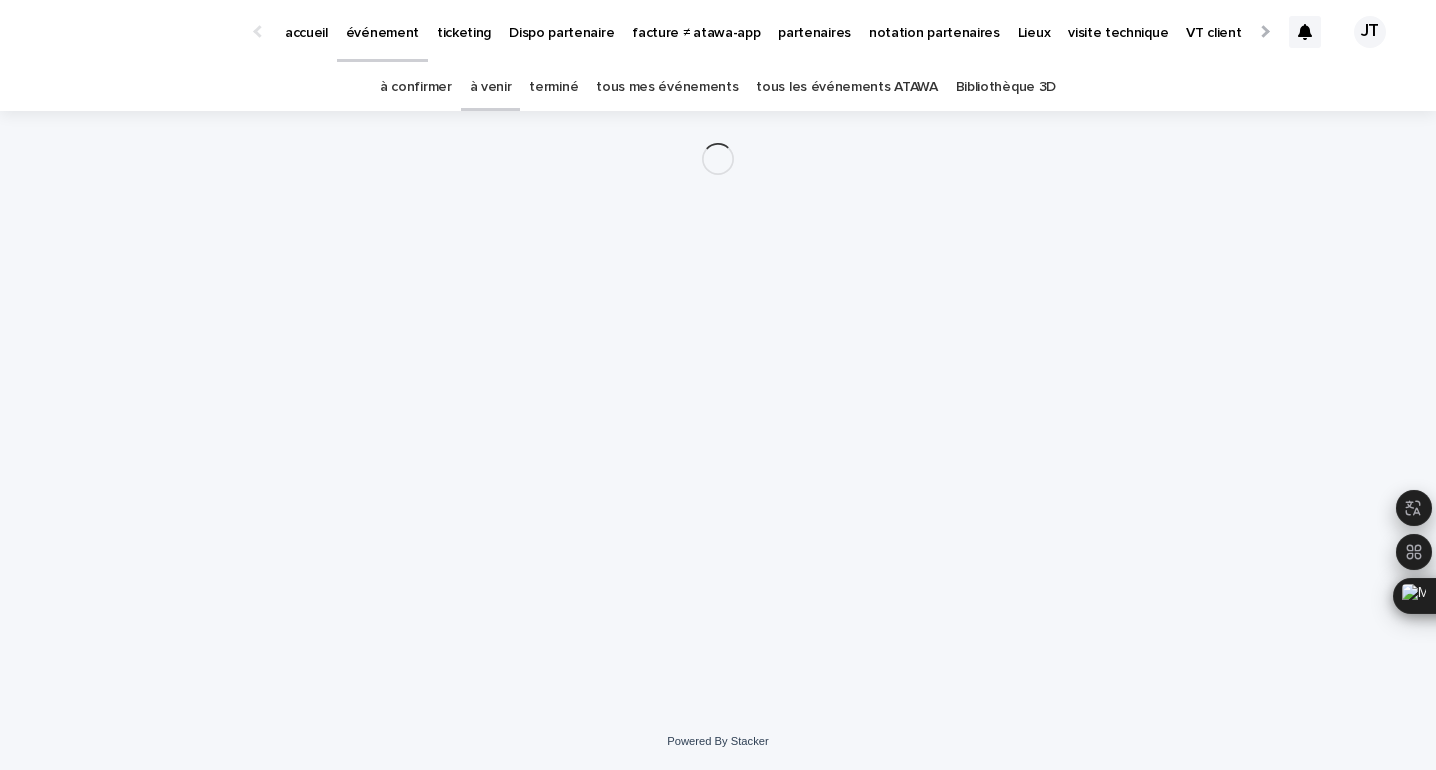 scroll, scrollTop: 0, scrollLeft: 0, axis: both 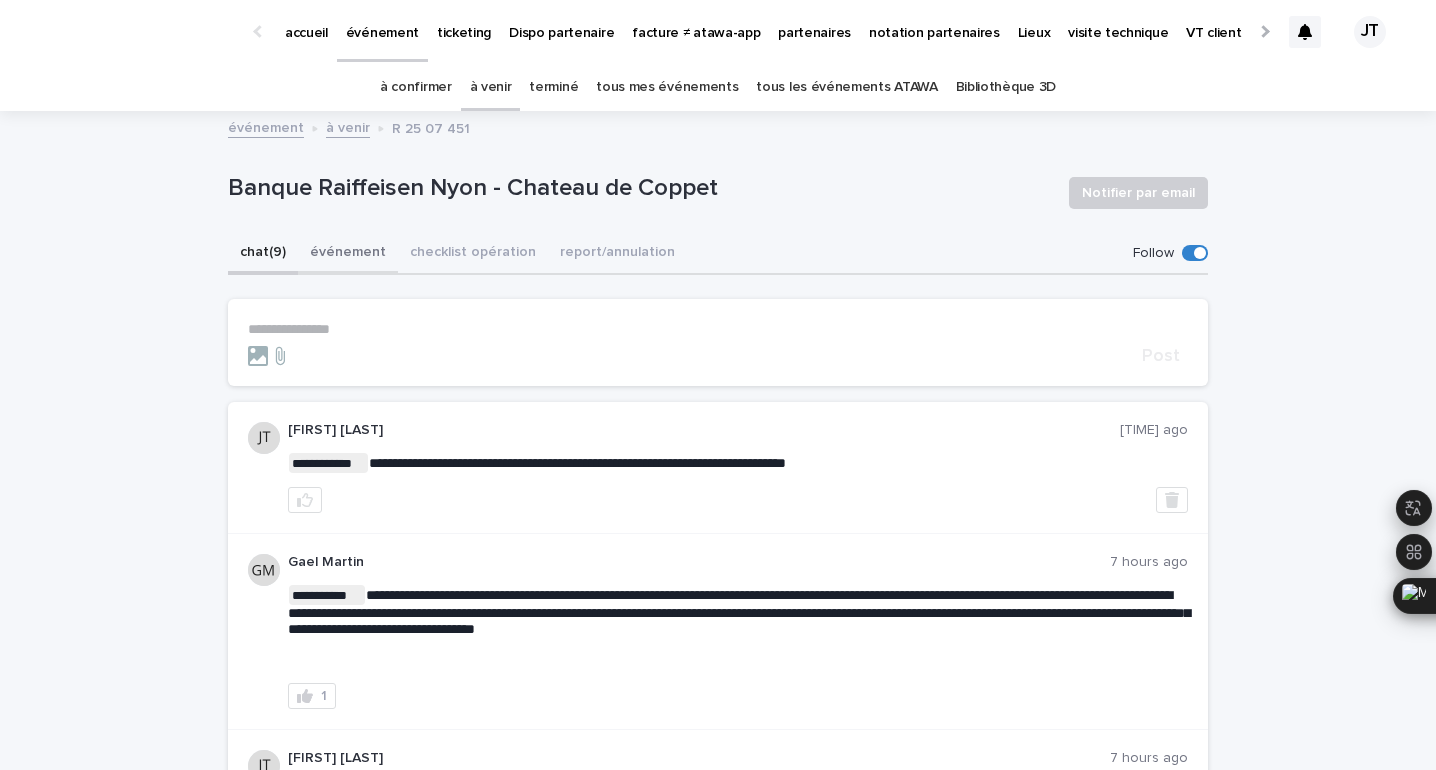 click on "événement" at bounding box center (348, 254) 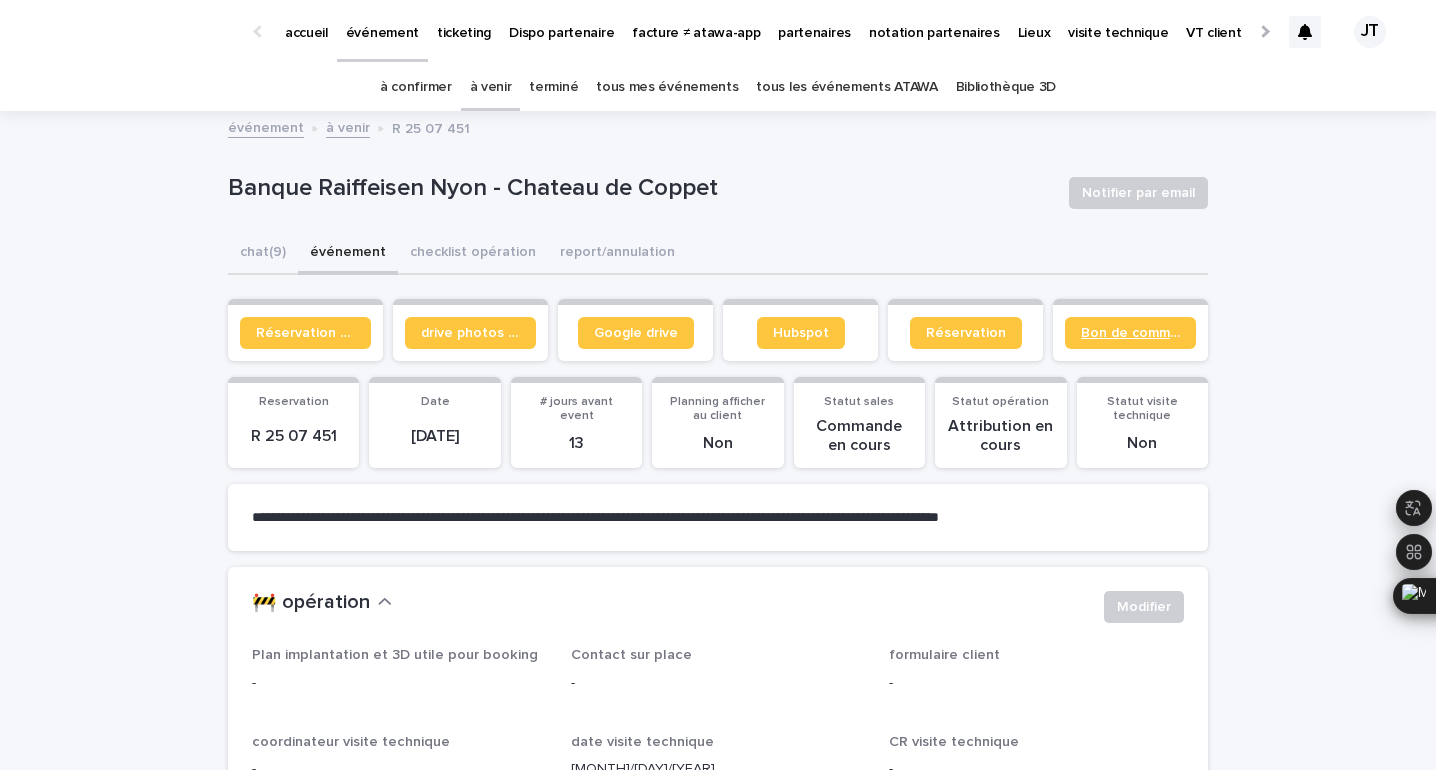 click on "Bon de commande" at bounding box center [1130, 333] 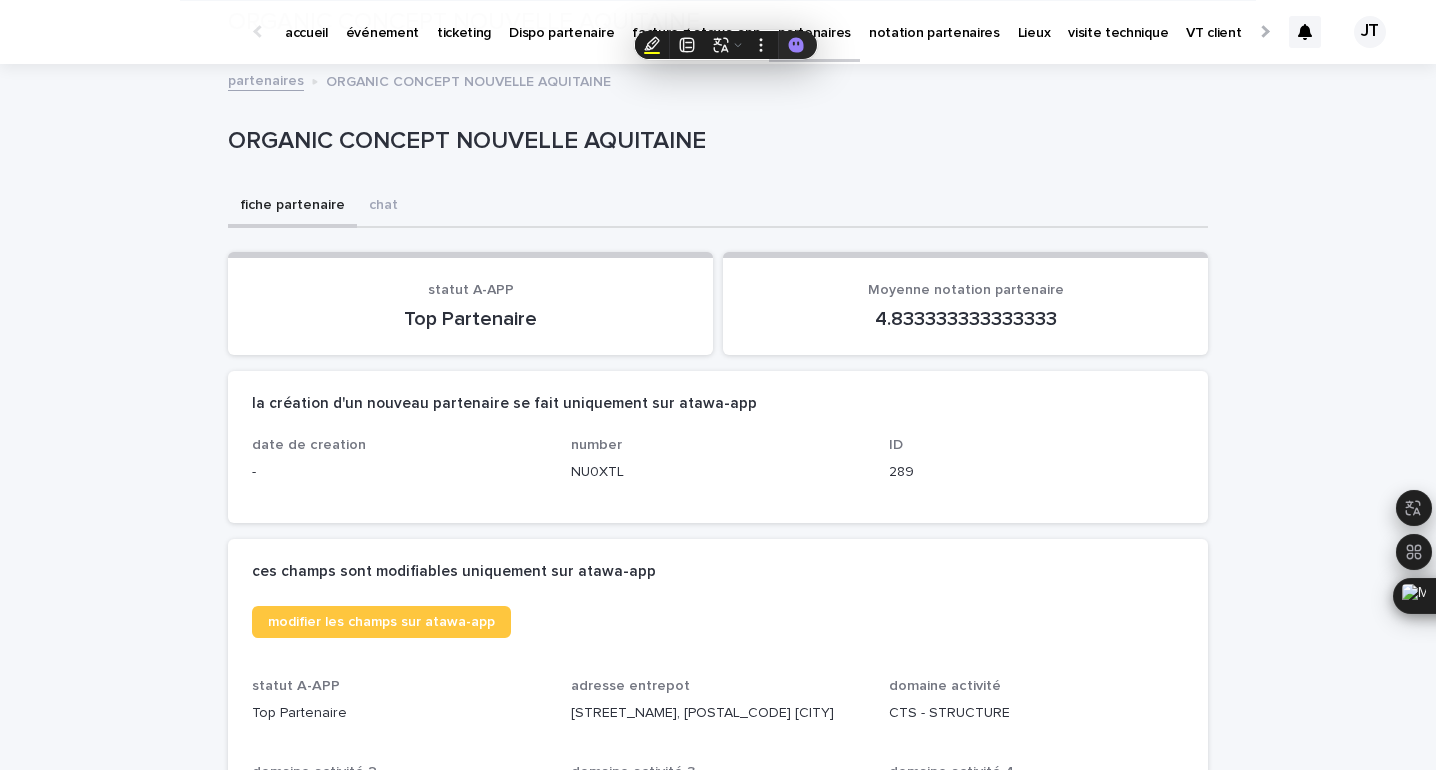 scroll, scrollTop: 0, scrollLeft: 0, axis: both 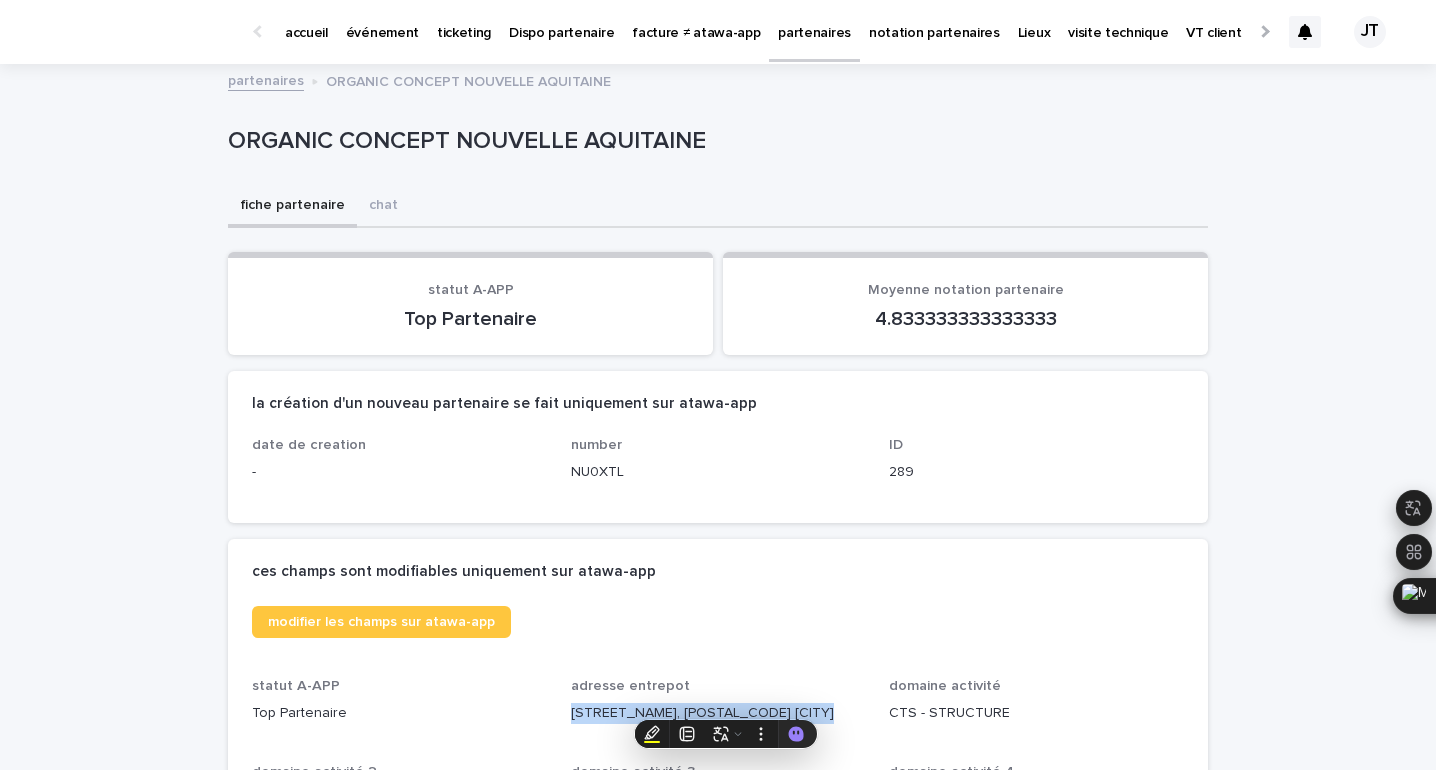click on "événement" at bounding box center [382, 21] 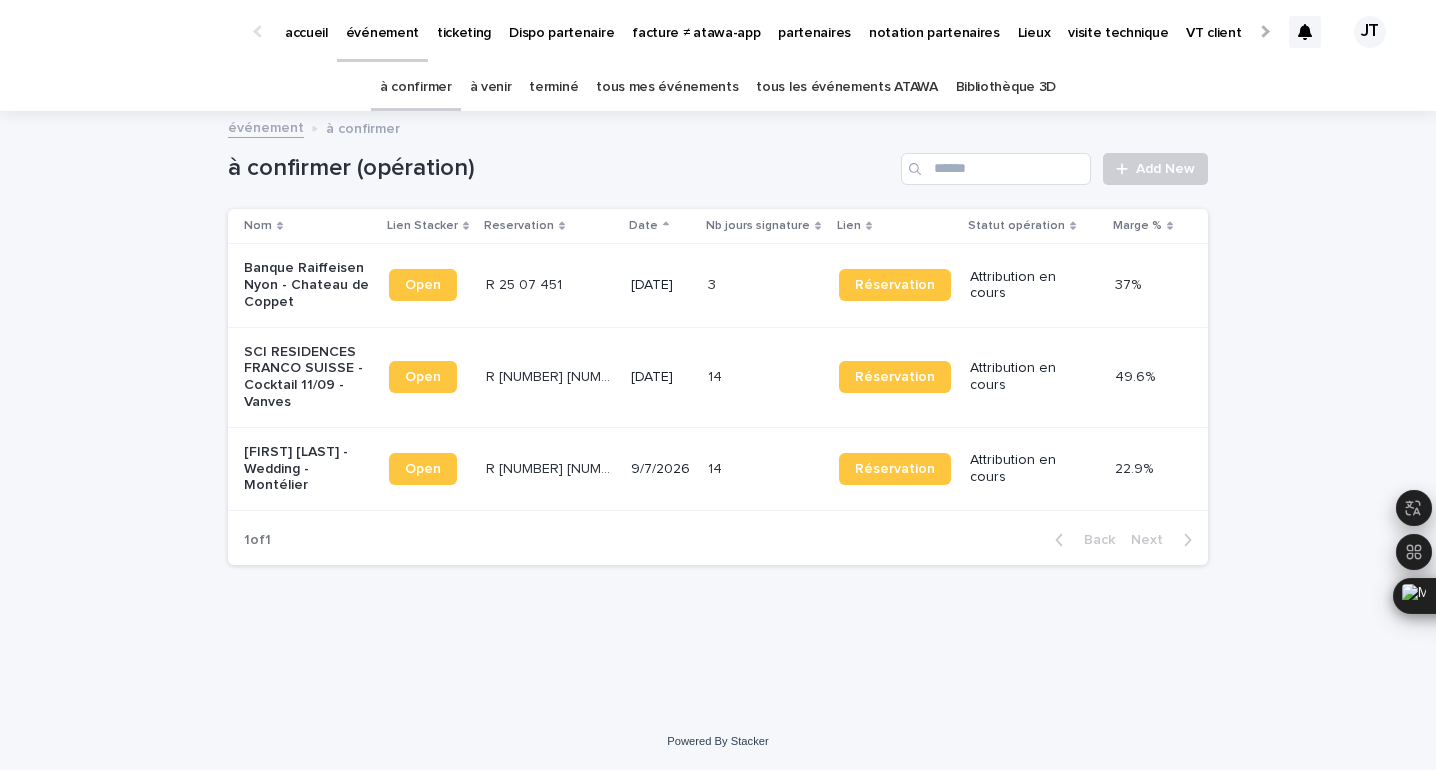 click at bounding box center (1305, 32) 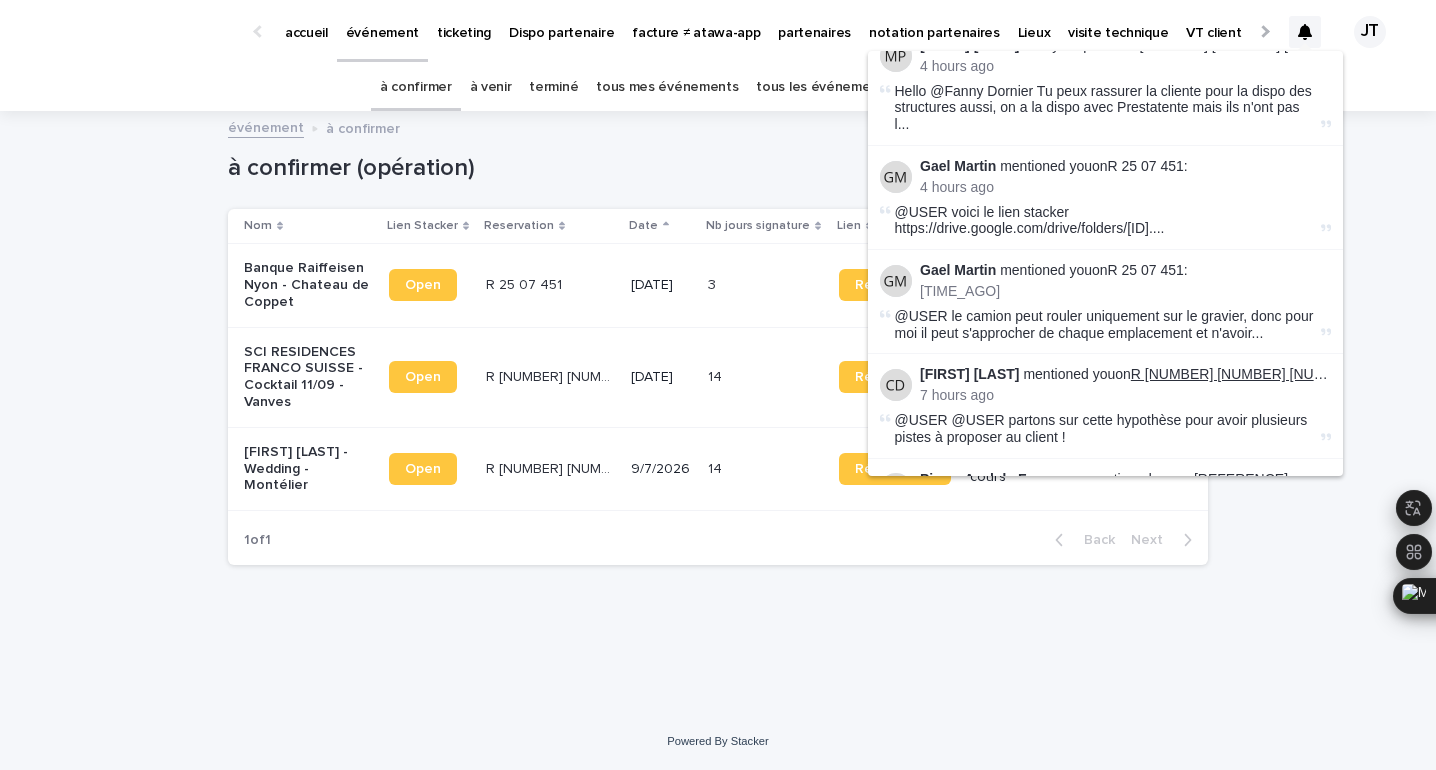 scroll, scrollTop: 83, scrollLeft: 0, axis: vertical 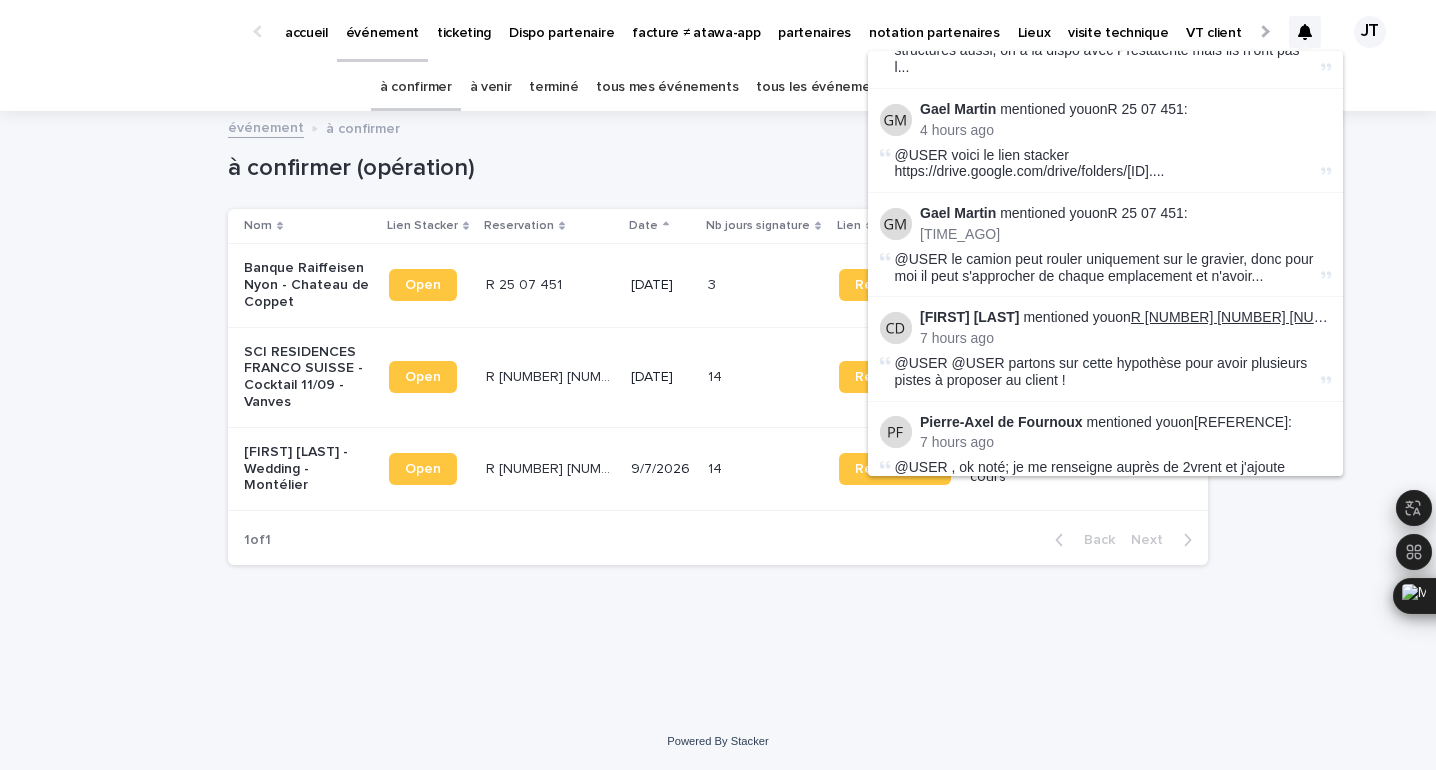 click on "R [NUMBER] [NUMBER] [NUMBER]" at bounding box center (1244, 317) 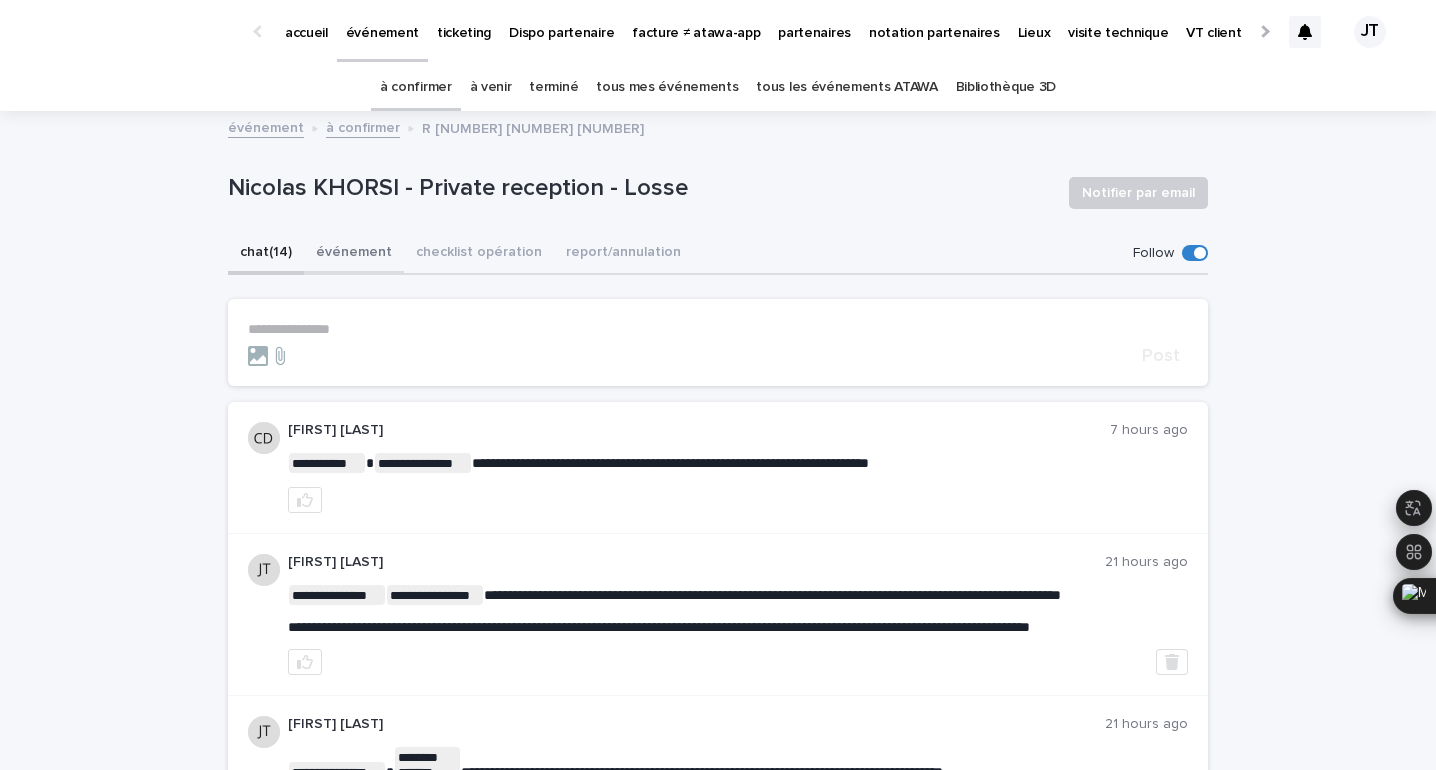 click on "événement" at bounding box center (354, 254) 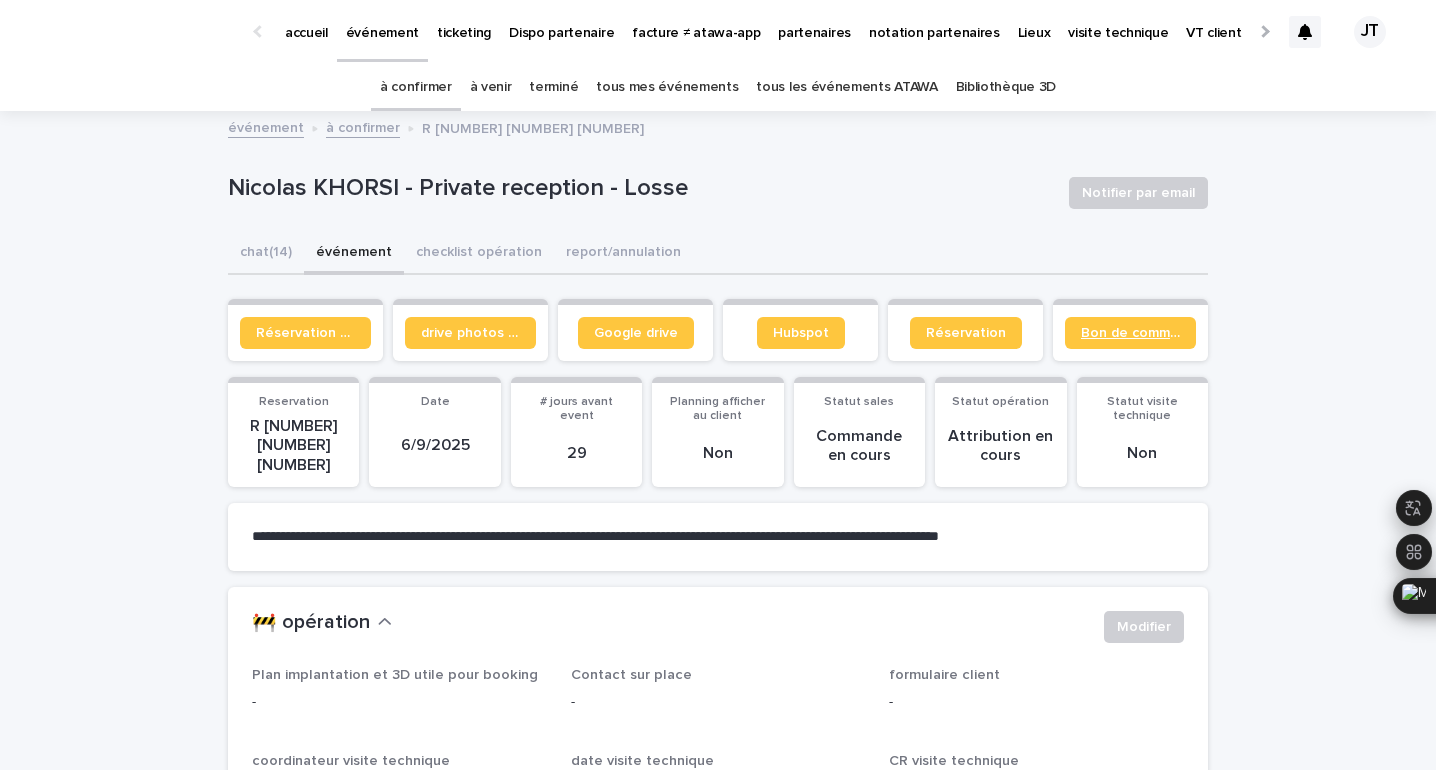 click on "Bon de commande" at bounding box center (1130, 333) 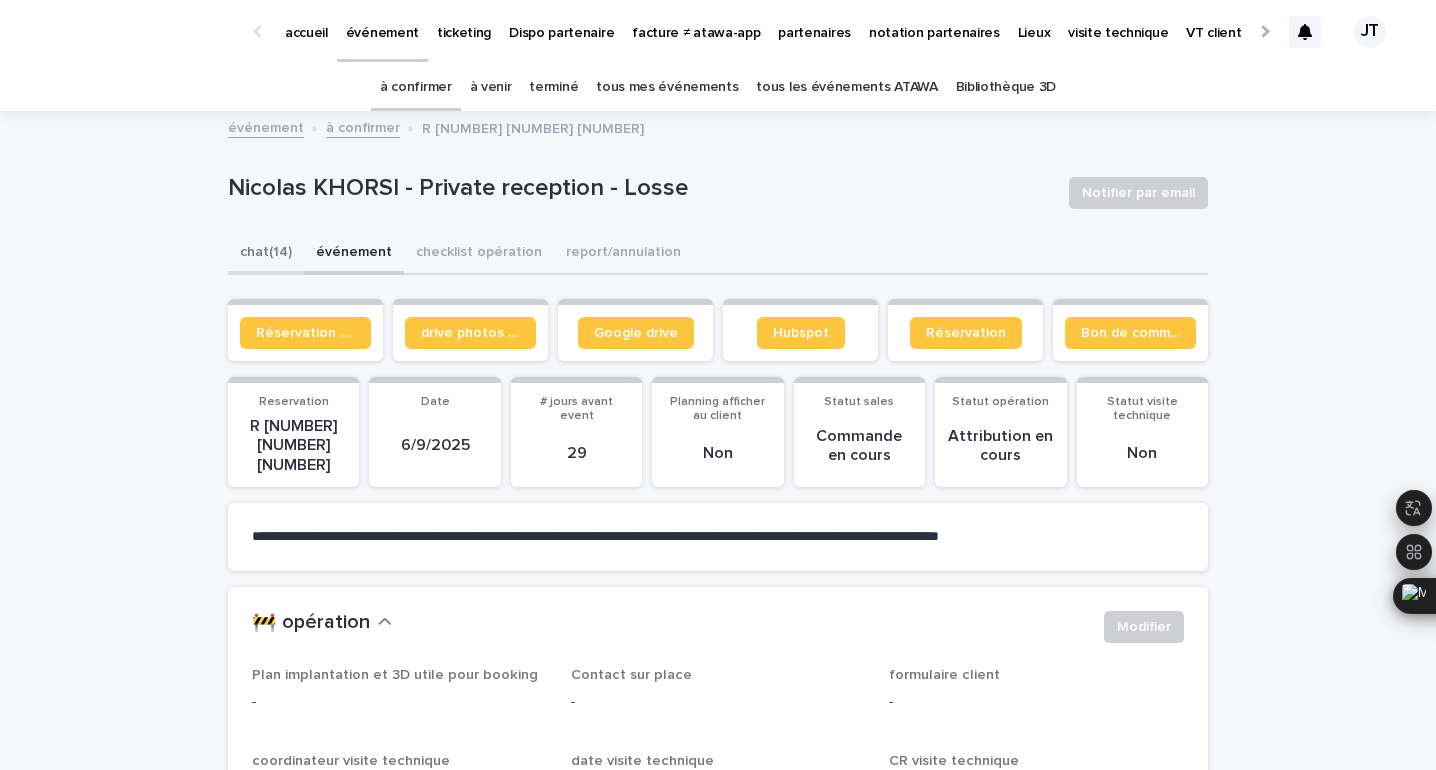 click on "chat  (14)" at bounding box center (266, 254) 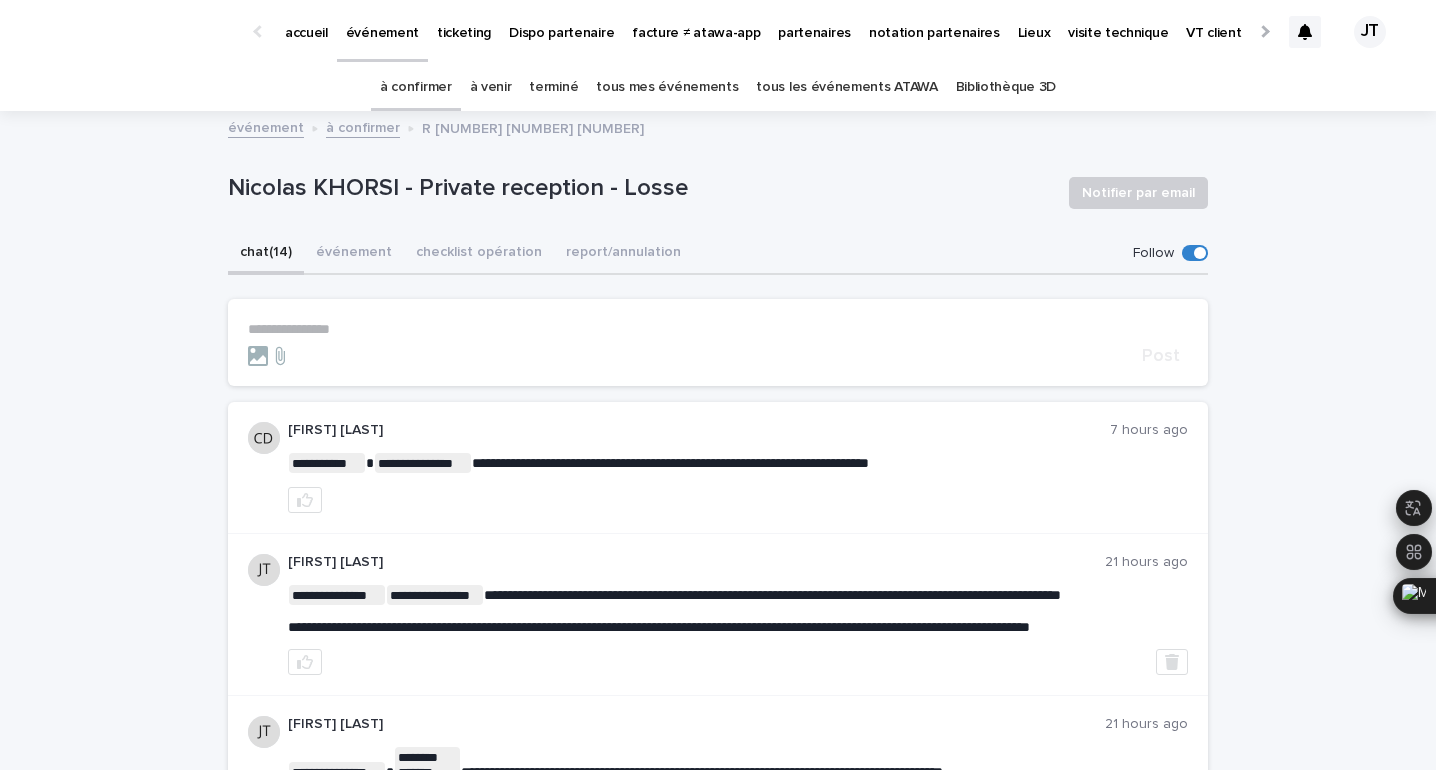 click on "**********" at bounding box center (718, 329) 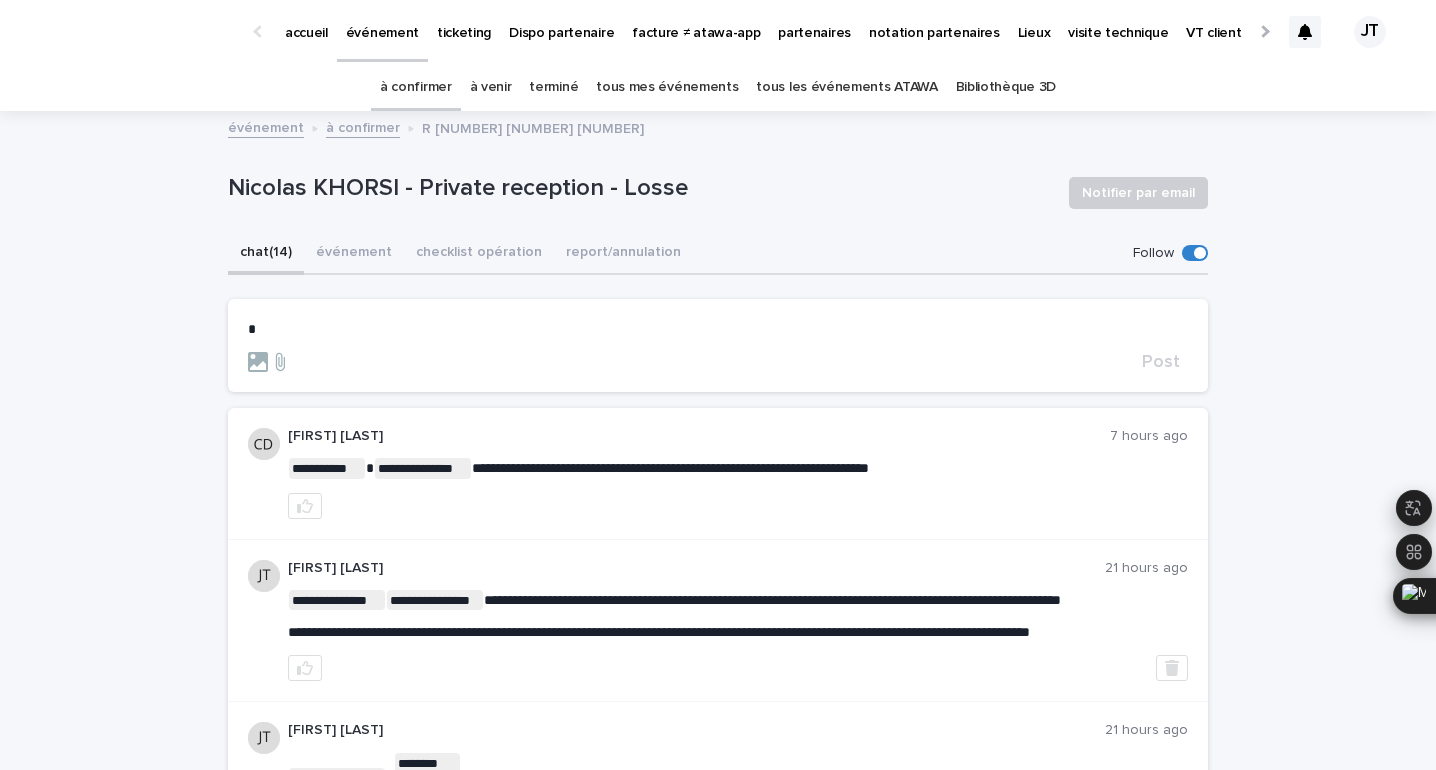 type 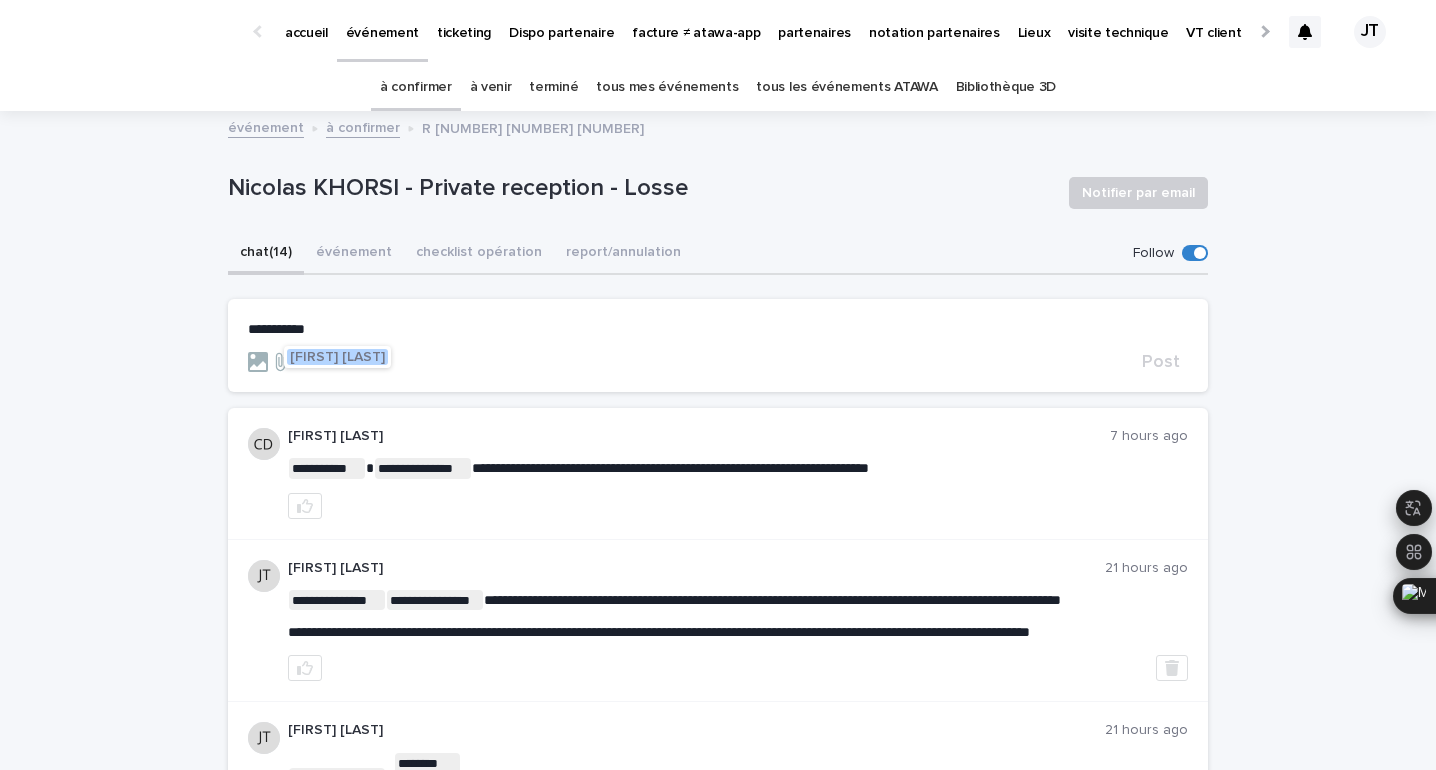 click on "[FIRST] [LAST]" at bounding box center (337, 357) 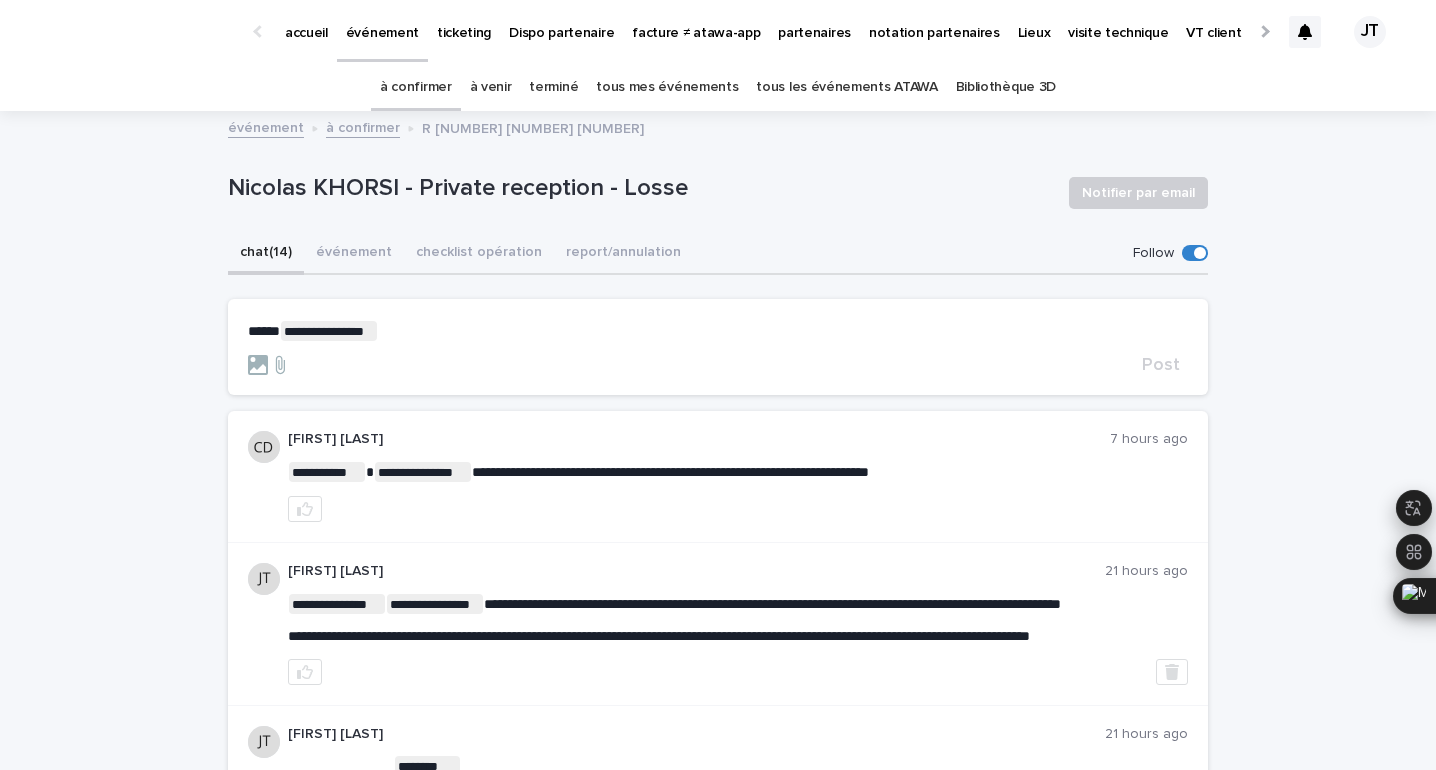 click on "**********" at bounding box center (718, 331) 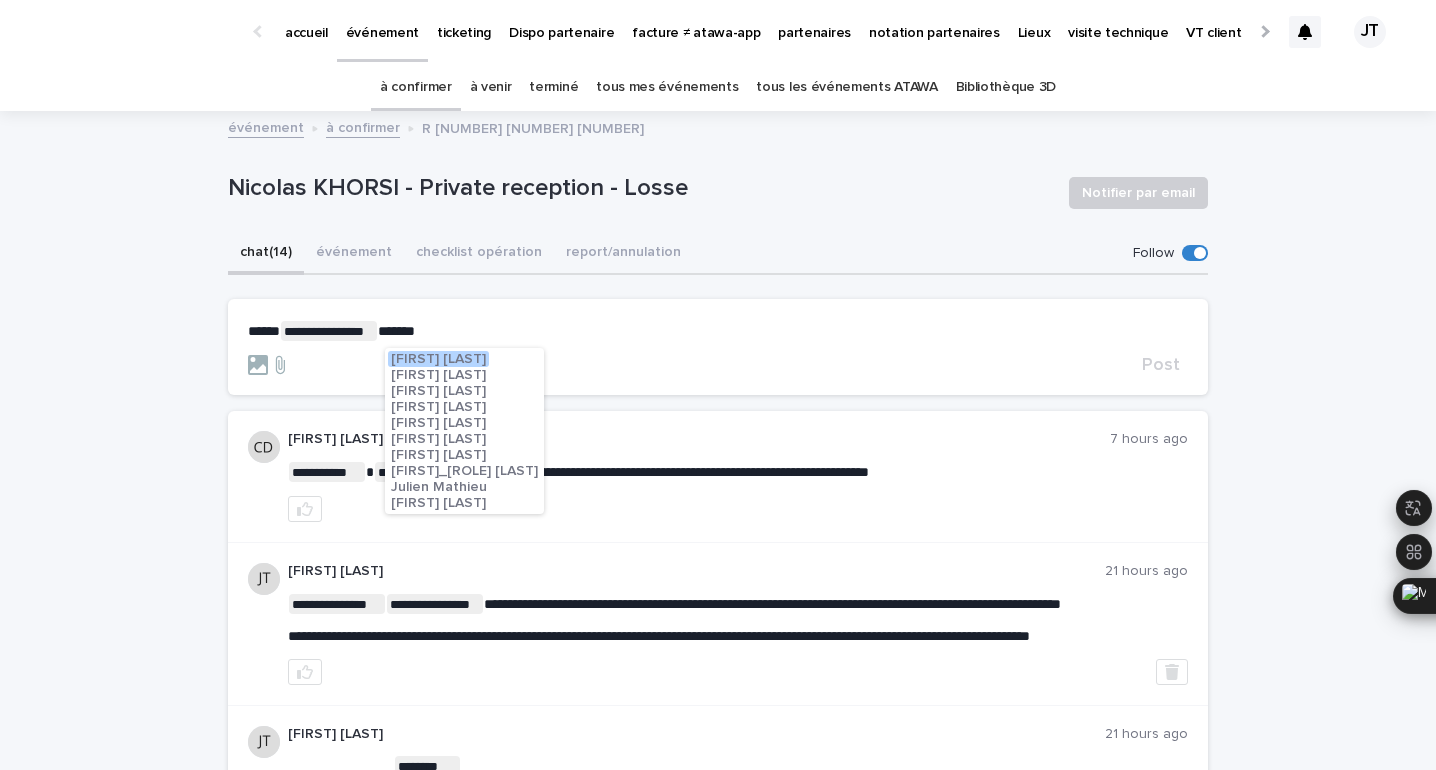 click on "Julien Mathieu" at bounding box center [439, 487] 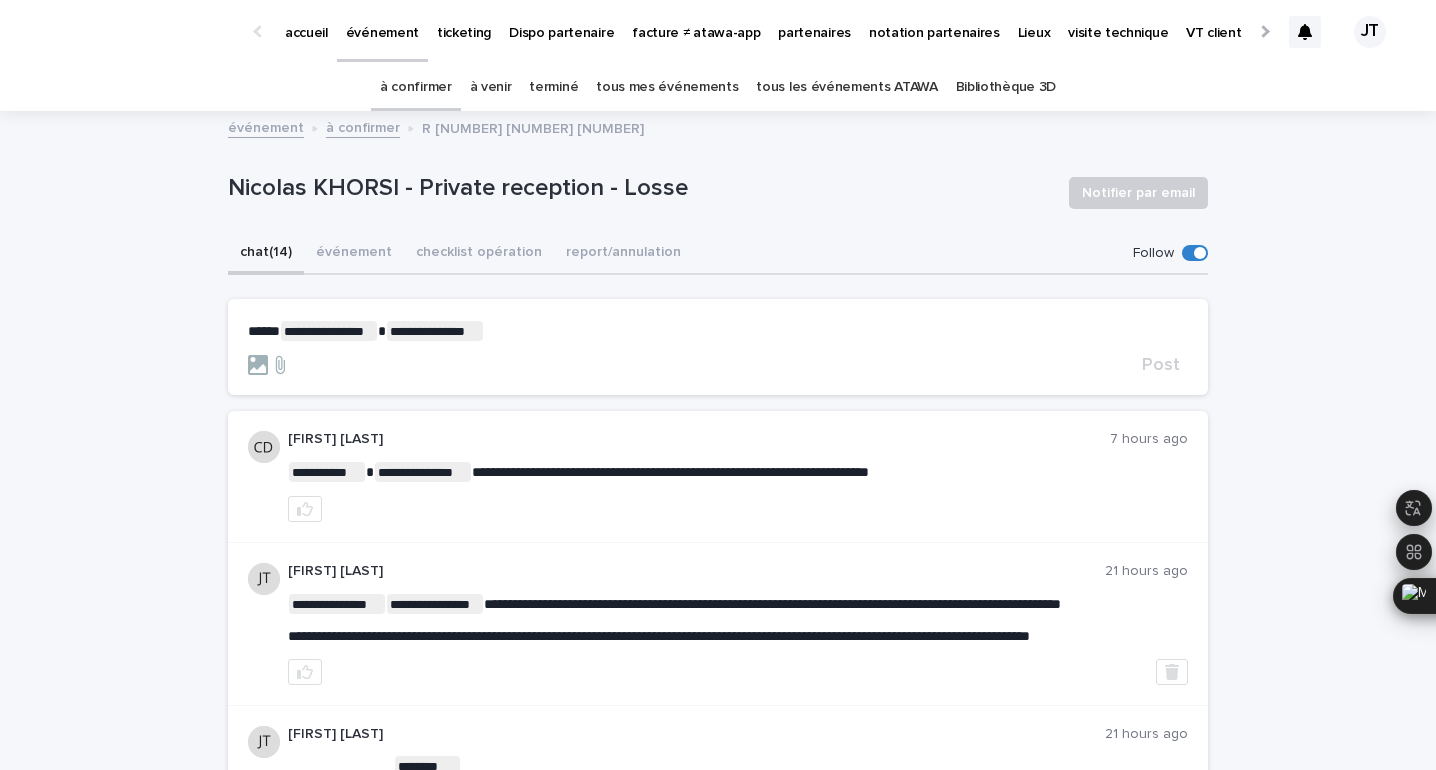 click on "**********" at bounding box center [718, 331] 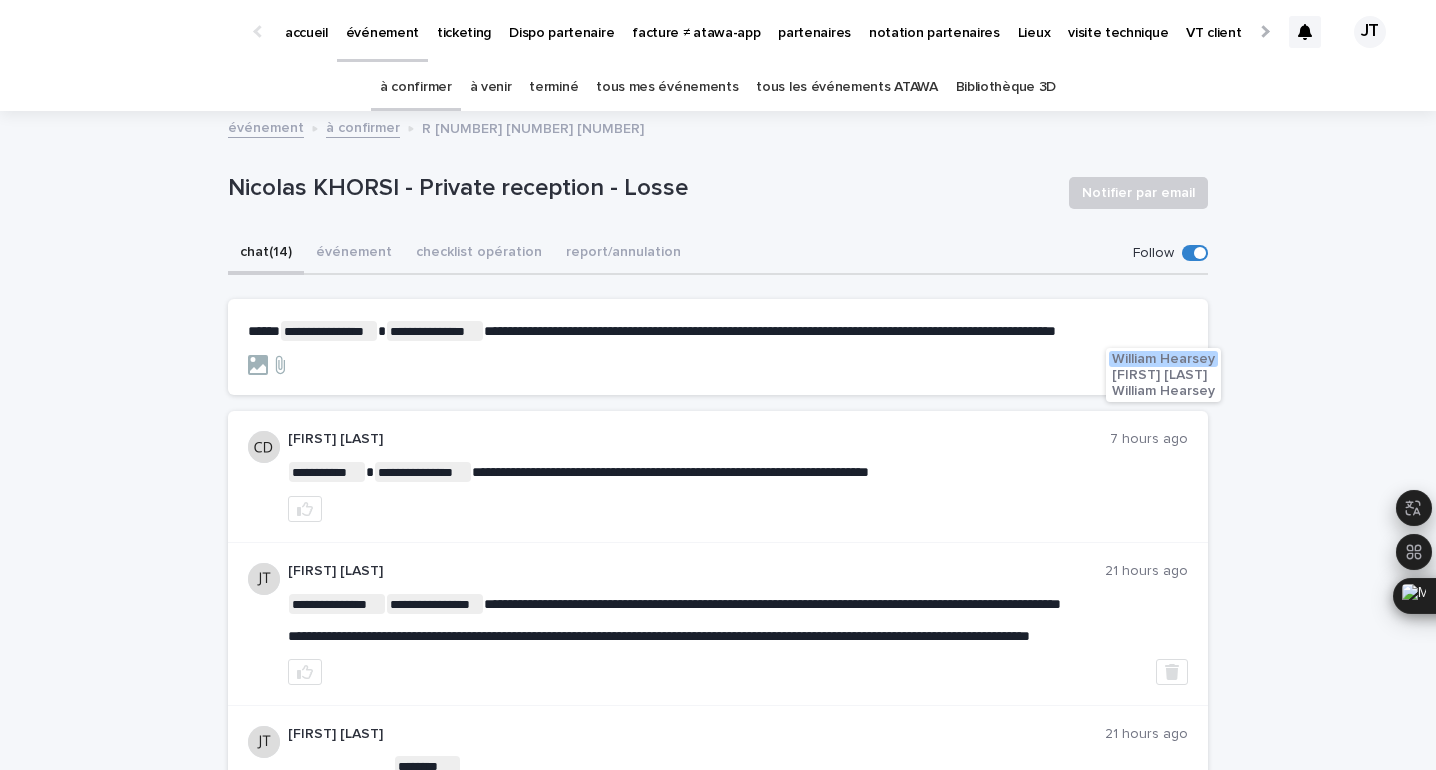click on "William Hearsey" at bounding box center [1163, 359] 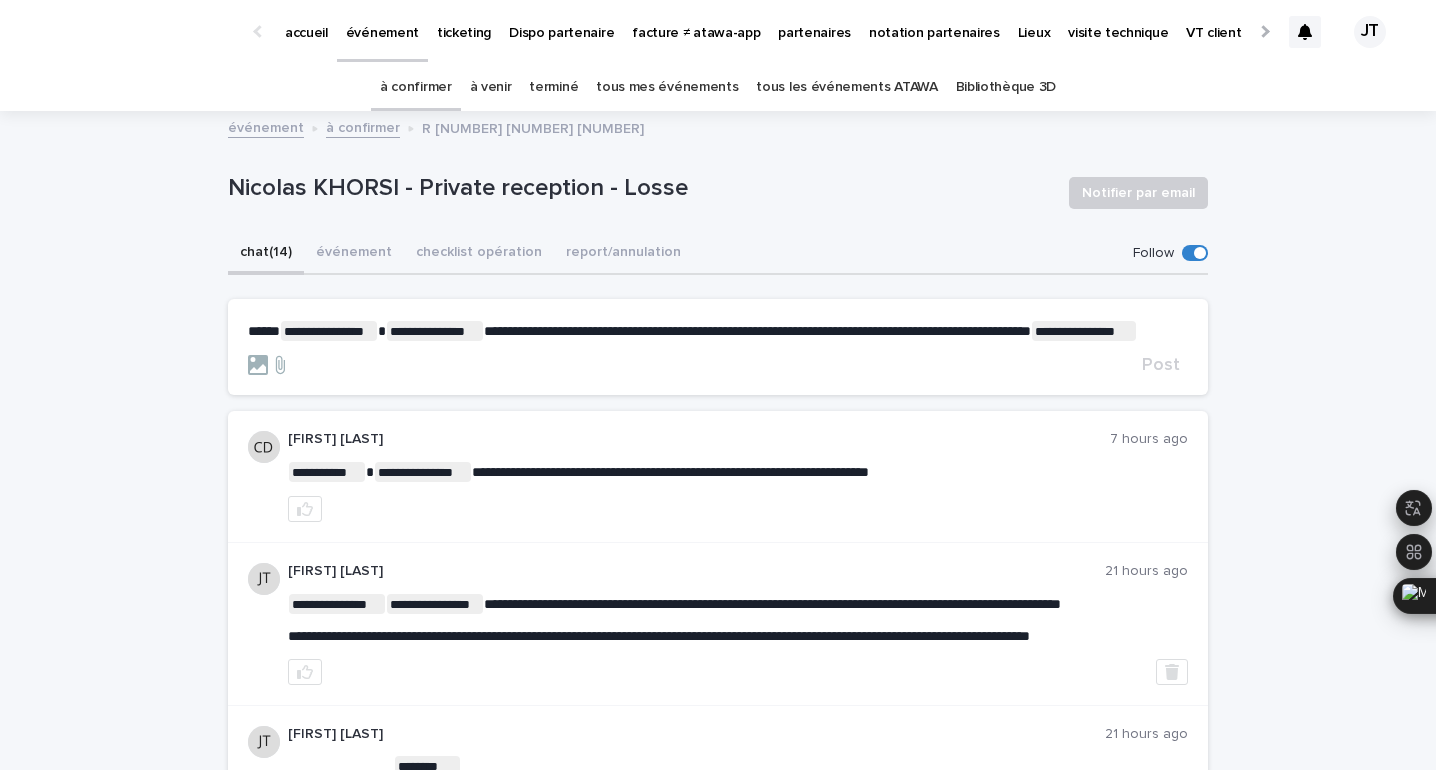 click on "**********" at bounding box center [718, 331] 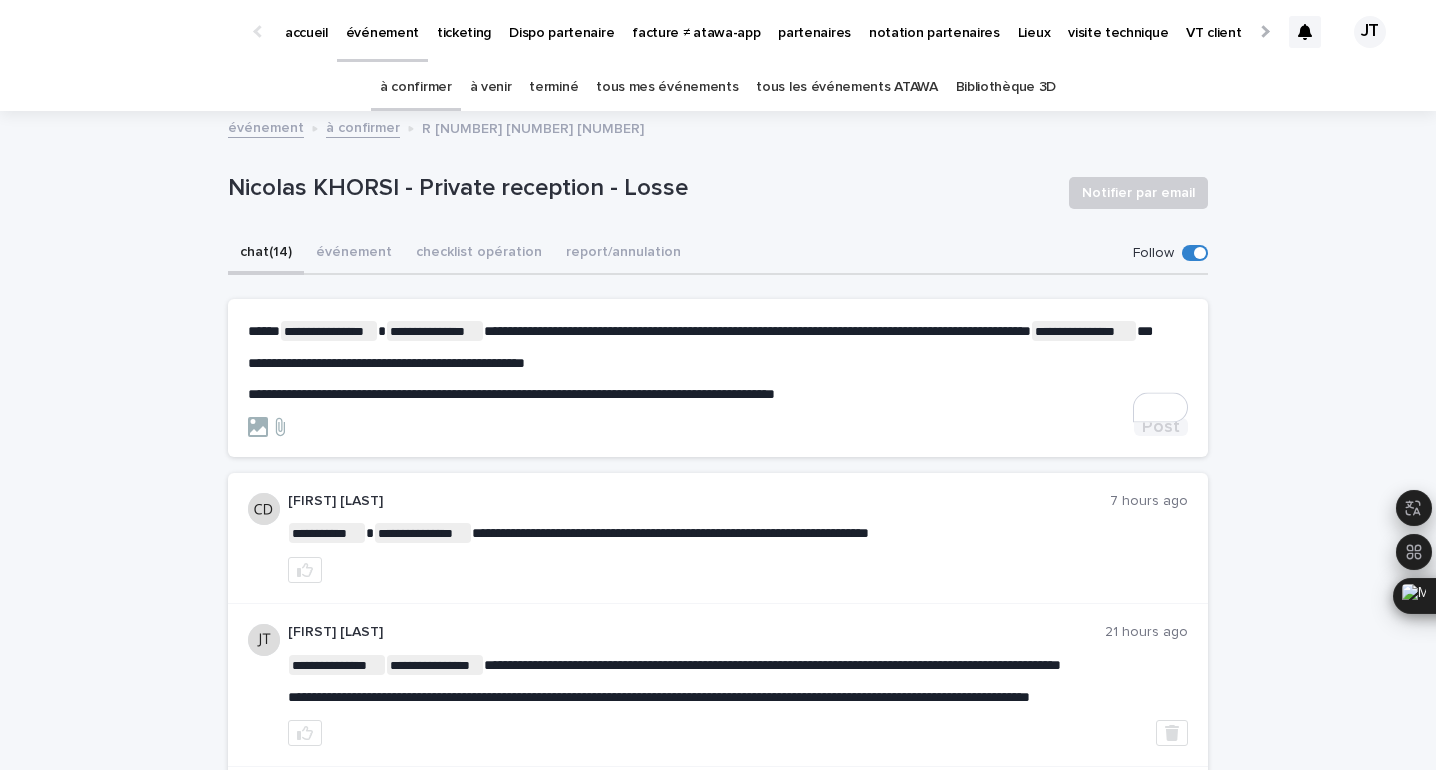 click on "Post" at bounding box center [1161, 427] 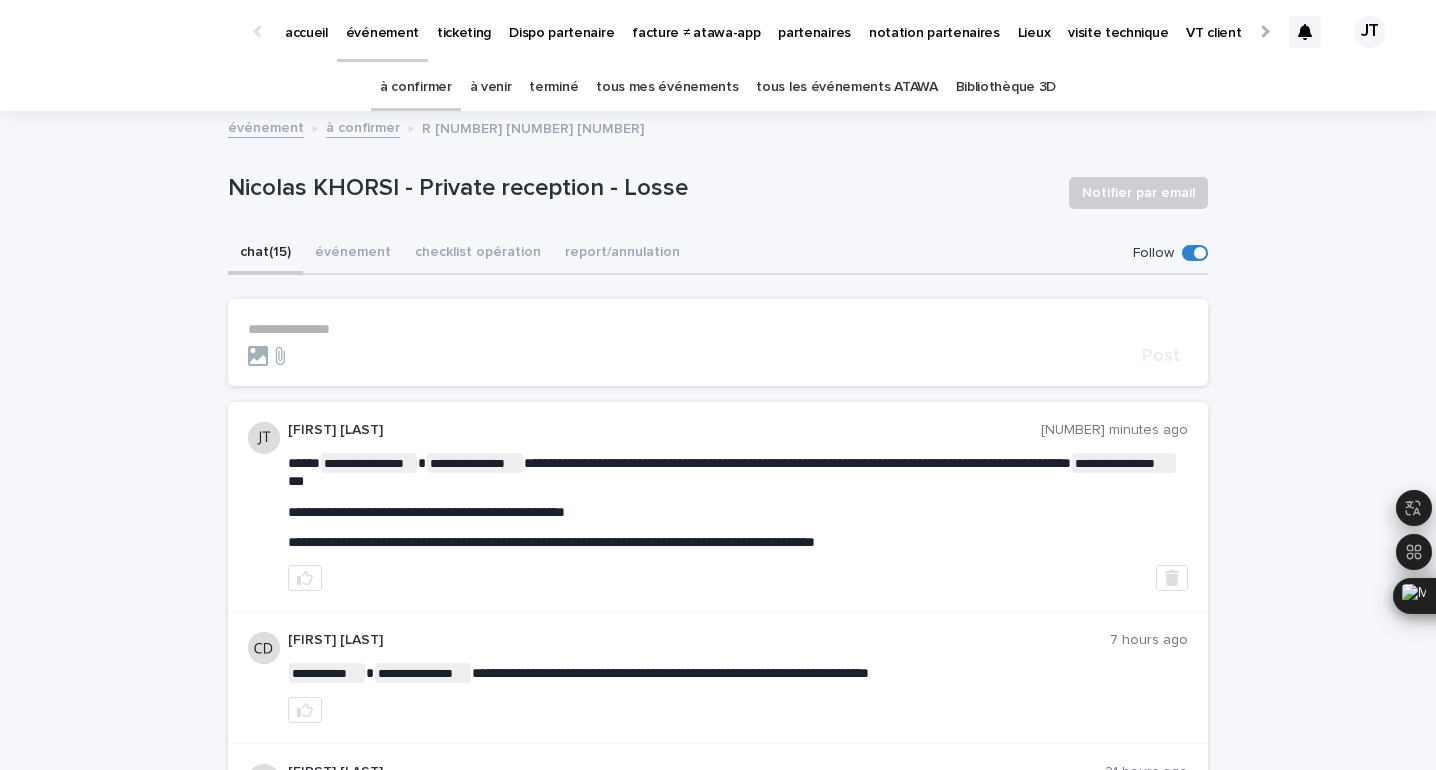 click on "à confirmer" at bounding box center [416, 87] 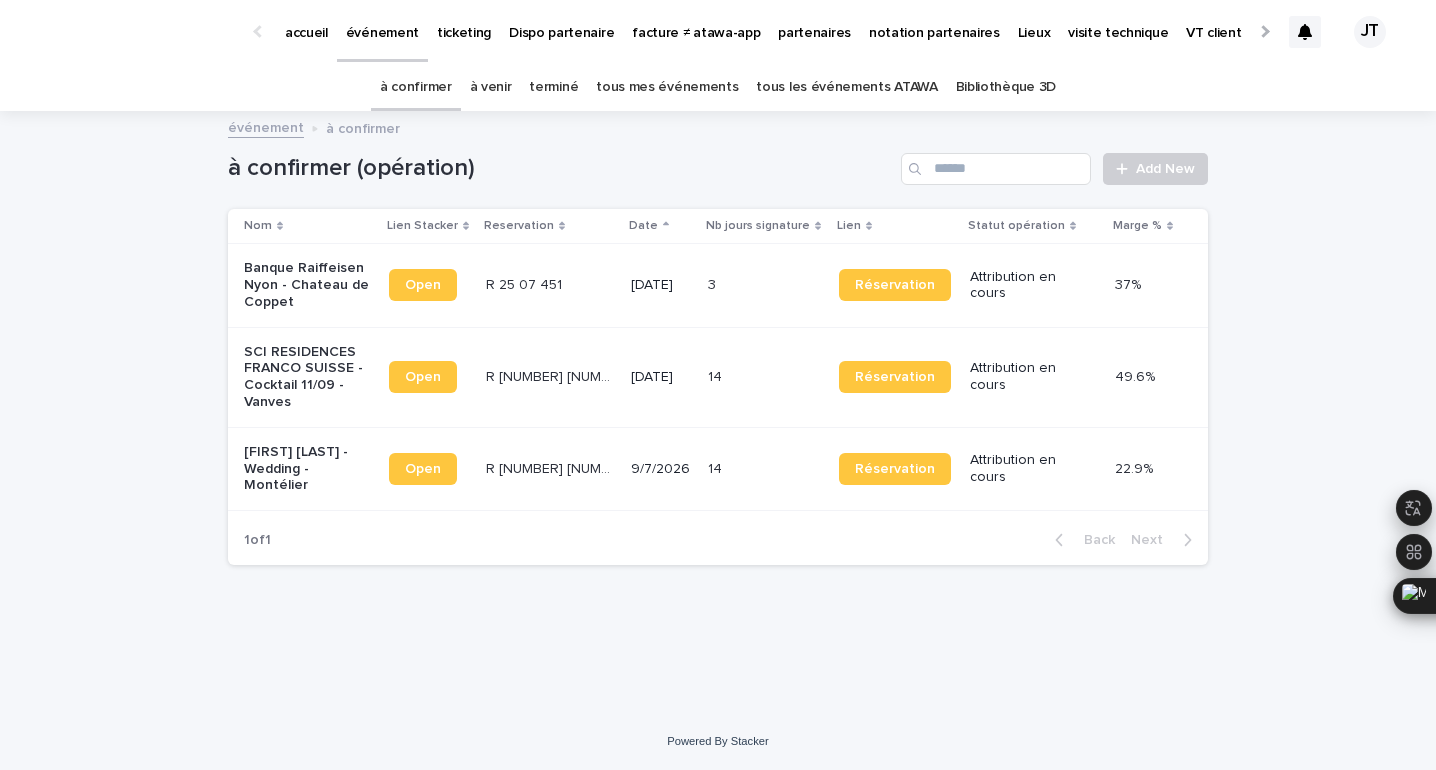 click on "R [NUMBER] [NUMBER] [YEAR]" at bounding box center [550, 375] 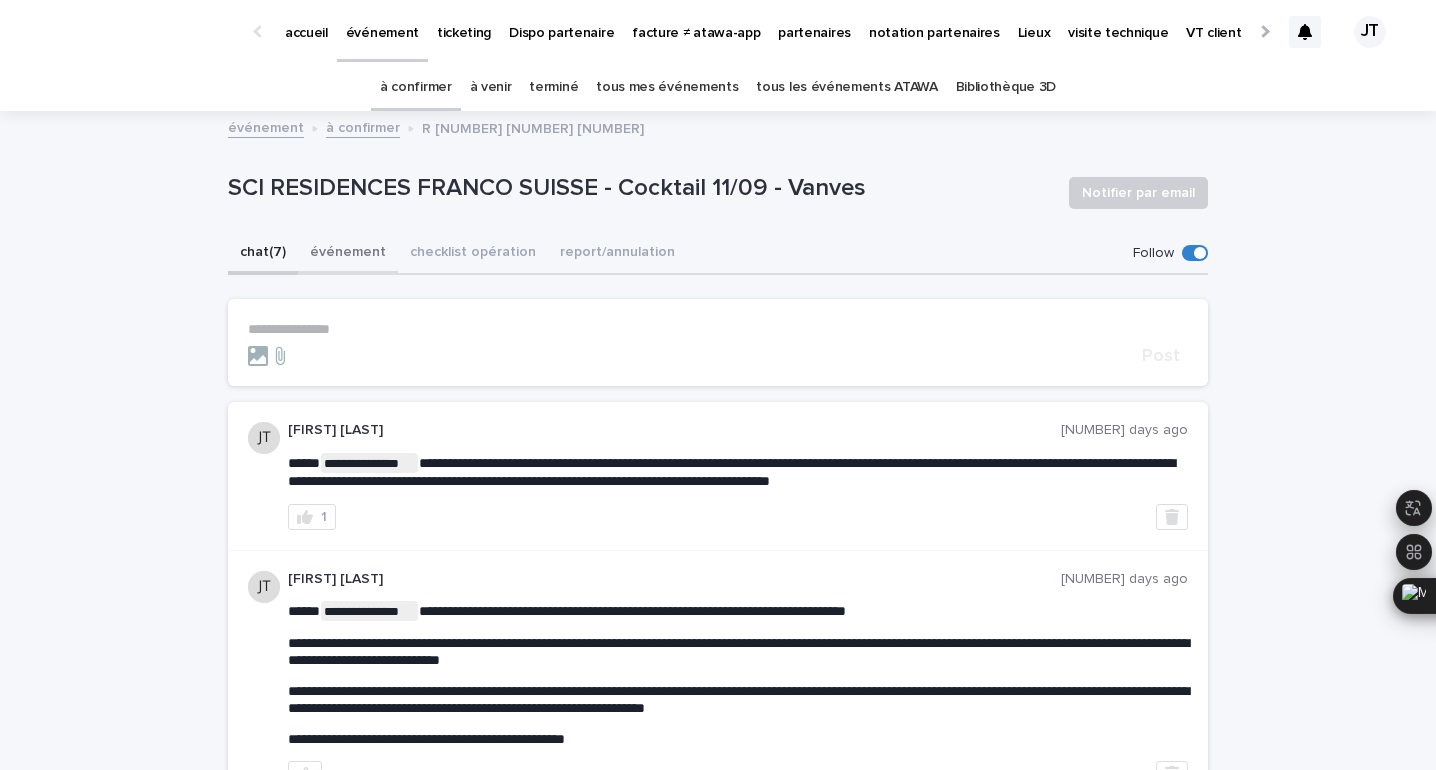 click on "événement" at bounding box center [348, 254] 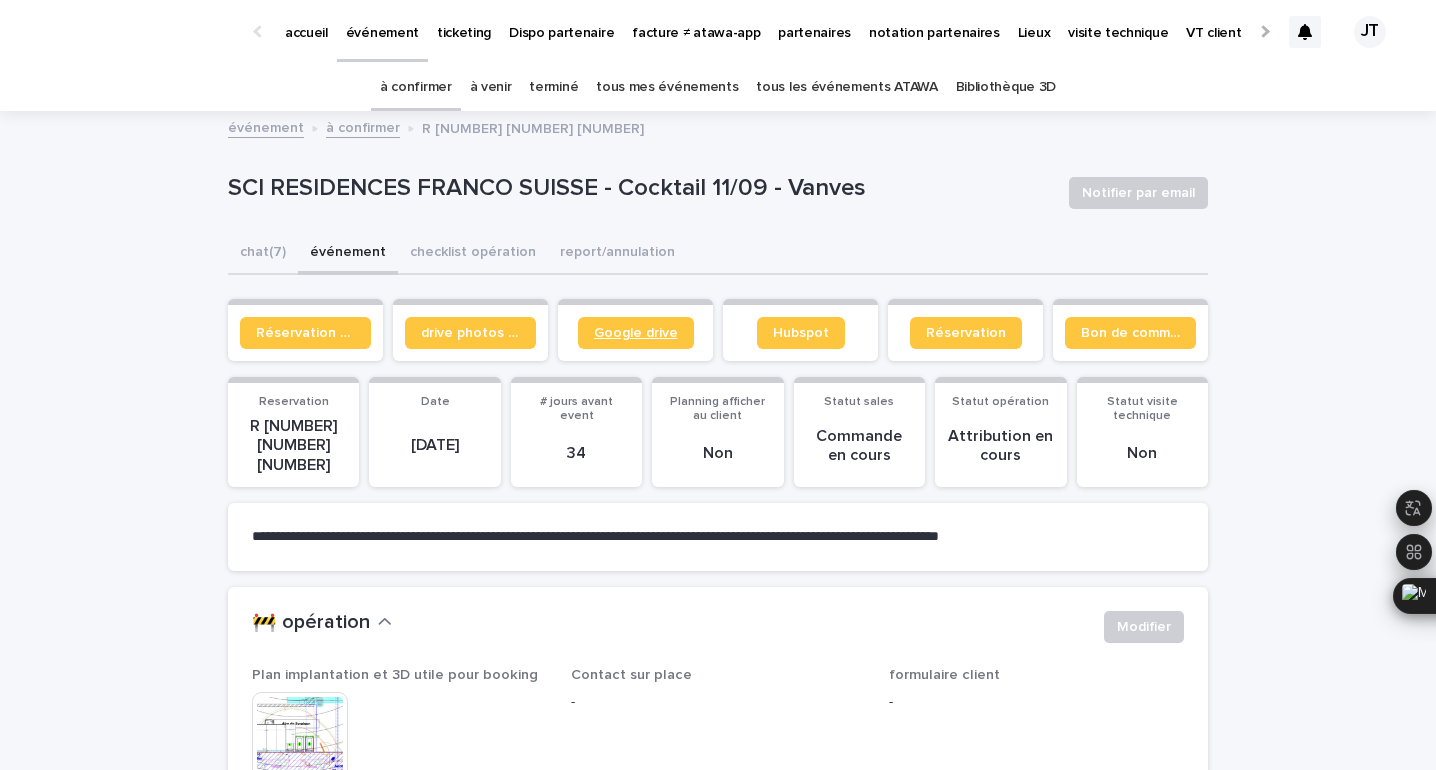 click on "Google drive" at bounding box center (636, 333) 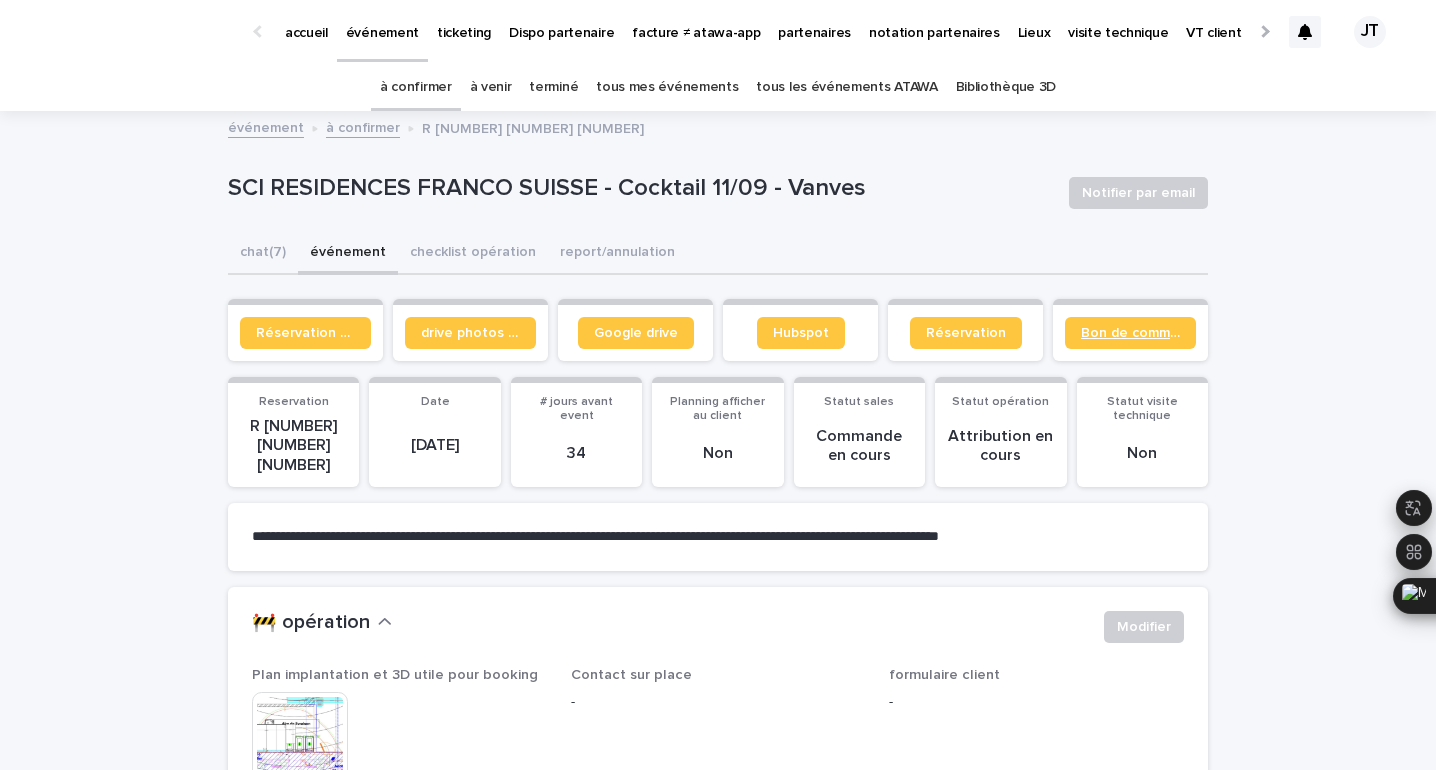 click on "Bon de commande" at bounding box center (1130, 333) 